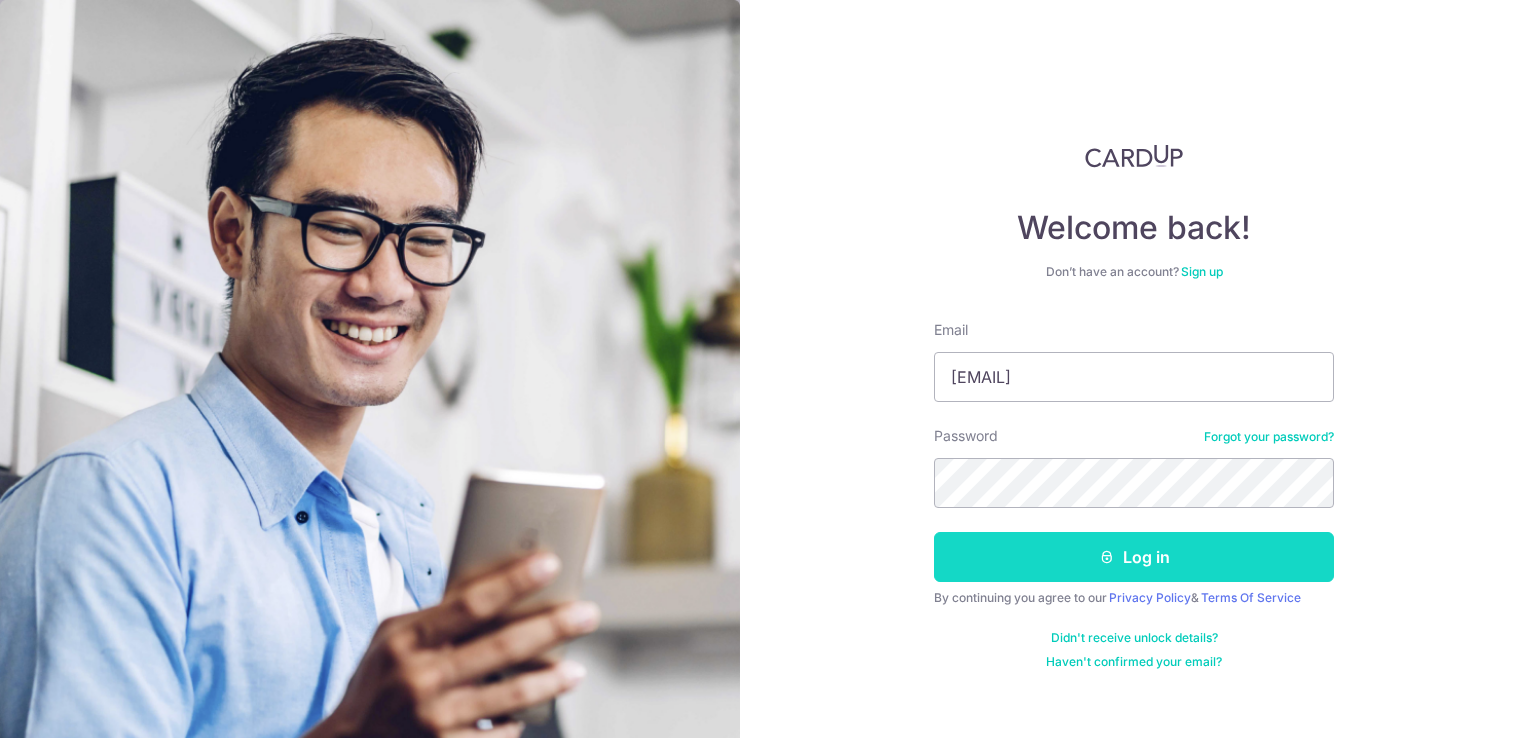 scroll, scrollTop: 0, scrollLeft: 0, axis: both 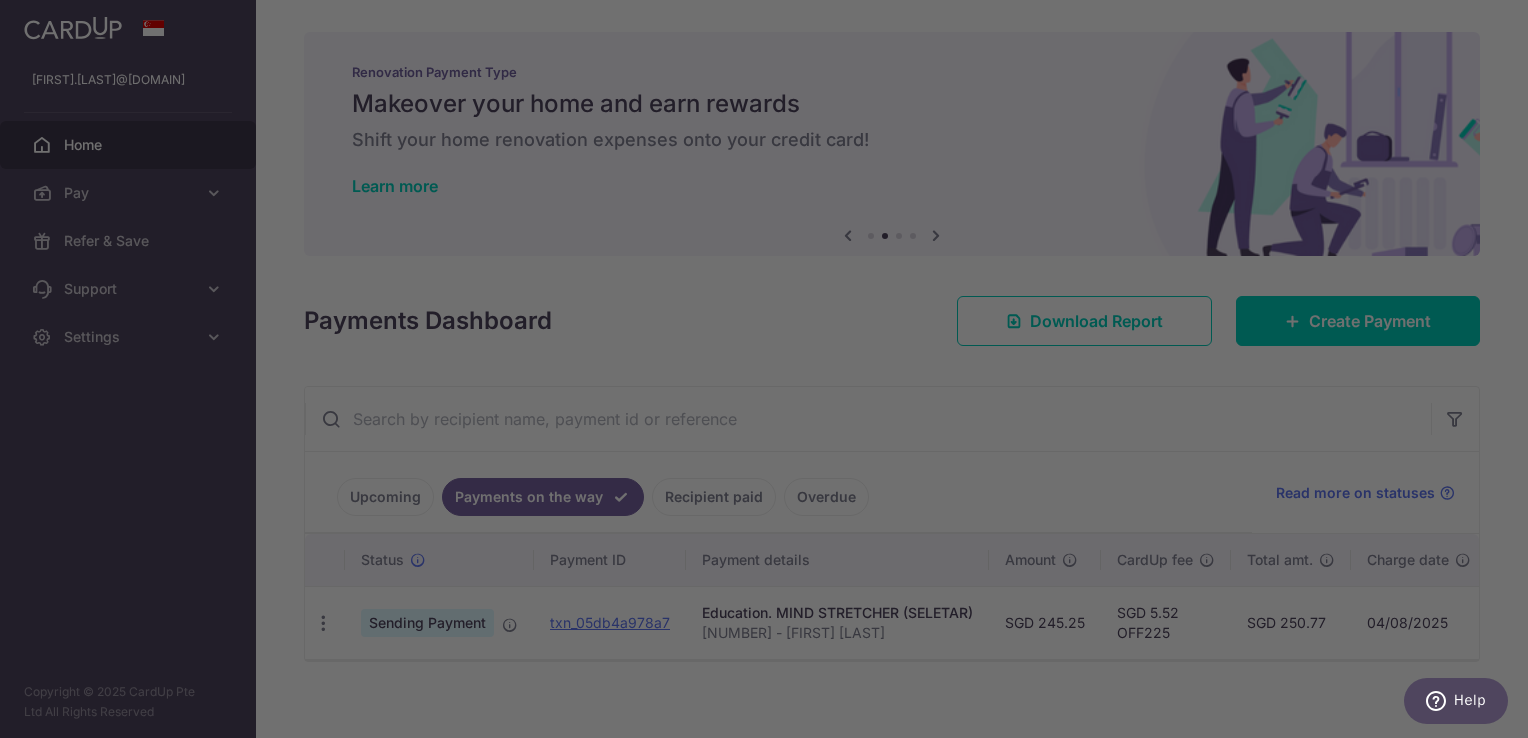 click at bounding box center [771, 372] 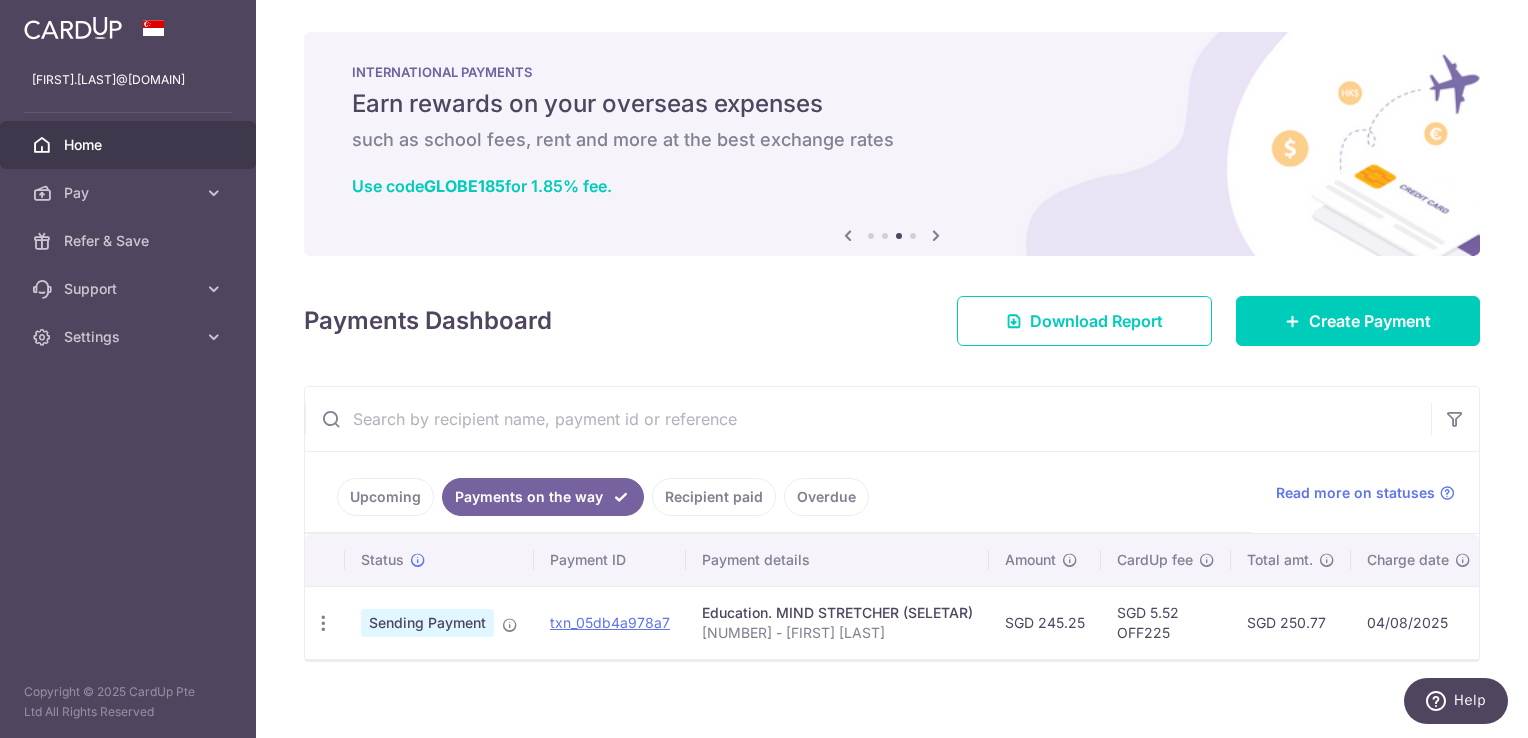 click on "Overdue" at bounding box center [826, 497] 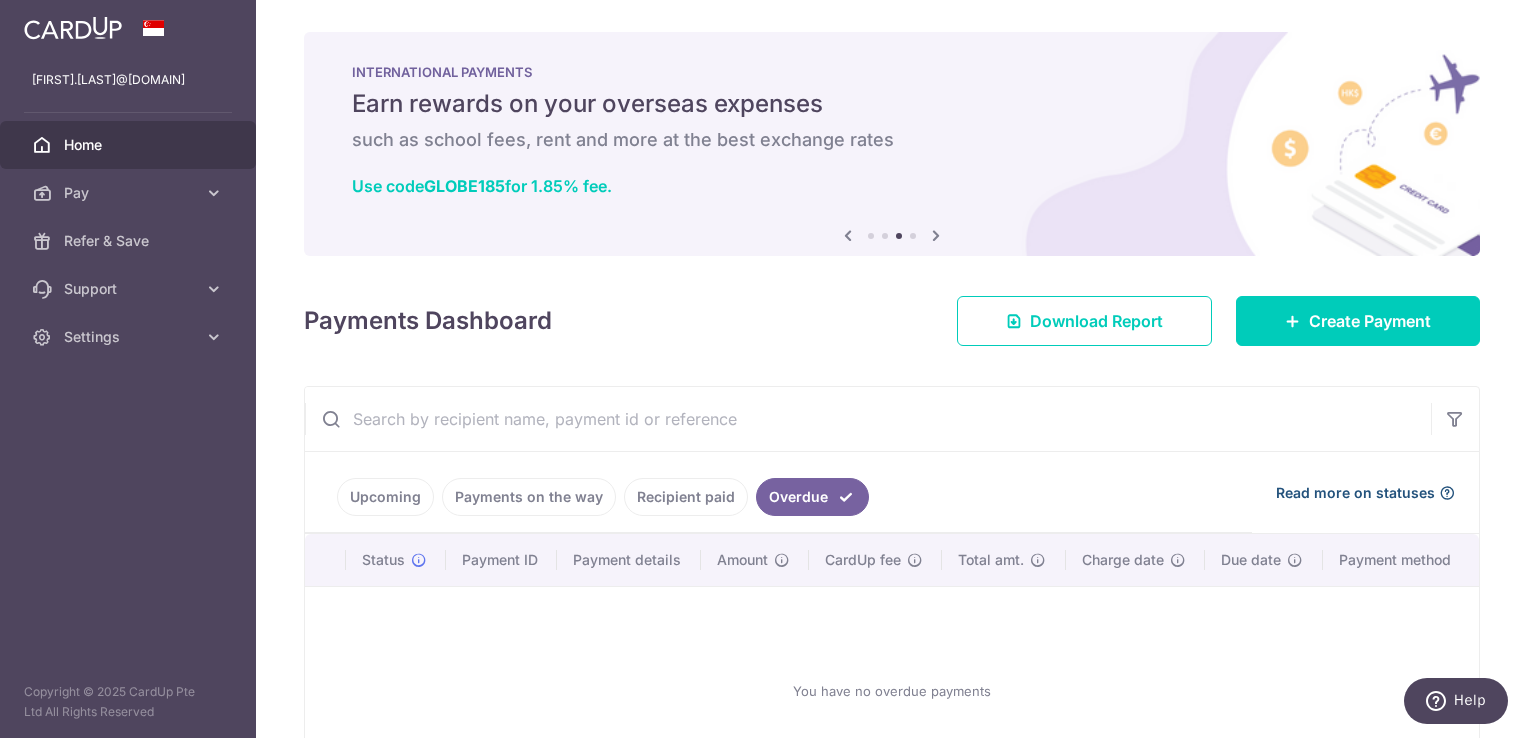 click on "Read more on statuses" at bounding box center [1355, 493] 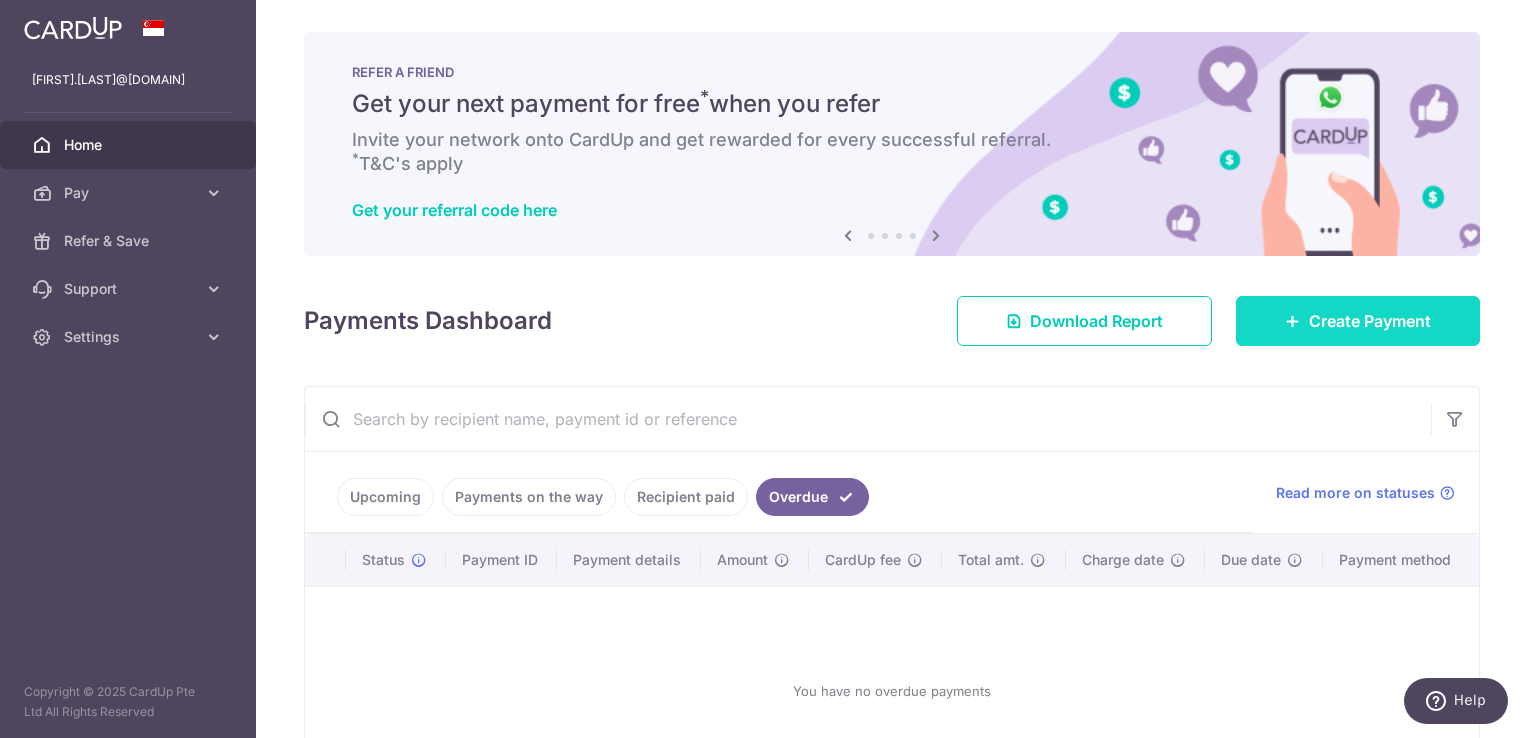 click on "Create Payment" at bounding box center (1370, 321) 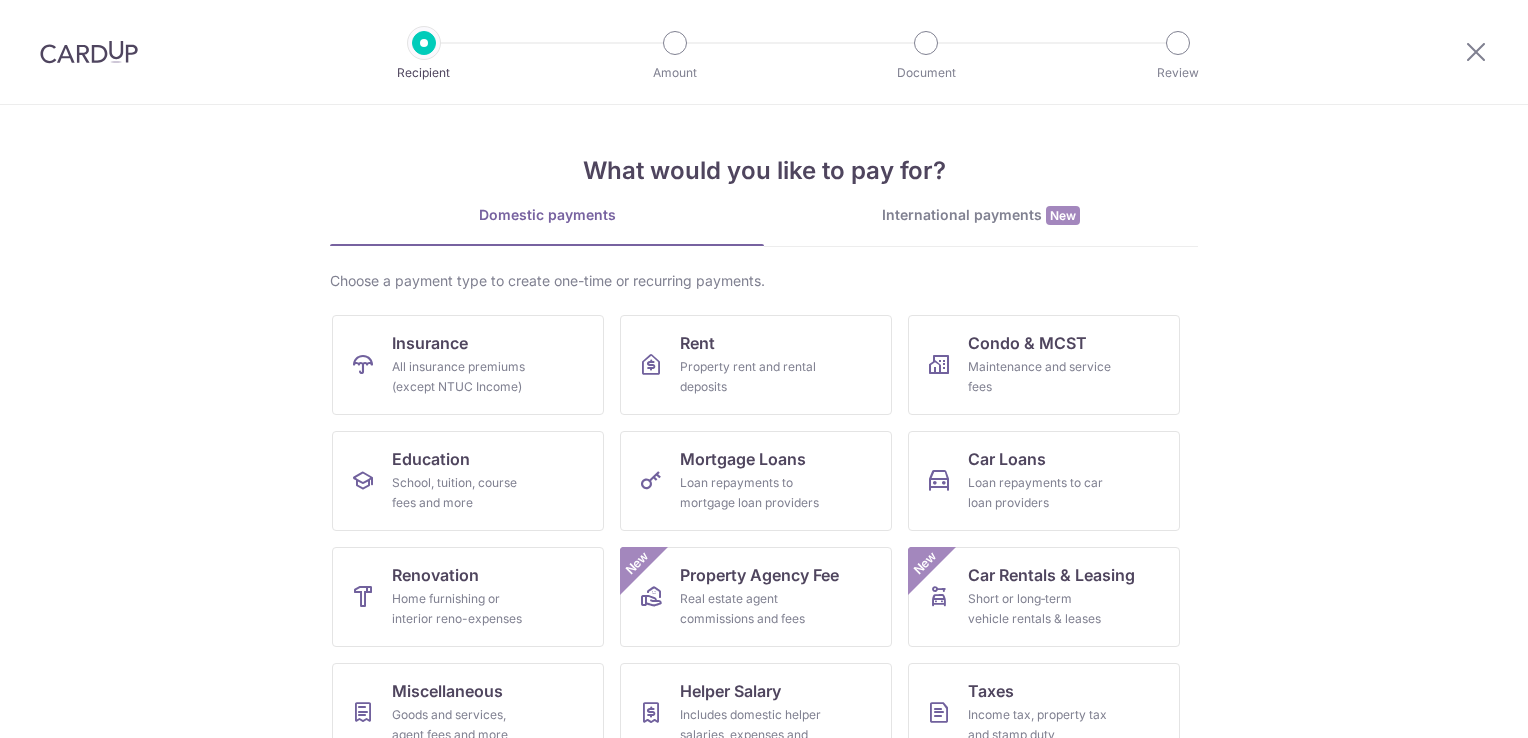 scroll, scrollTop: 0, scrollLeft: 0, axis: both 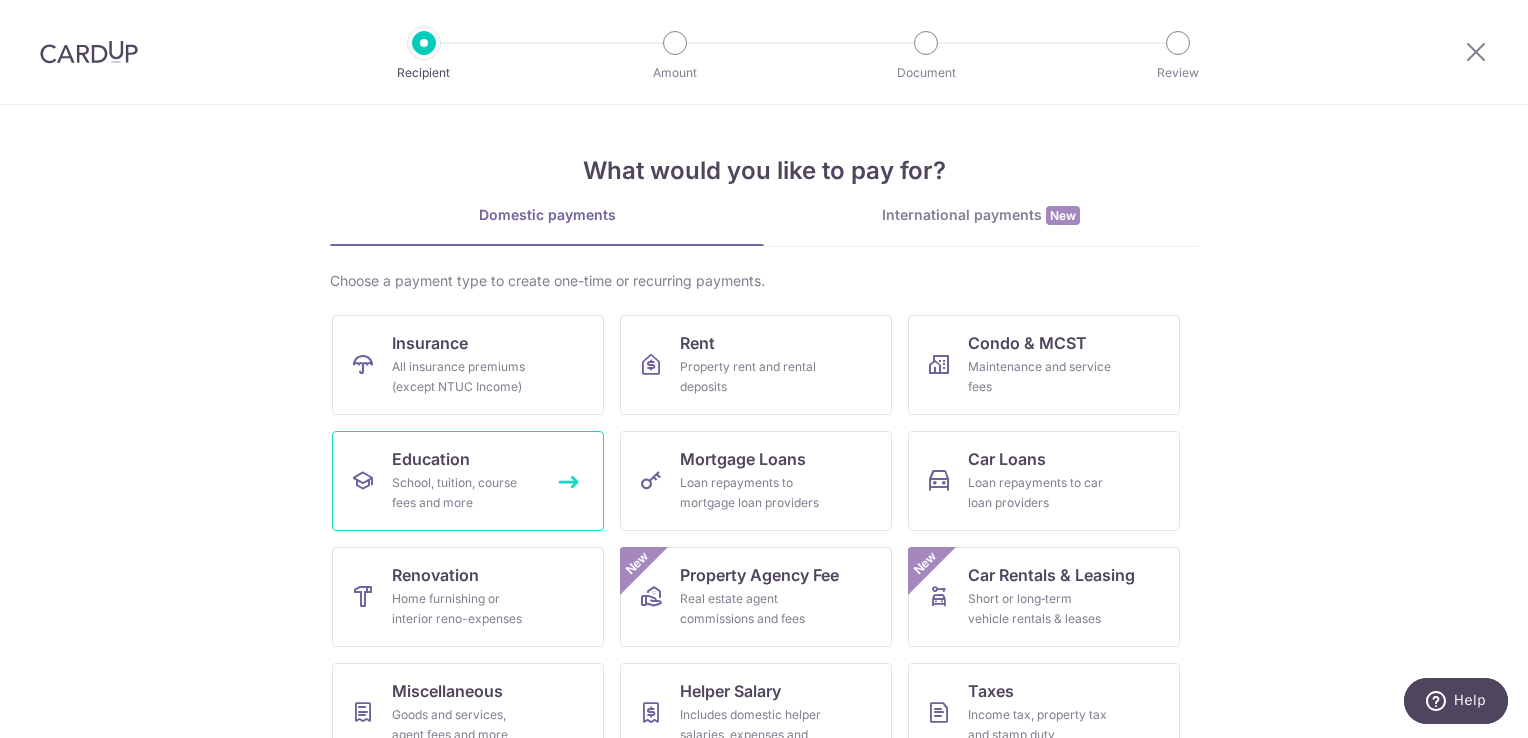 click on "School, tuition, course fees and more" at bounding box center [464, 493] 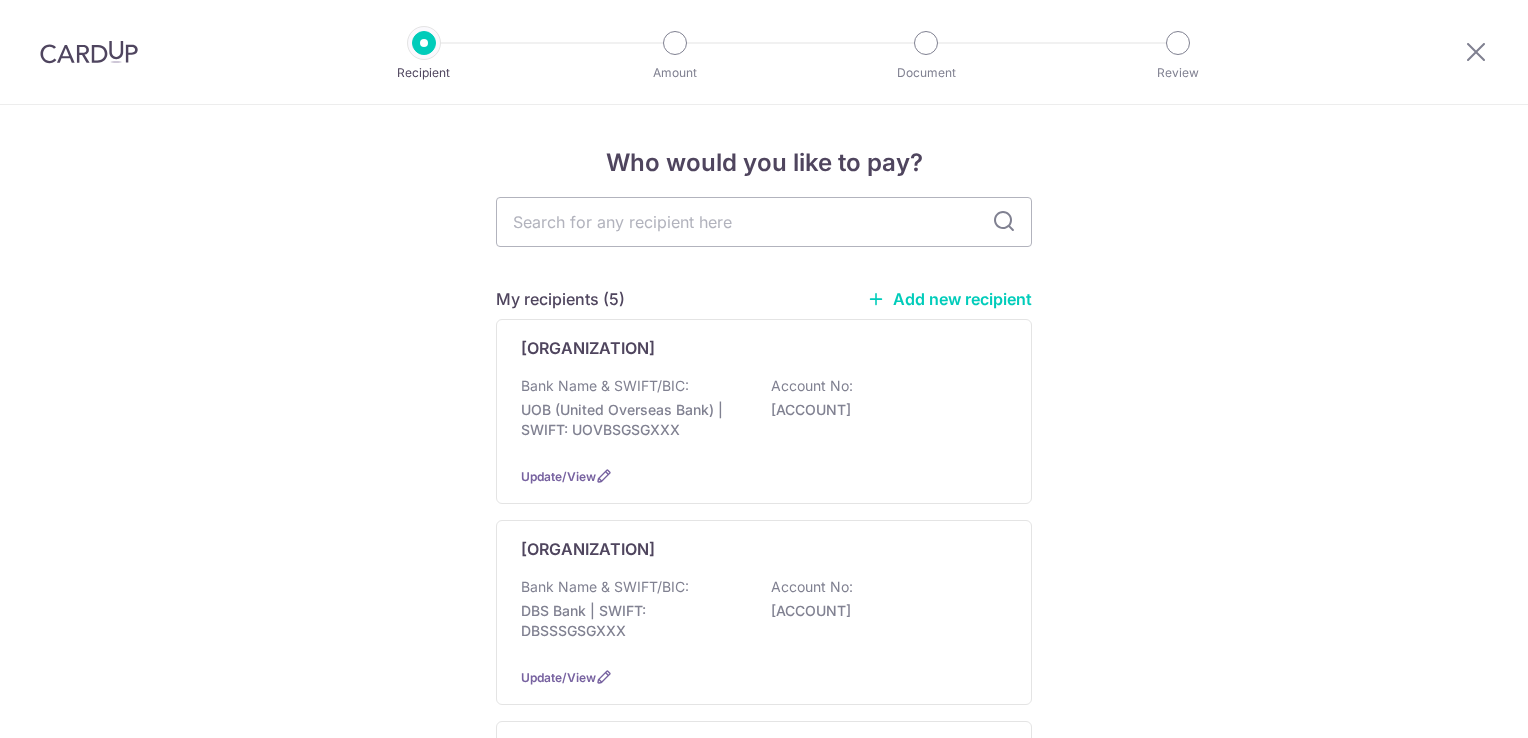 scroll, scrollTop: 0, scrollLeft: 0, axis: both 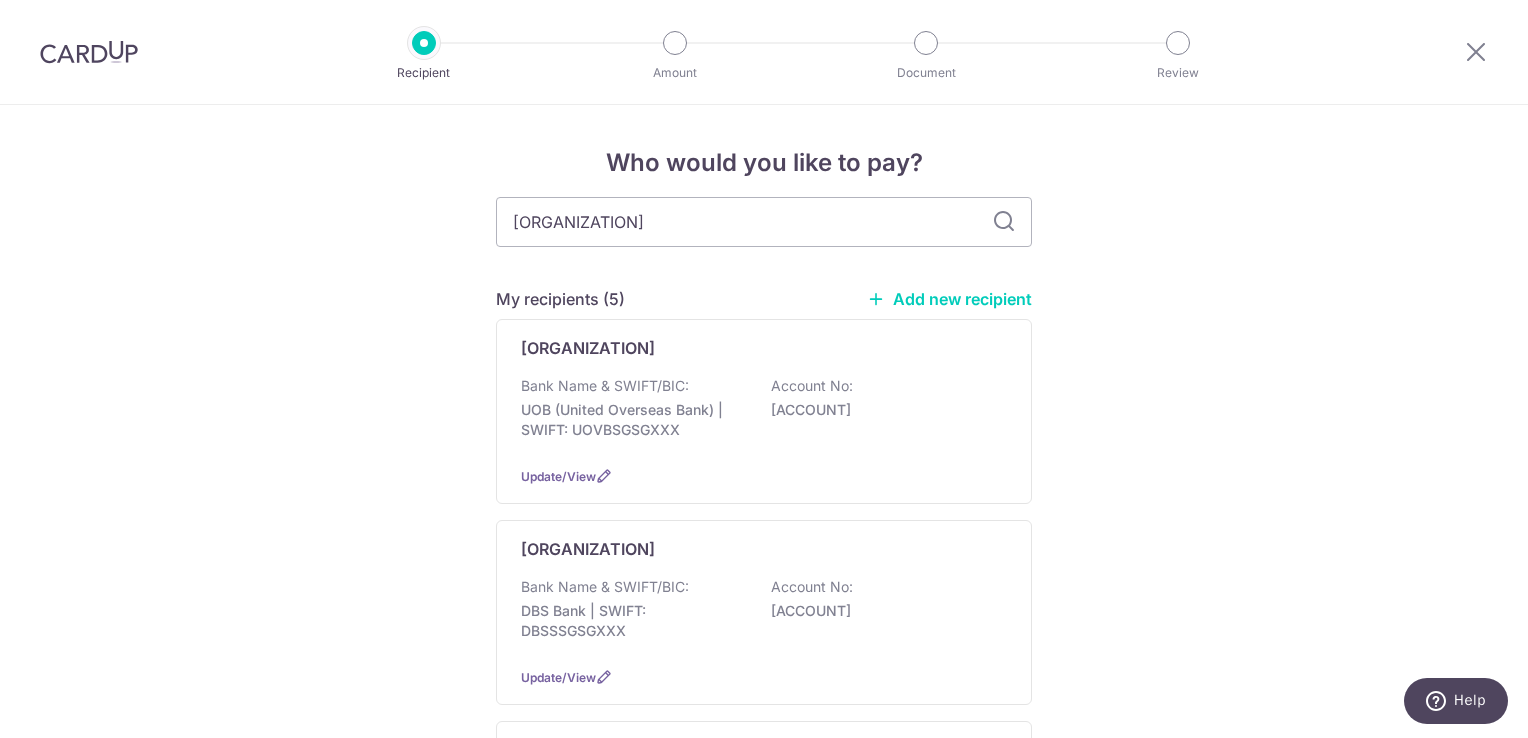 type on "berries world" 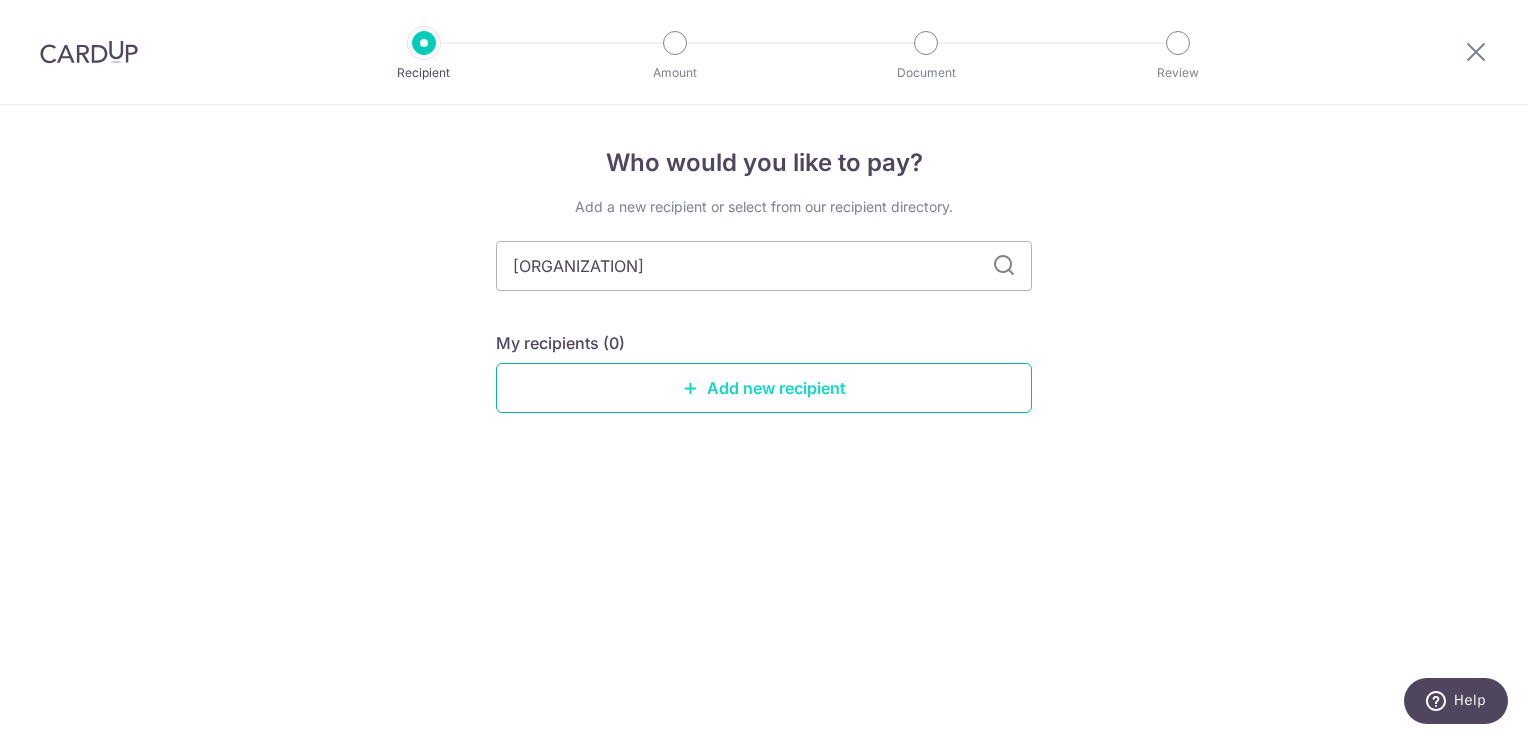 click on "Add new recipient" at bounding box center [764, 388] 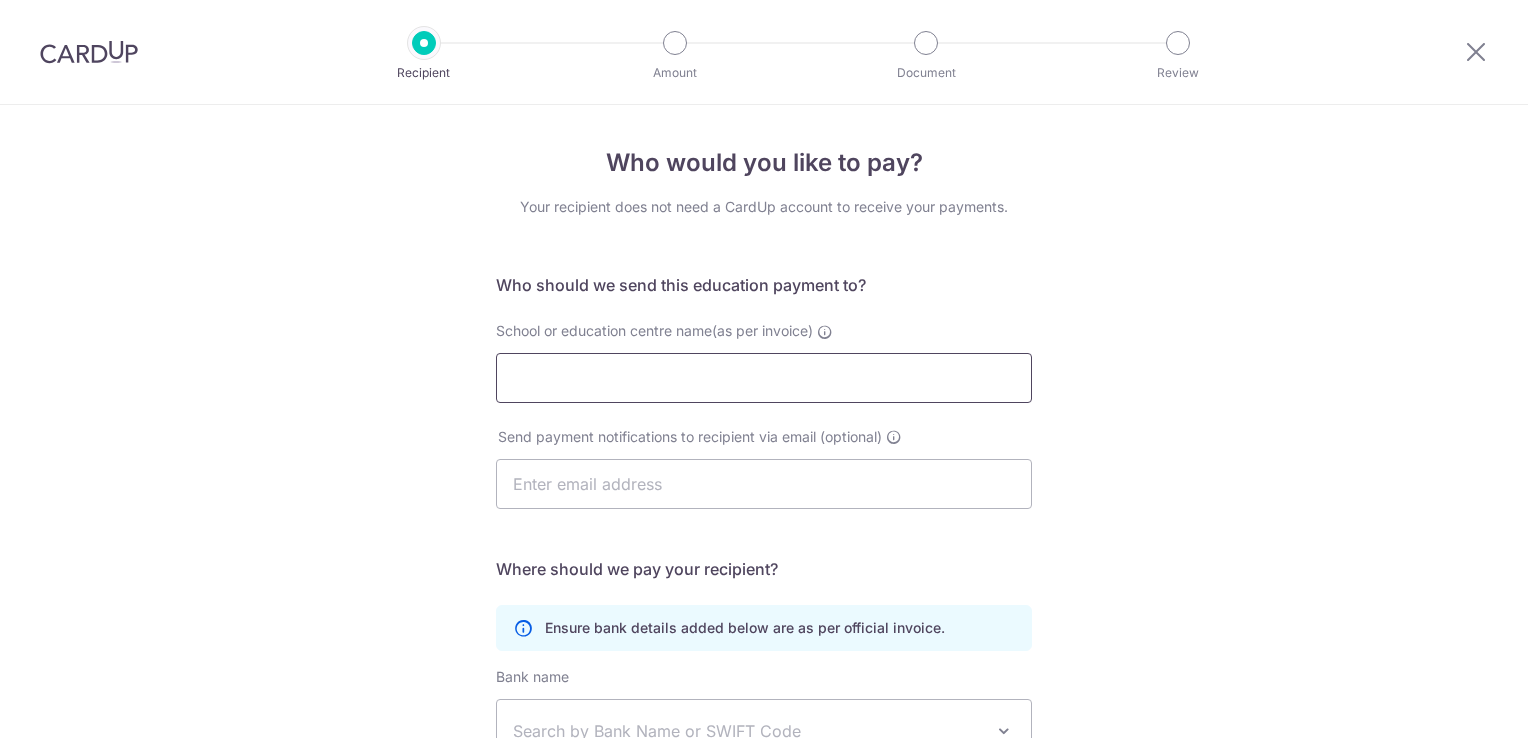 scroll, scrollTop: 0, scrollLeft: 0, axis: both 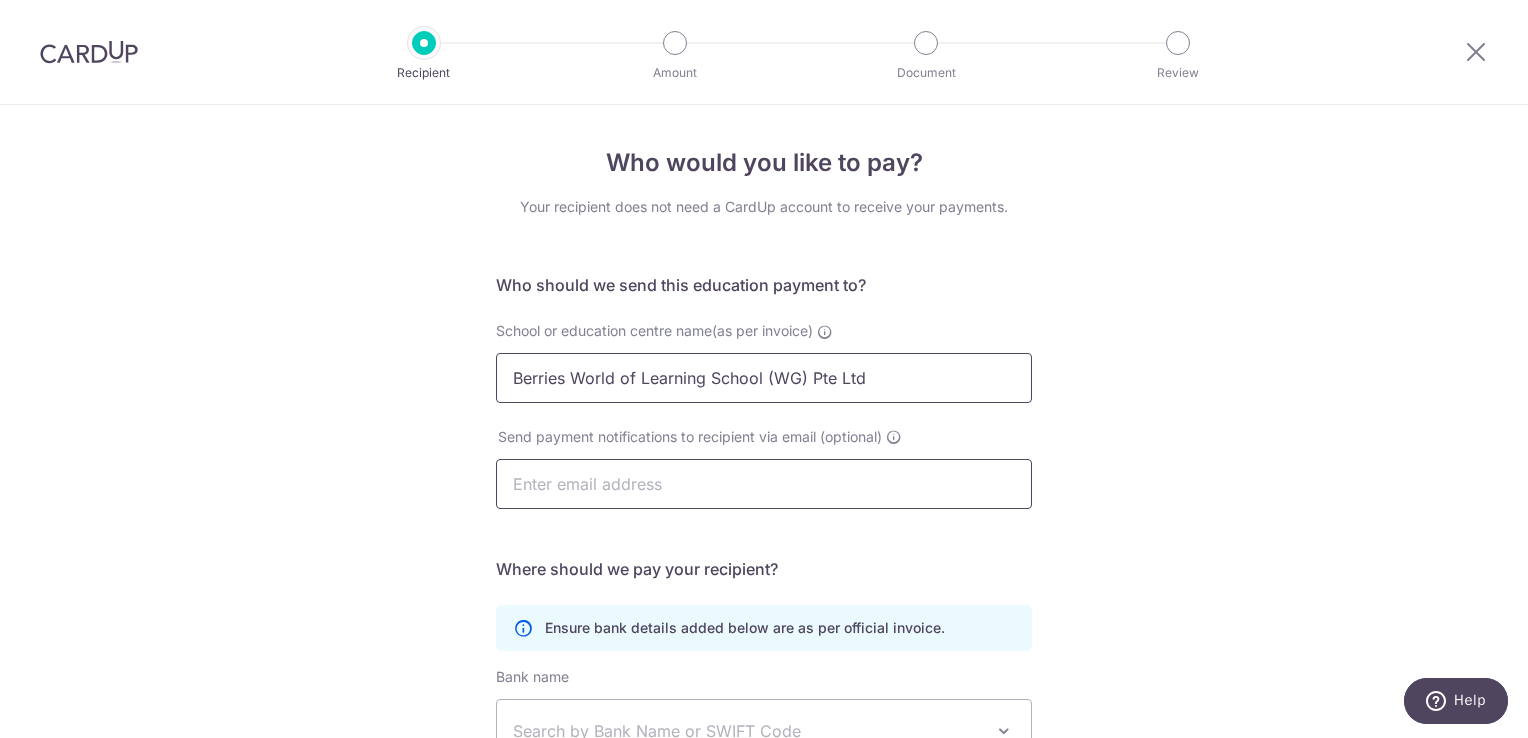 type on "Berries World of Learning School (WG) Pte Ltd" 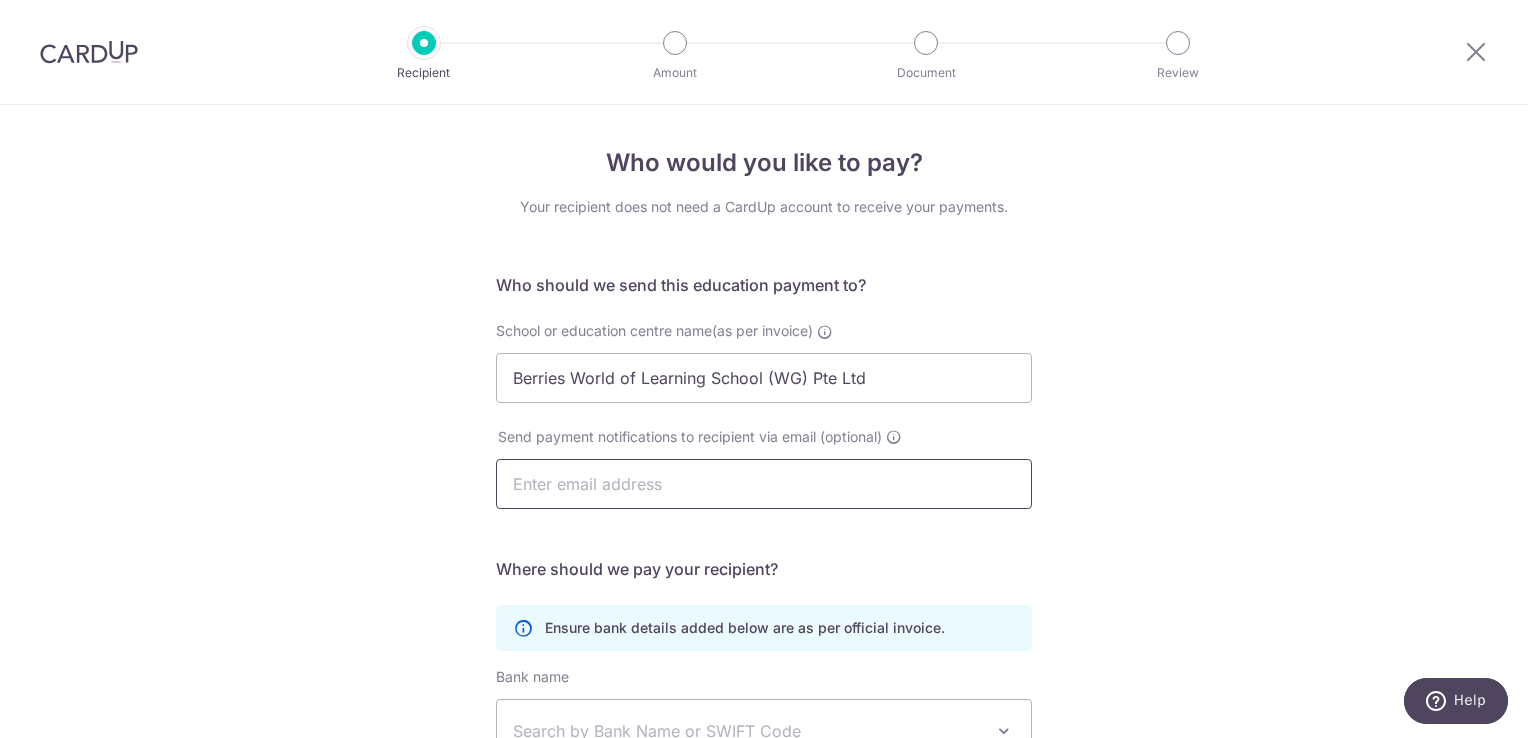 click at bounding box center [764, 484] 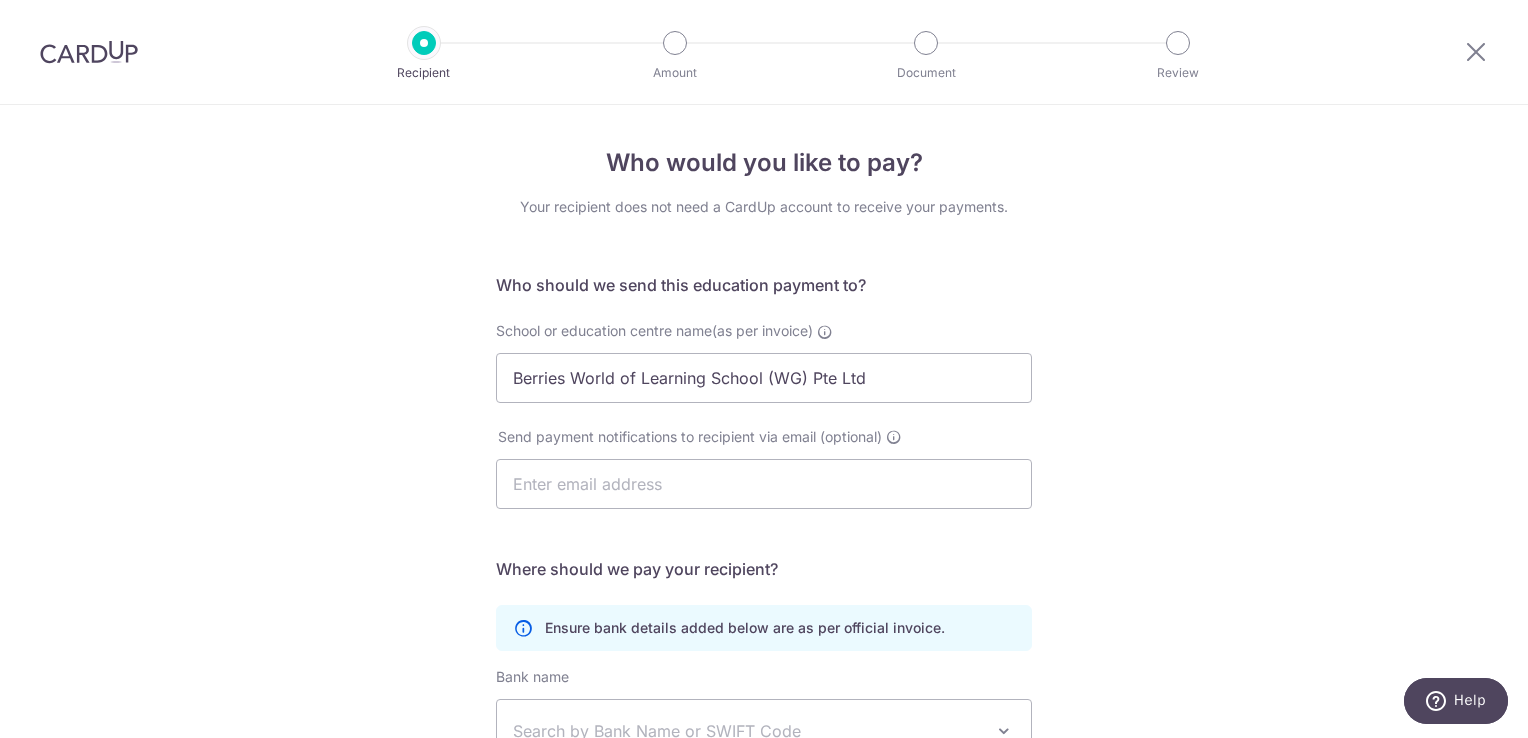 click on "Who would you like to pay?
Your recipient does not need a CardUp account to receive your payments.
Who should we send this education payment to?
School or education centre name(as per invoice)
Berries World of Learning School (WG) Pte Ltd
Send payment notifications to recipient via email (optional)
translation missing: en.no key
URL
Telephone" at bounding box center (764, 581) 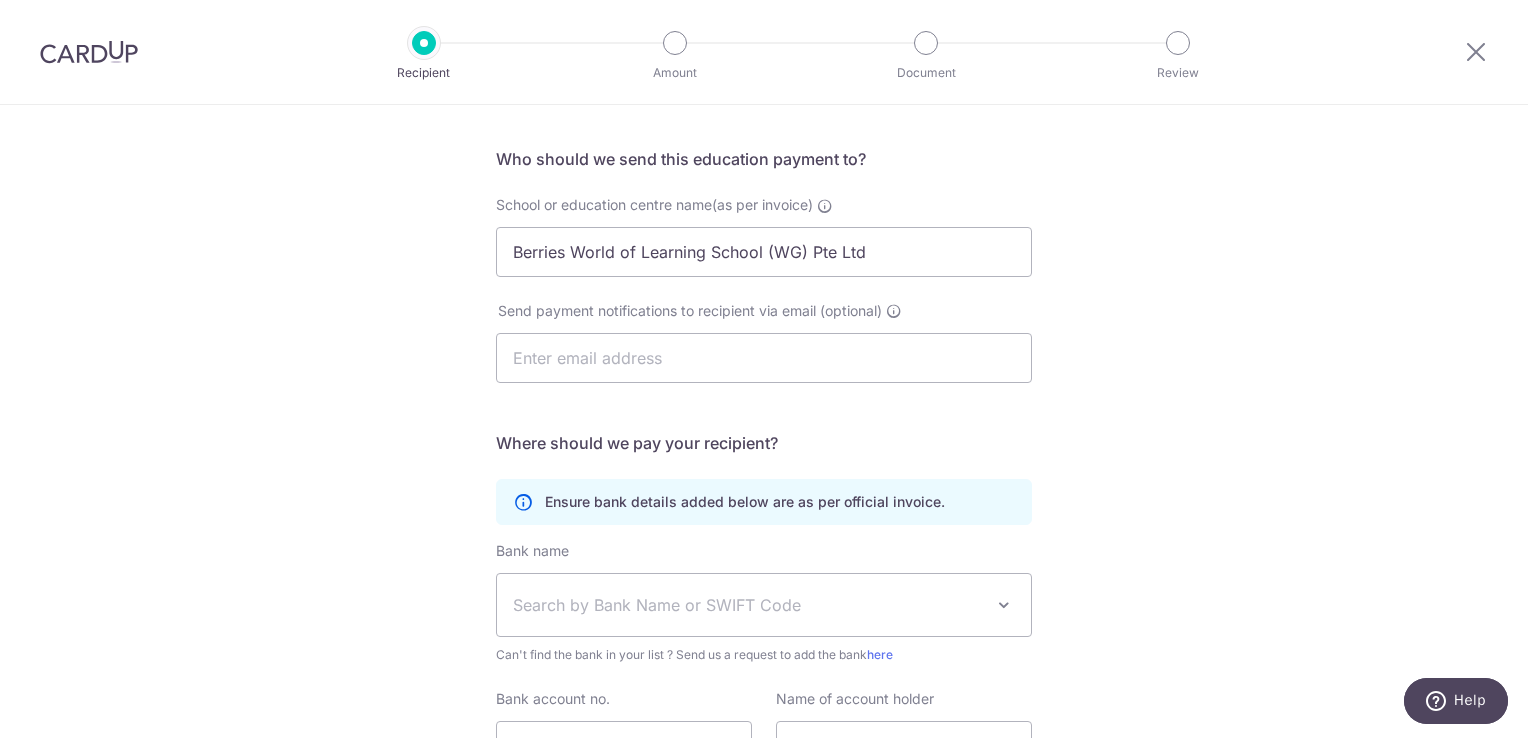 scroll, scrollTop: 300, scrollLeft: 0, axis: vertical 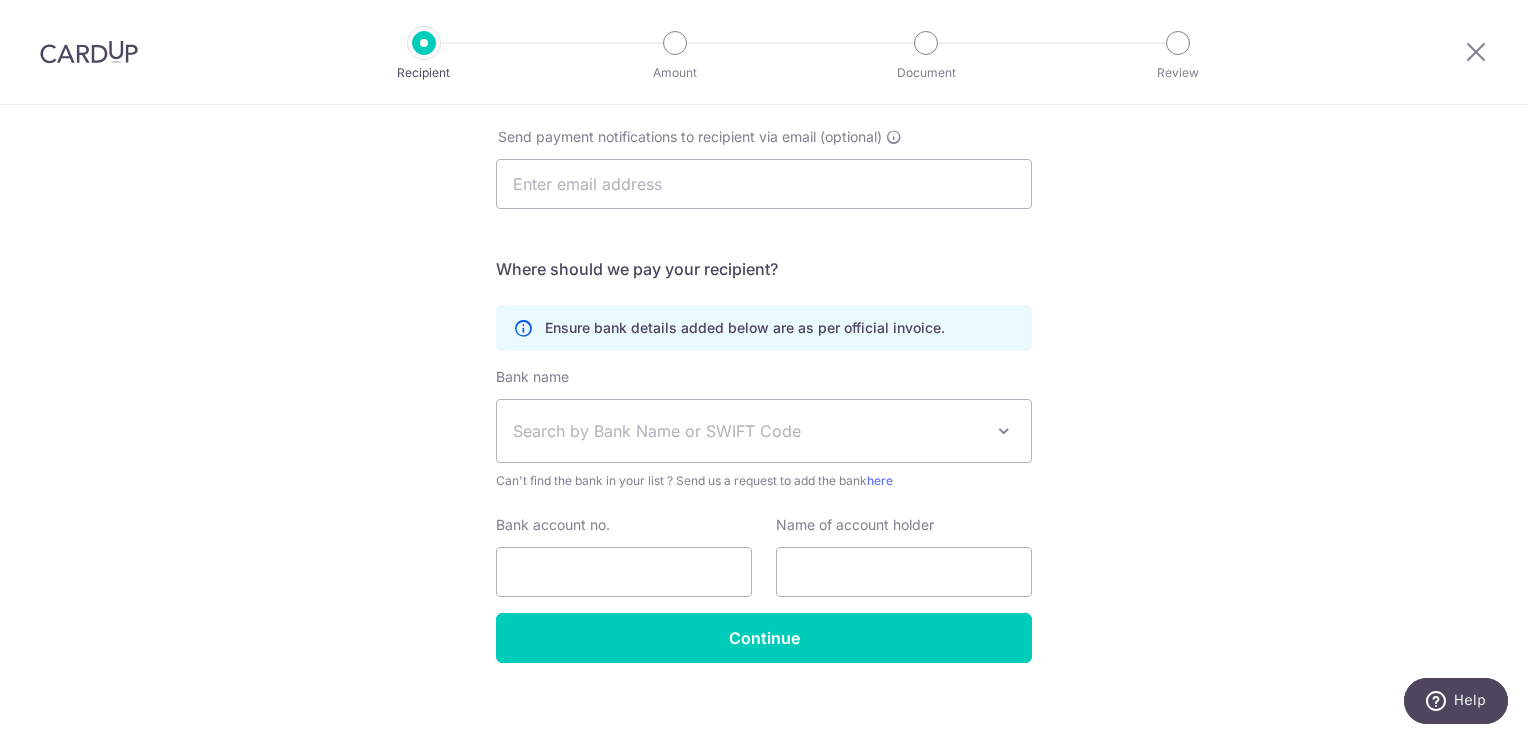 click on "Search by Bank Name or SWIFT Code" at bounding box center (748, 431) 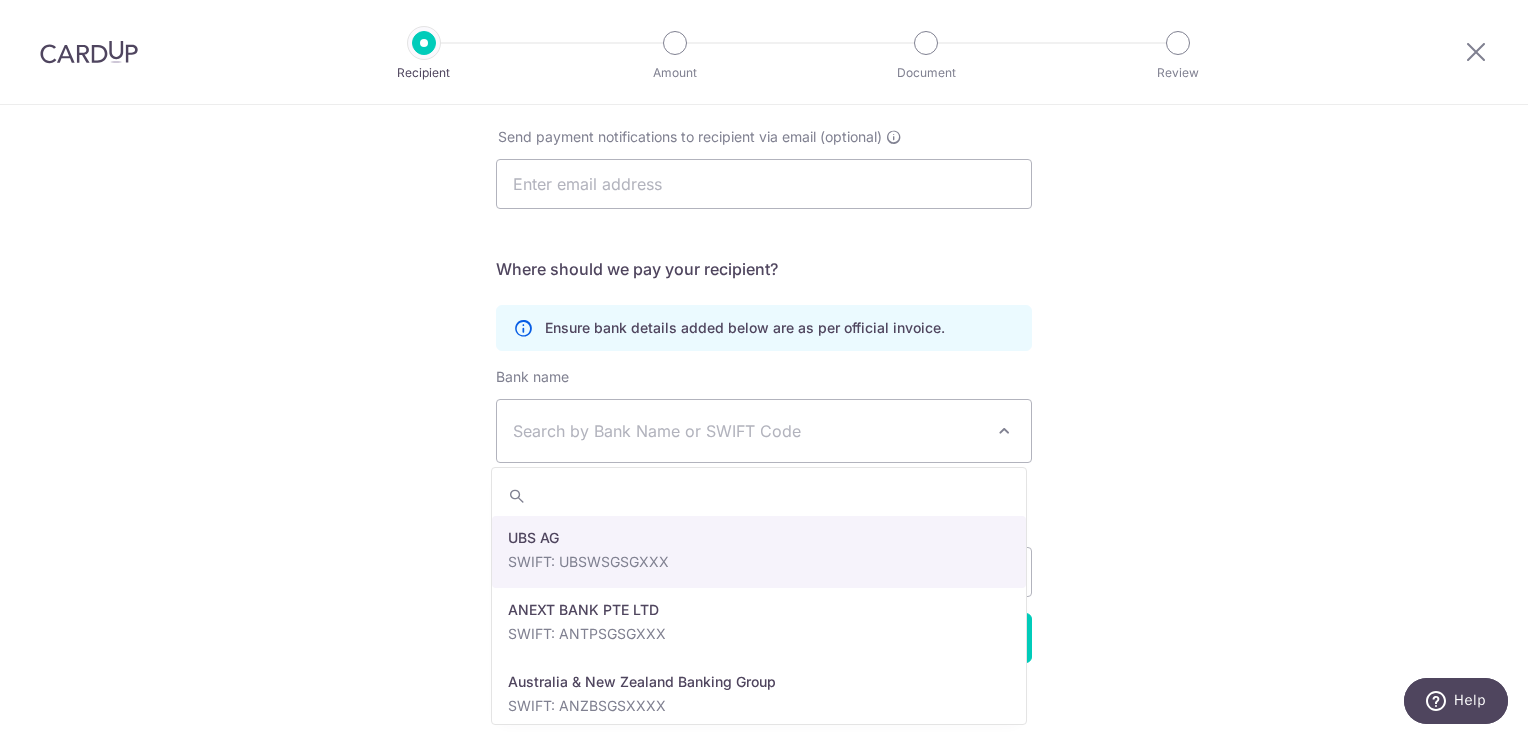 click on "Search by Bank Name or SWIFT Code" at bounding box center (748, 431) 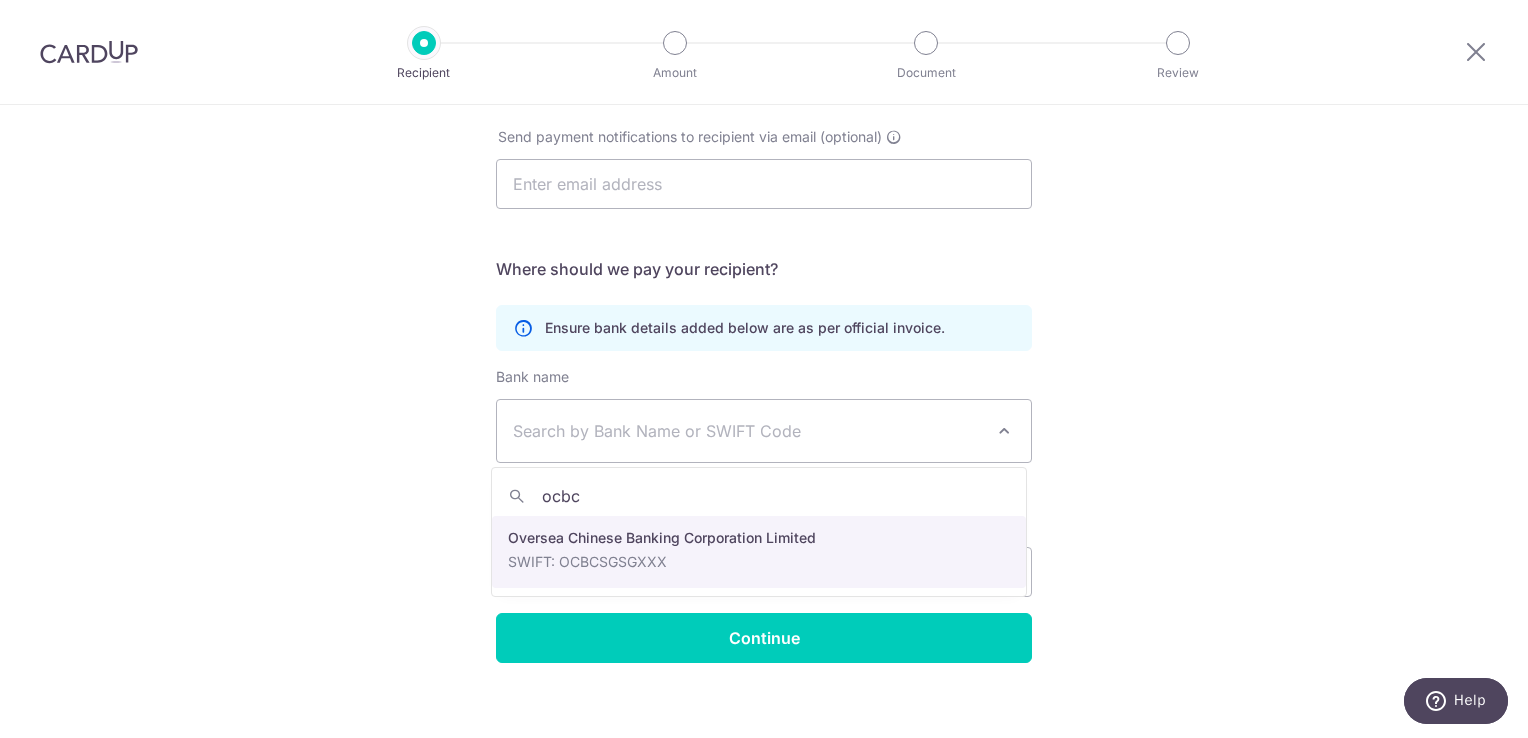 type on "ocbc" 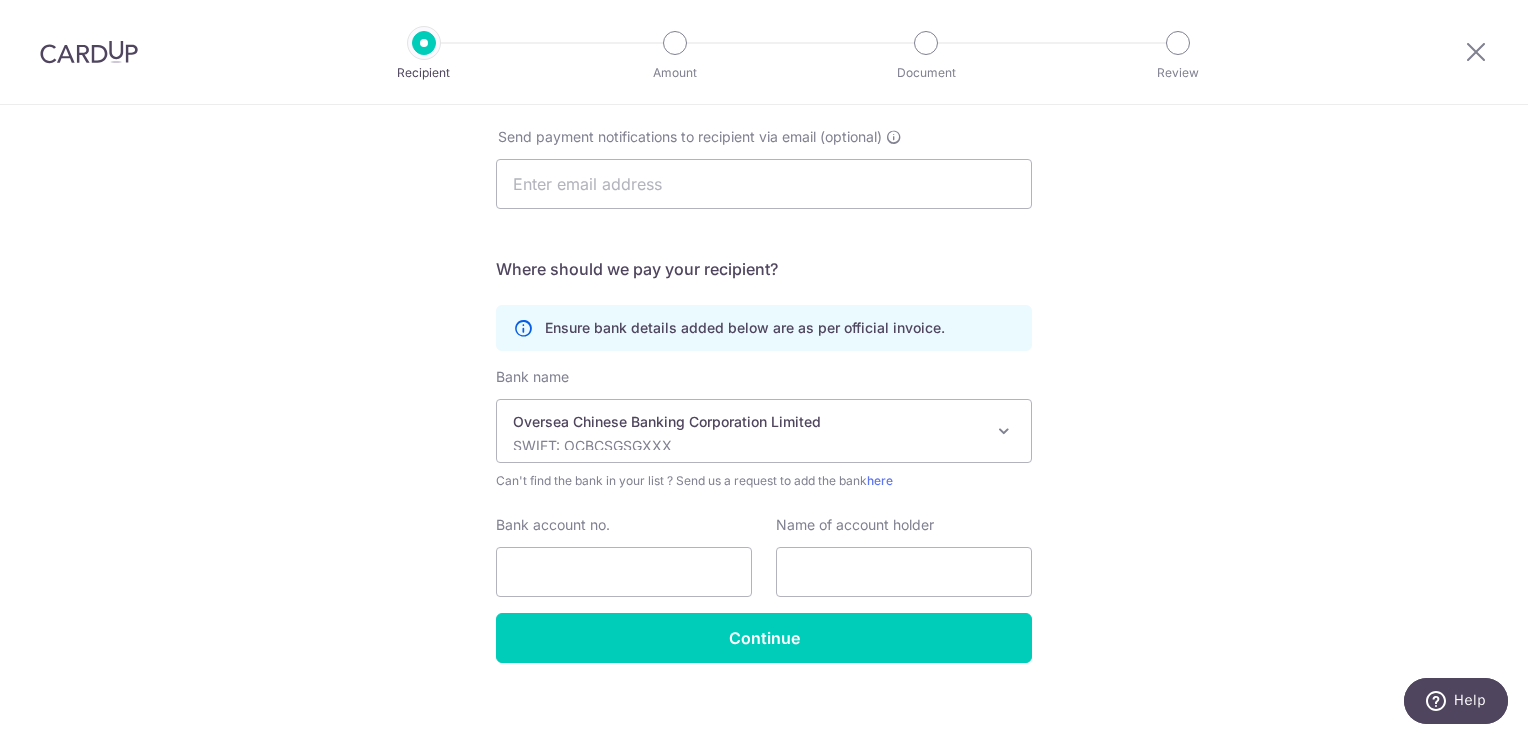 click on "Bank account no." at bounding box center [624, 556] 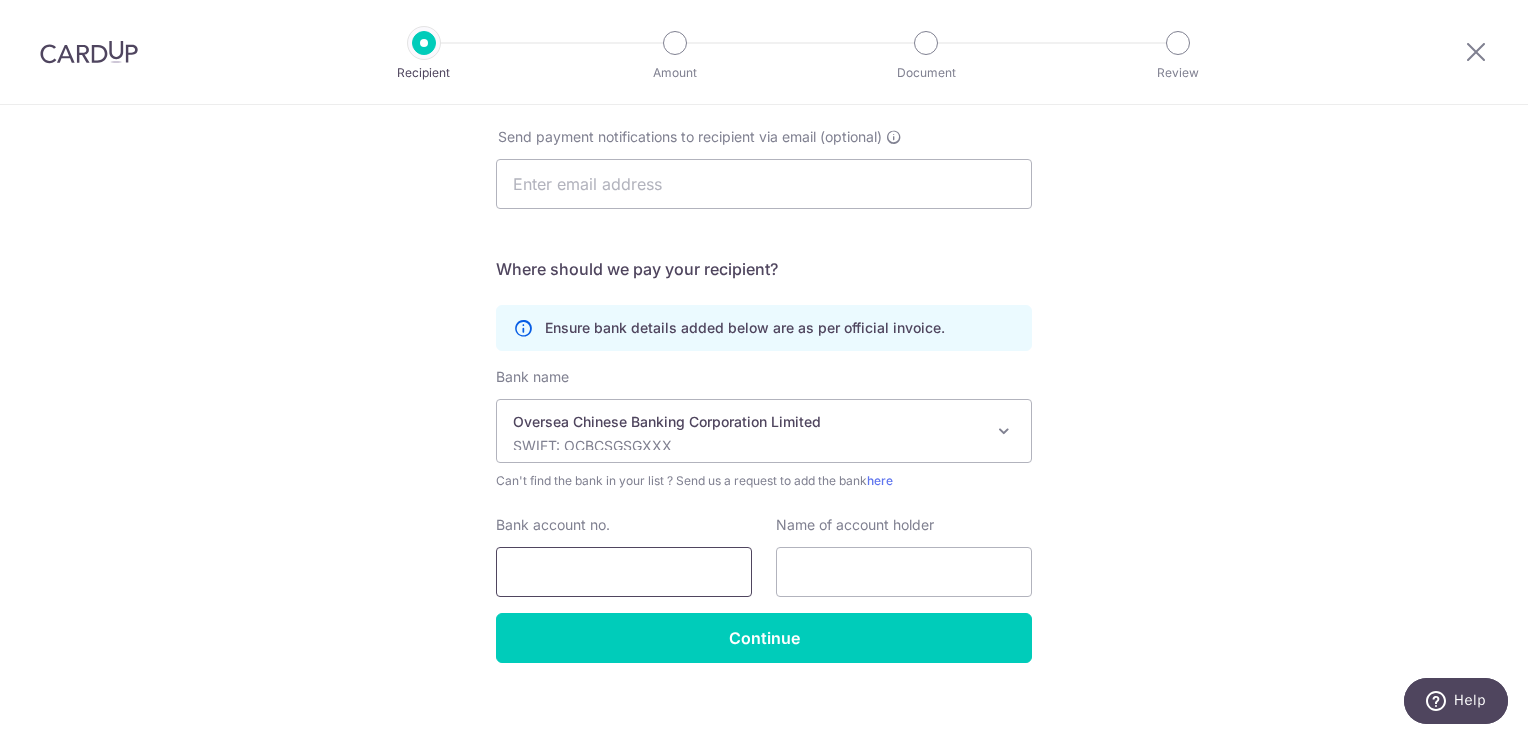 click on "Bank account no." at bounding box center (624, 572) 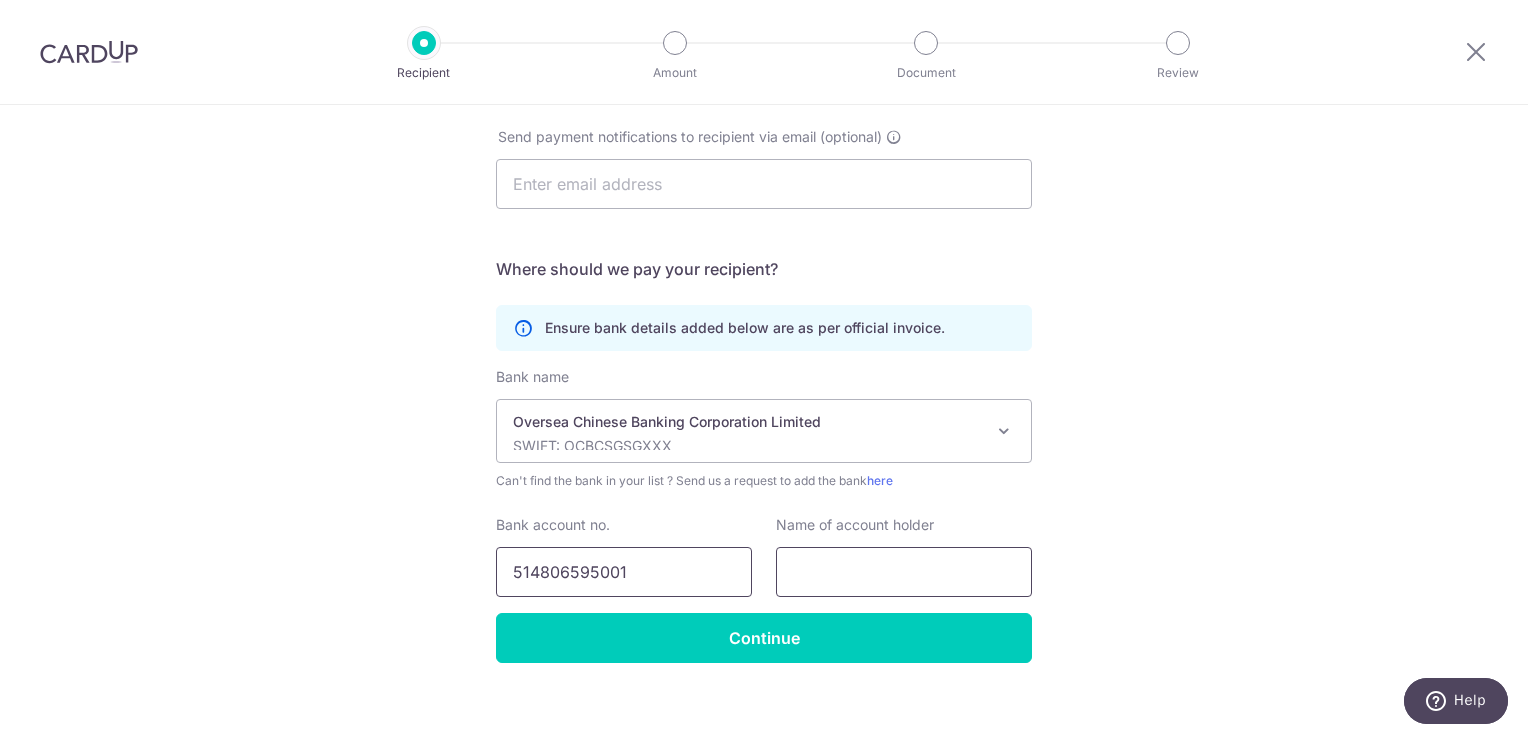 type on "514806595001" 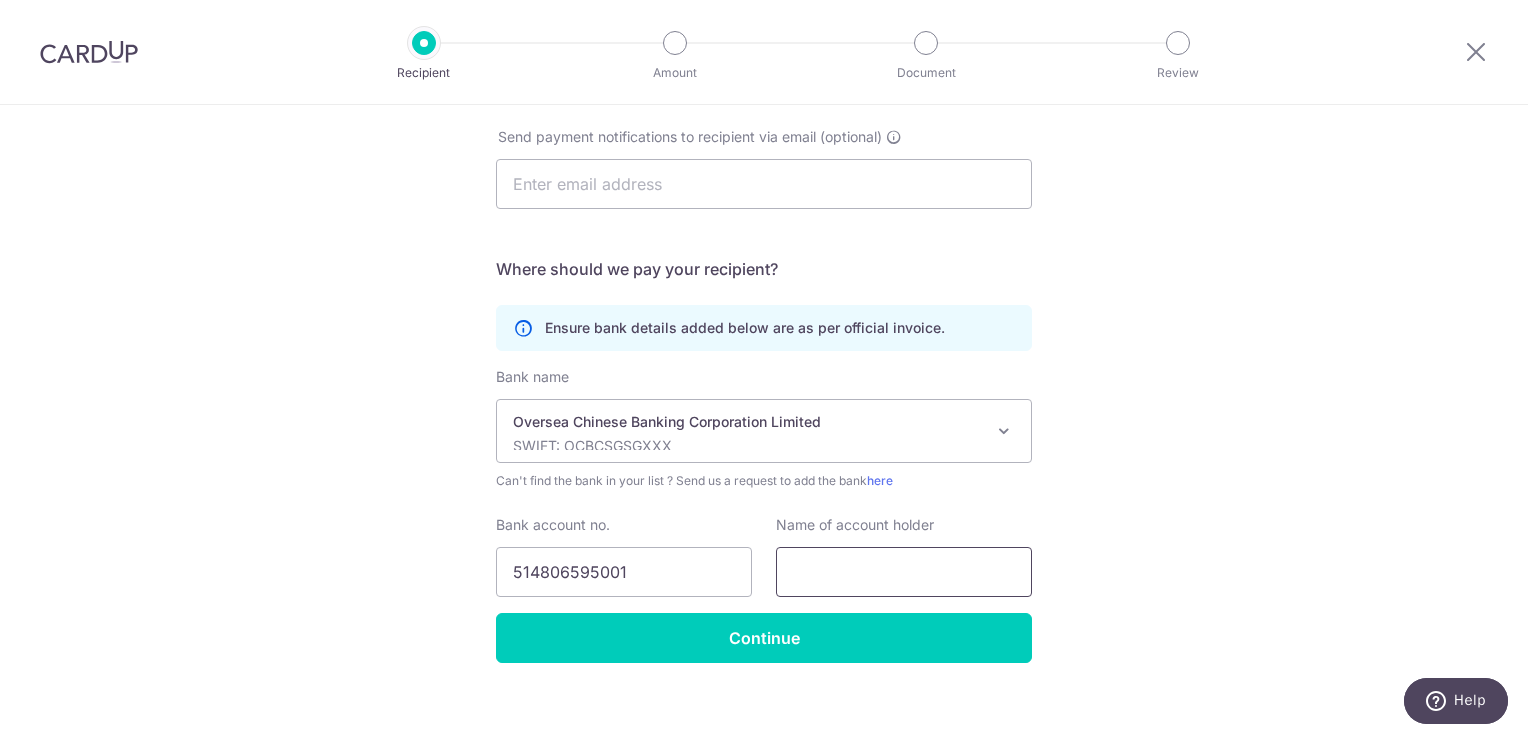 click at bounding box center [904, 572] 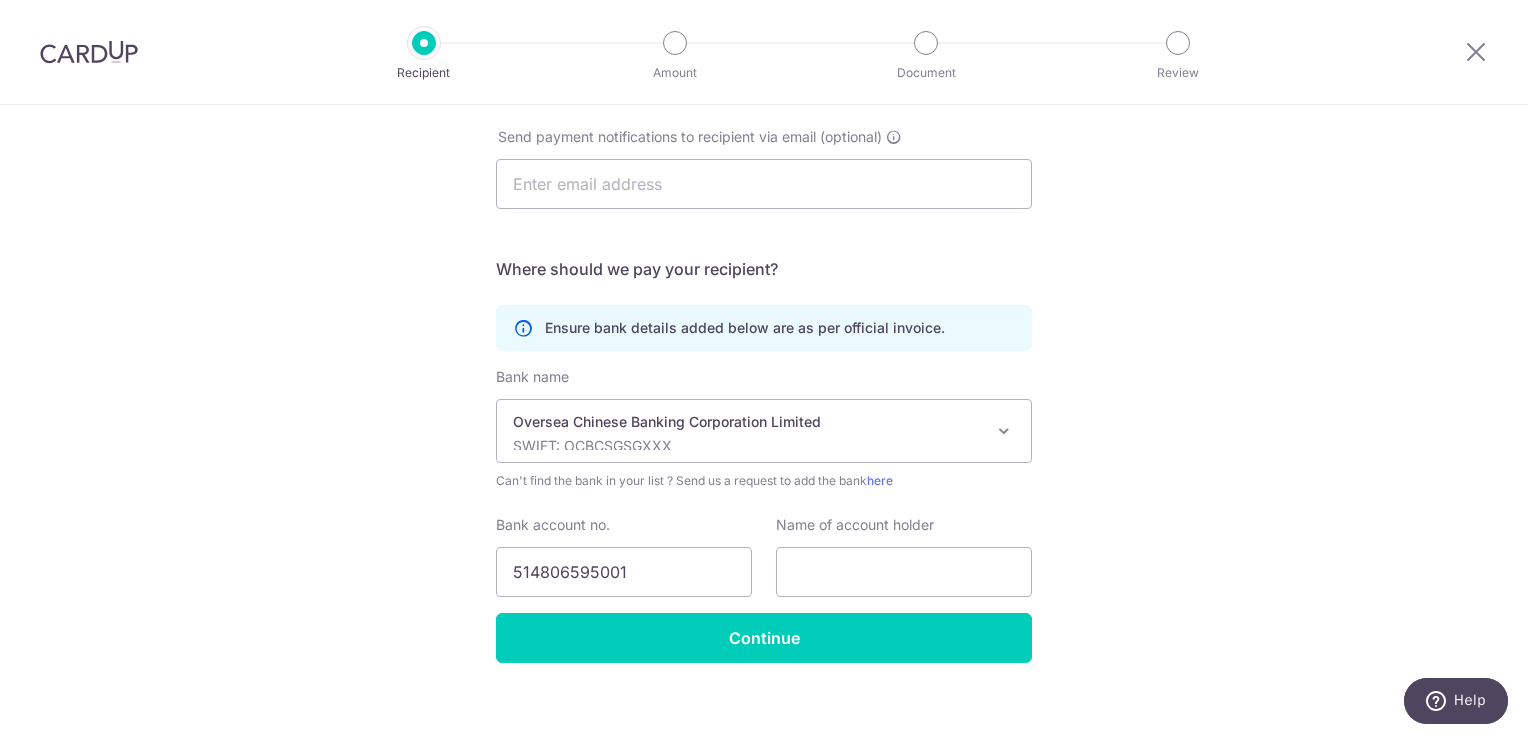 click on "Who should we send this education payment to?
School or education centre name(as per invoice)
Berries World of Learning School (WG) Pte Ltd
Send payment notifications to recipient via email (optional)
translation missing: en.no key
URL
Telephone
Where should we pay your recipient?" at bounding box center (764, 318) 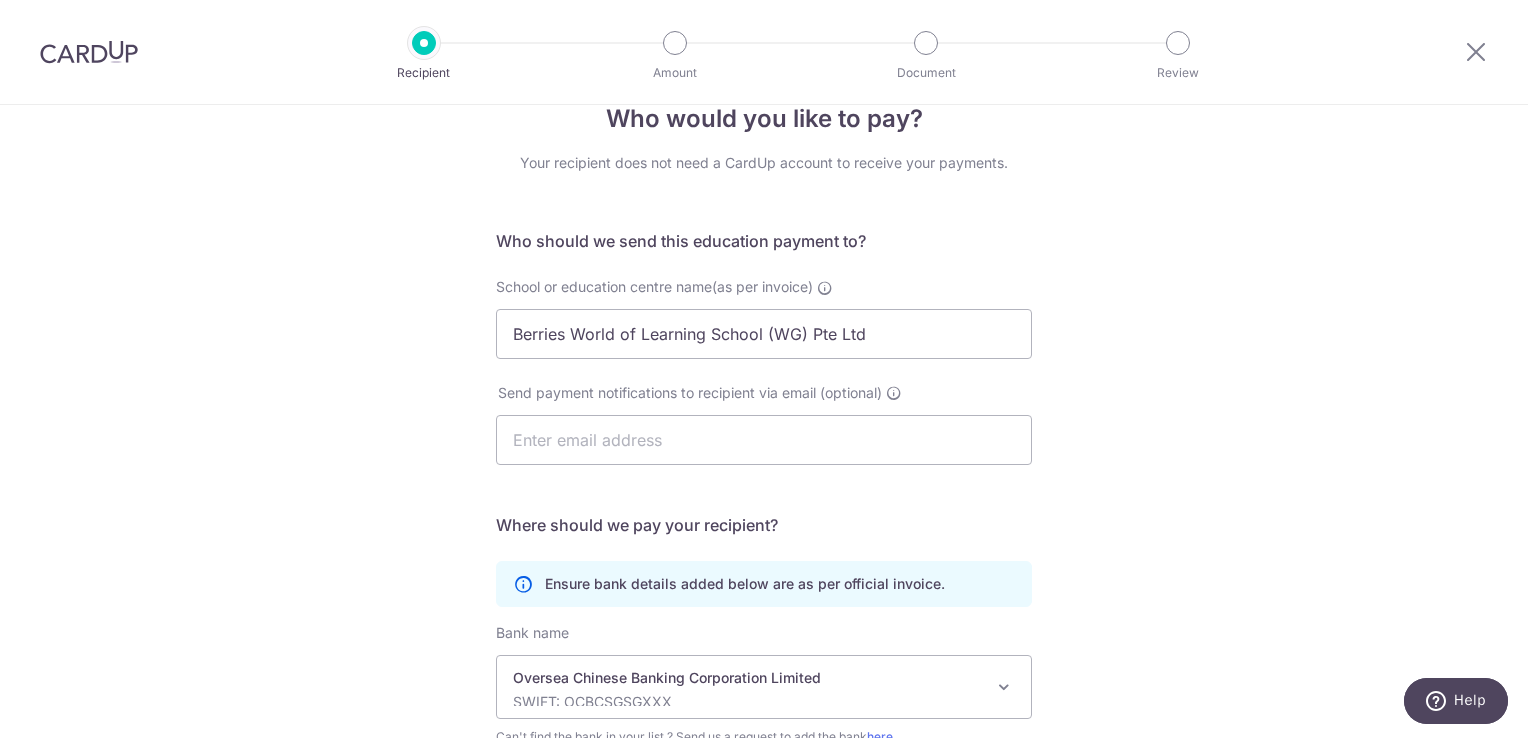 scroll, scrollTop: 0, scrollLeft: 0, axis: both 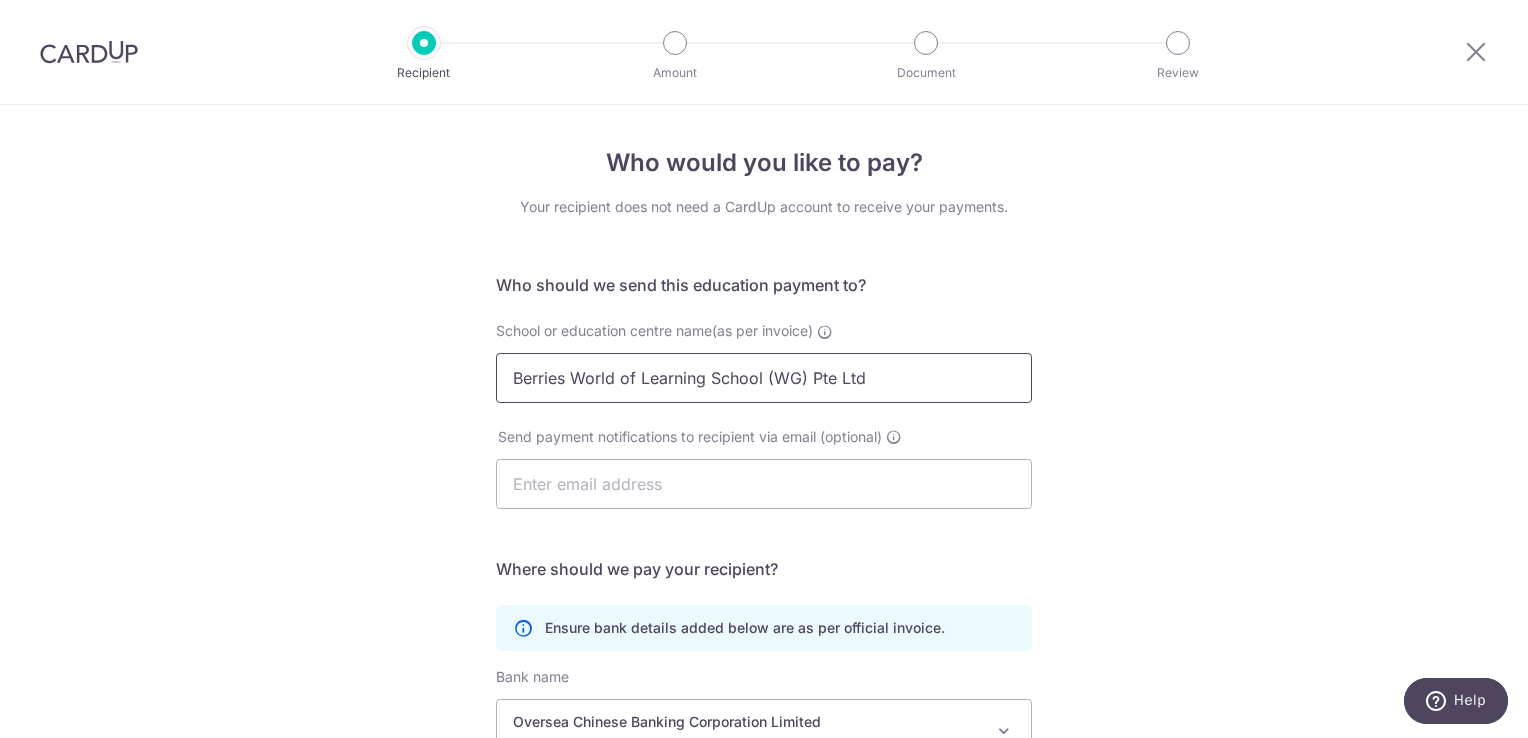 drag, startPoint x: 872, startPoint y: 375, endPoint x: 398, endPoint y: 374, distance: 474.00107 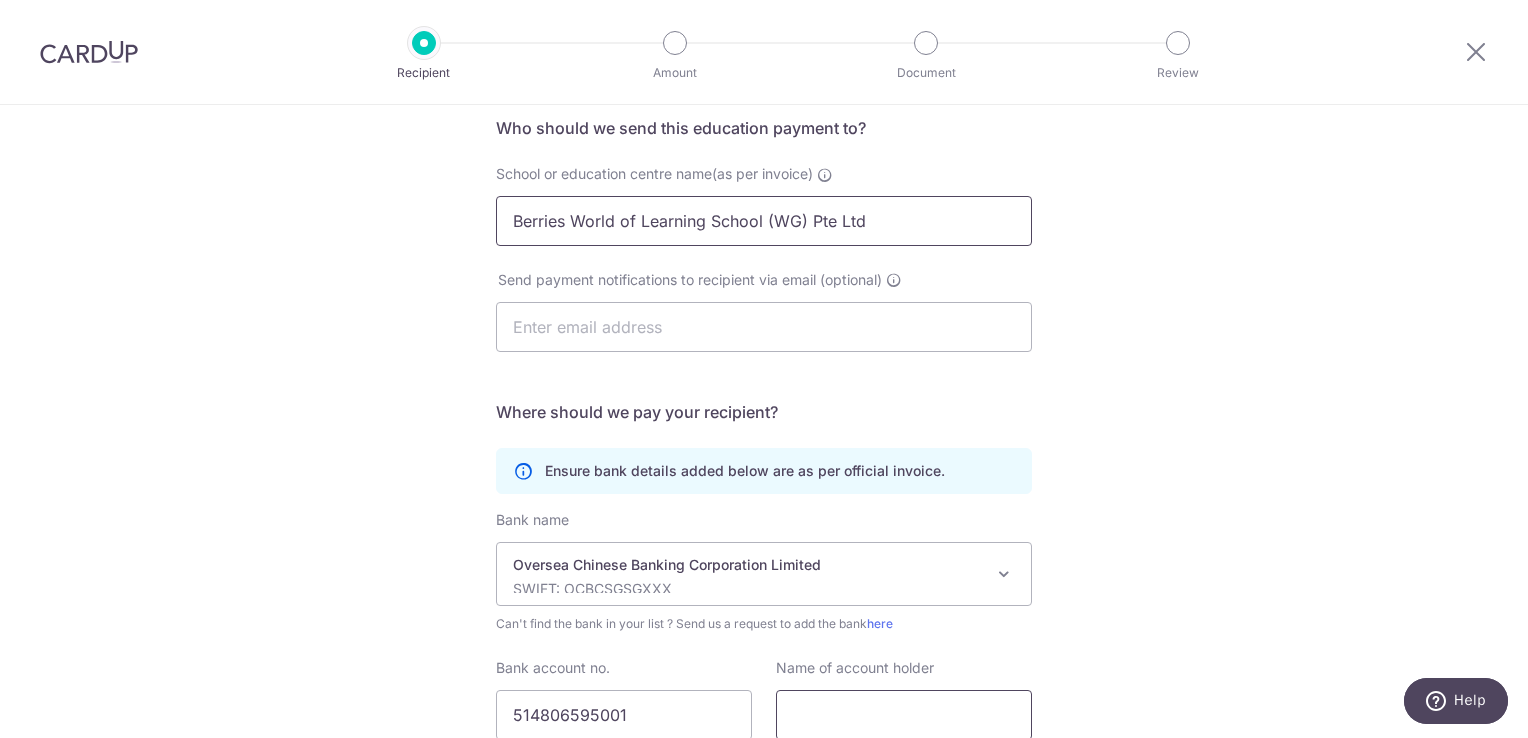 scroll, scrollTop: 317, scrollLeft: 0, axis: vertical 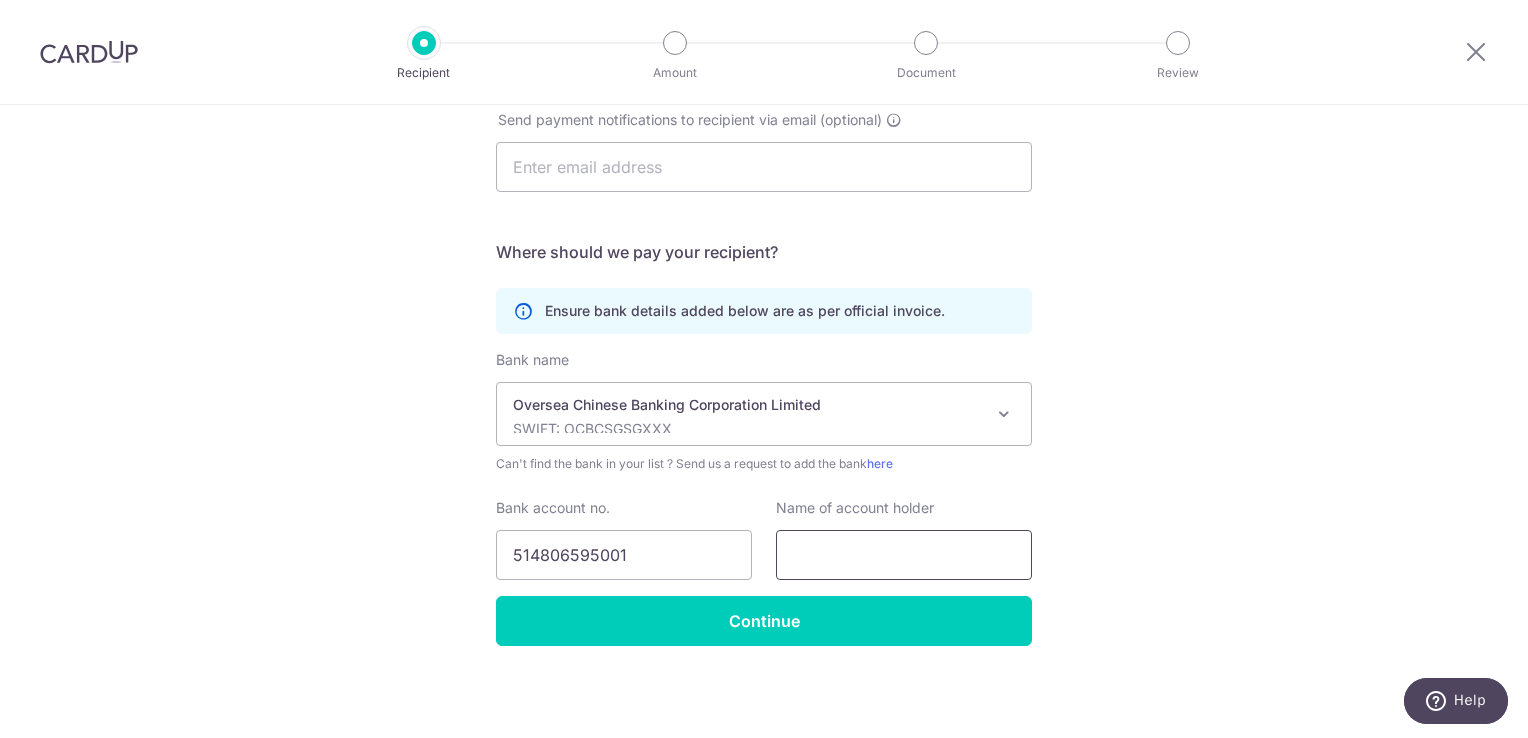 click at bounding box center (904, 555) 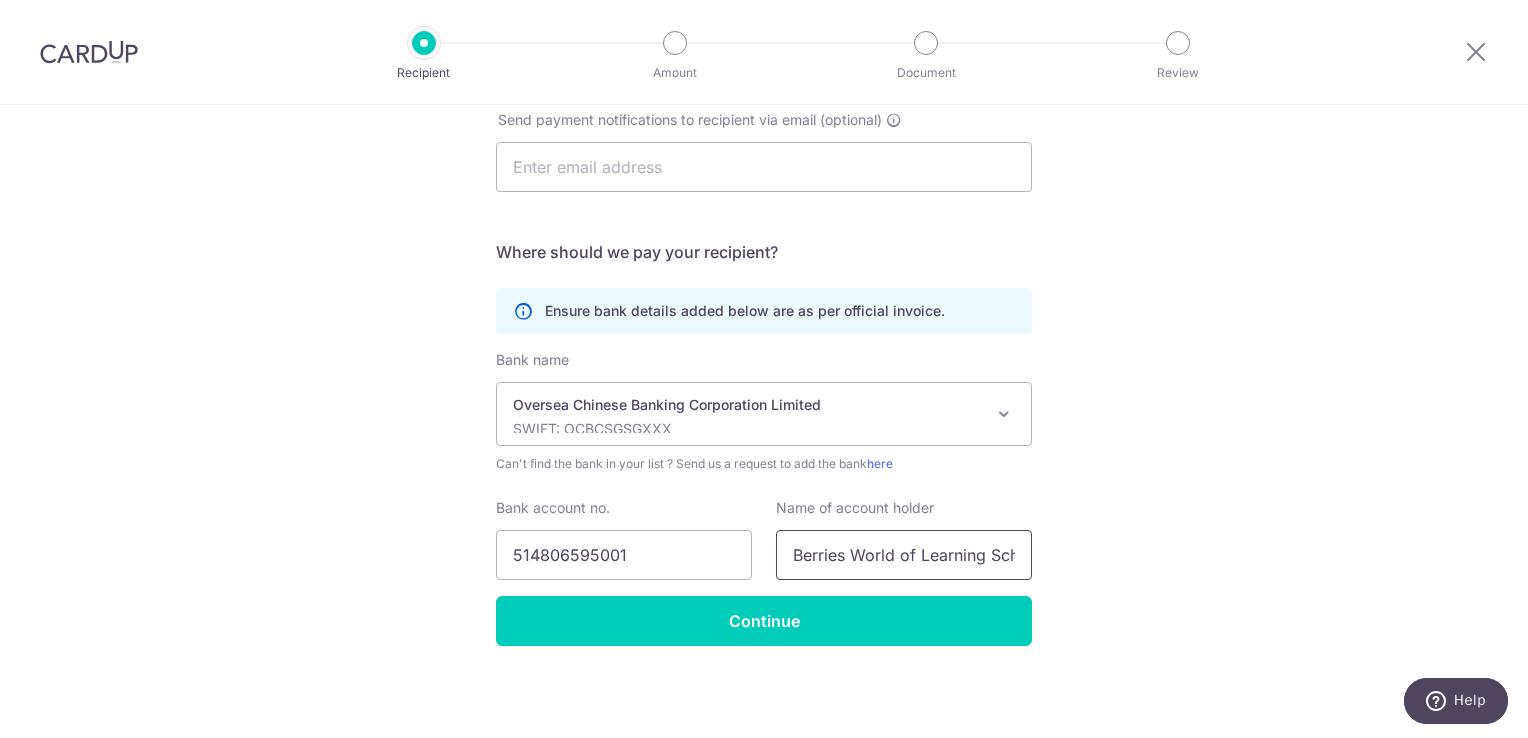 scroll, scrollTop: 0, scrollLeft: 128, axis: horizontal 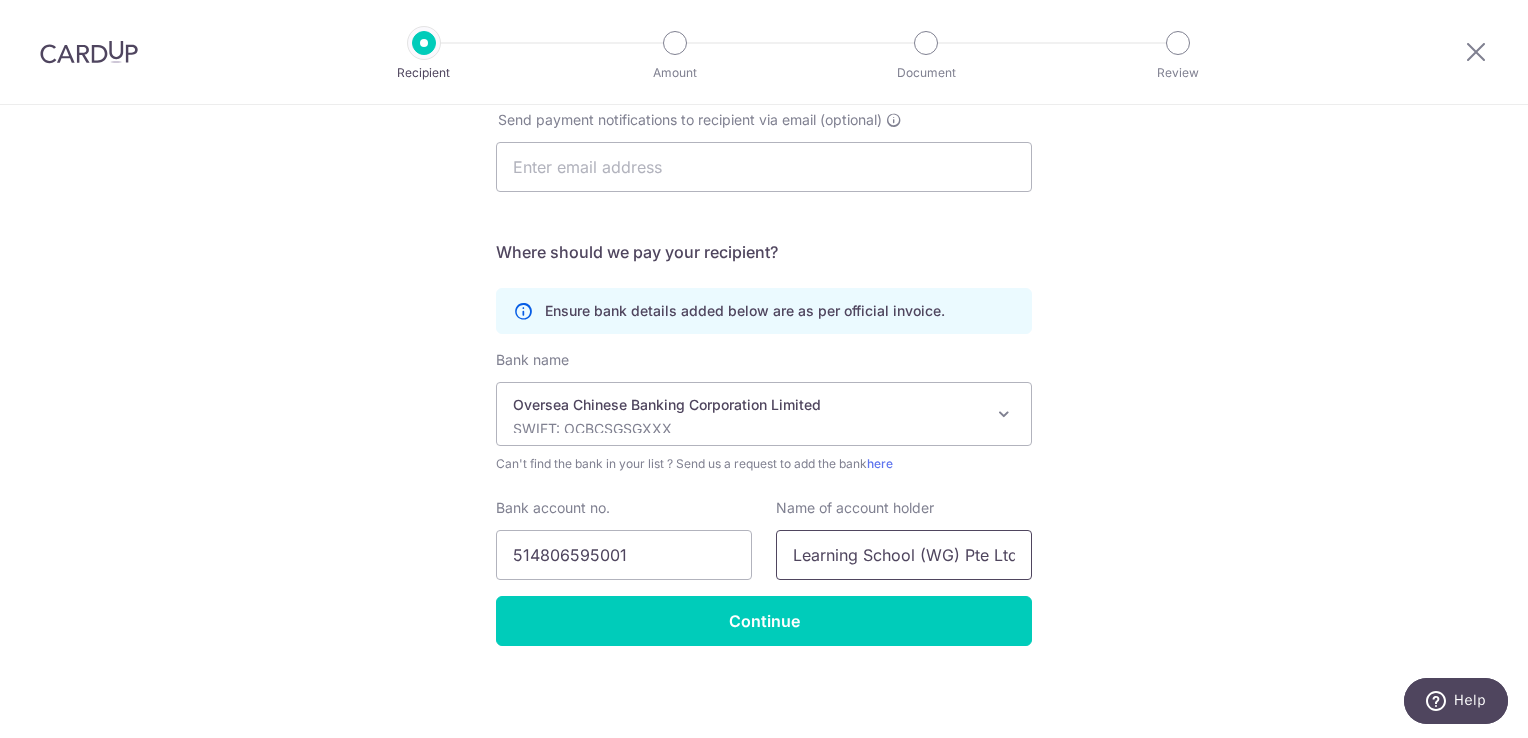click on "Berries World of Learning School (WG) Pte Ltd" at bounding box center [904, 555] 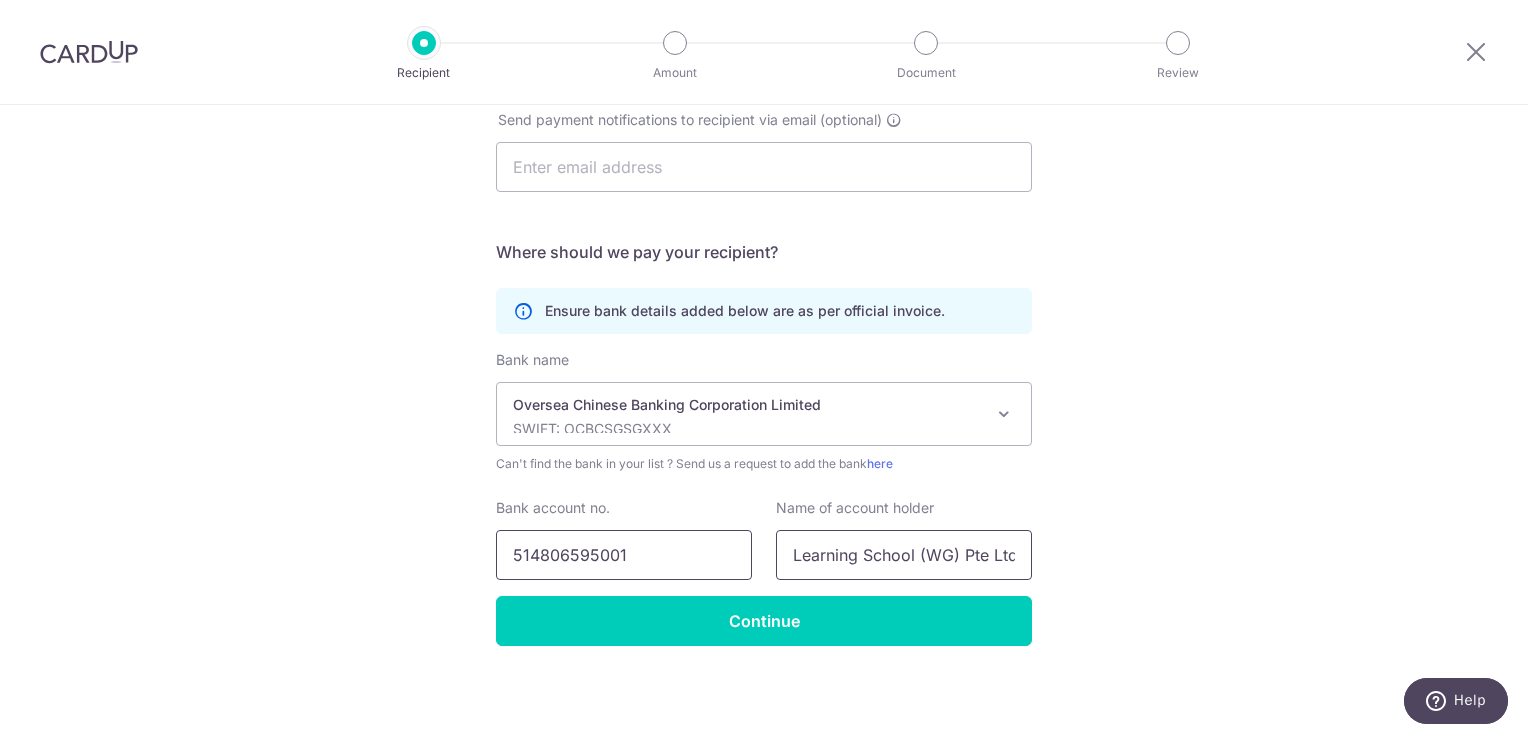 scroll, scrollTop: 0, scrollLeft: 0, axis: both 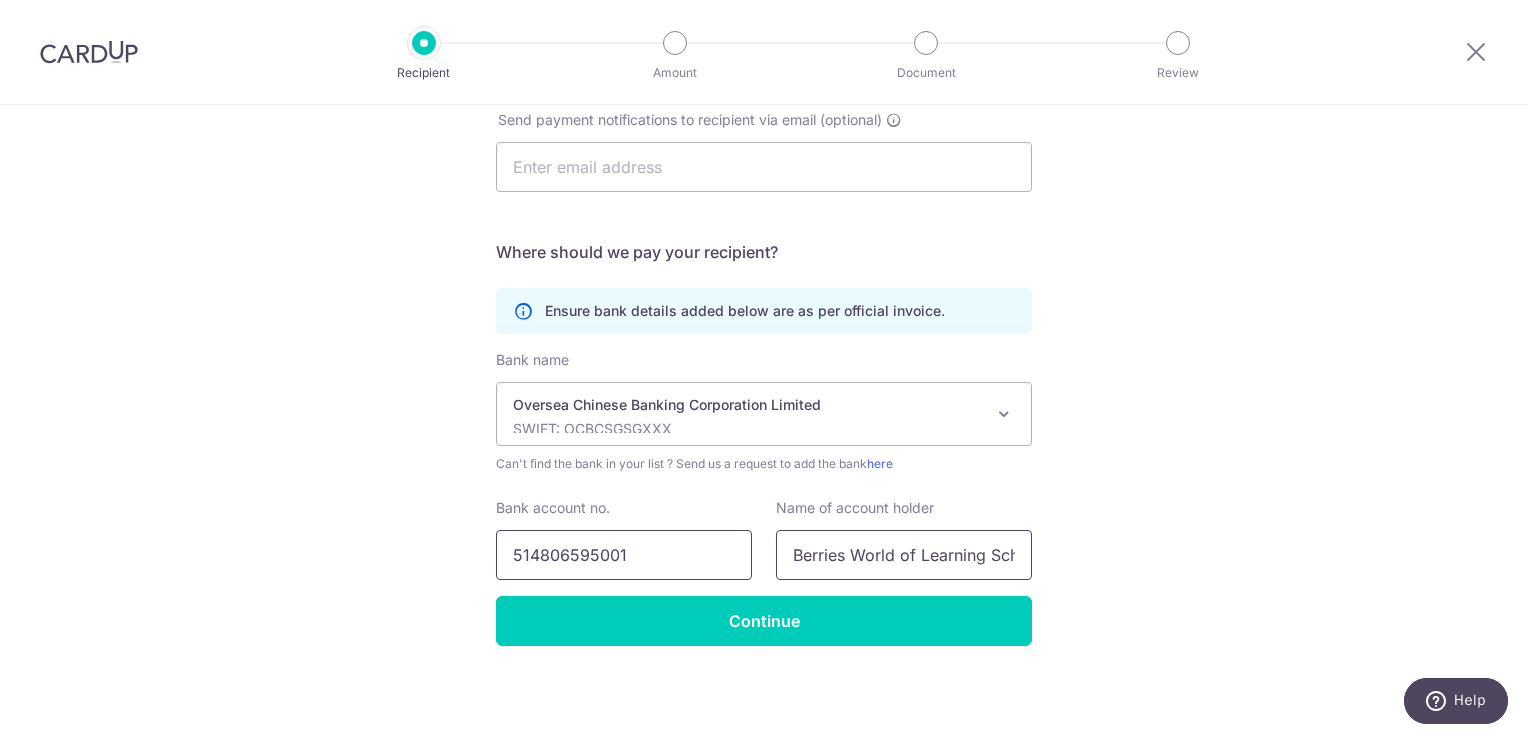 drag, startPoint x: 979, startPoint y: 556, endPoint x: 650, endPoint y: 567, distance: 329.18384 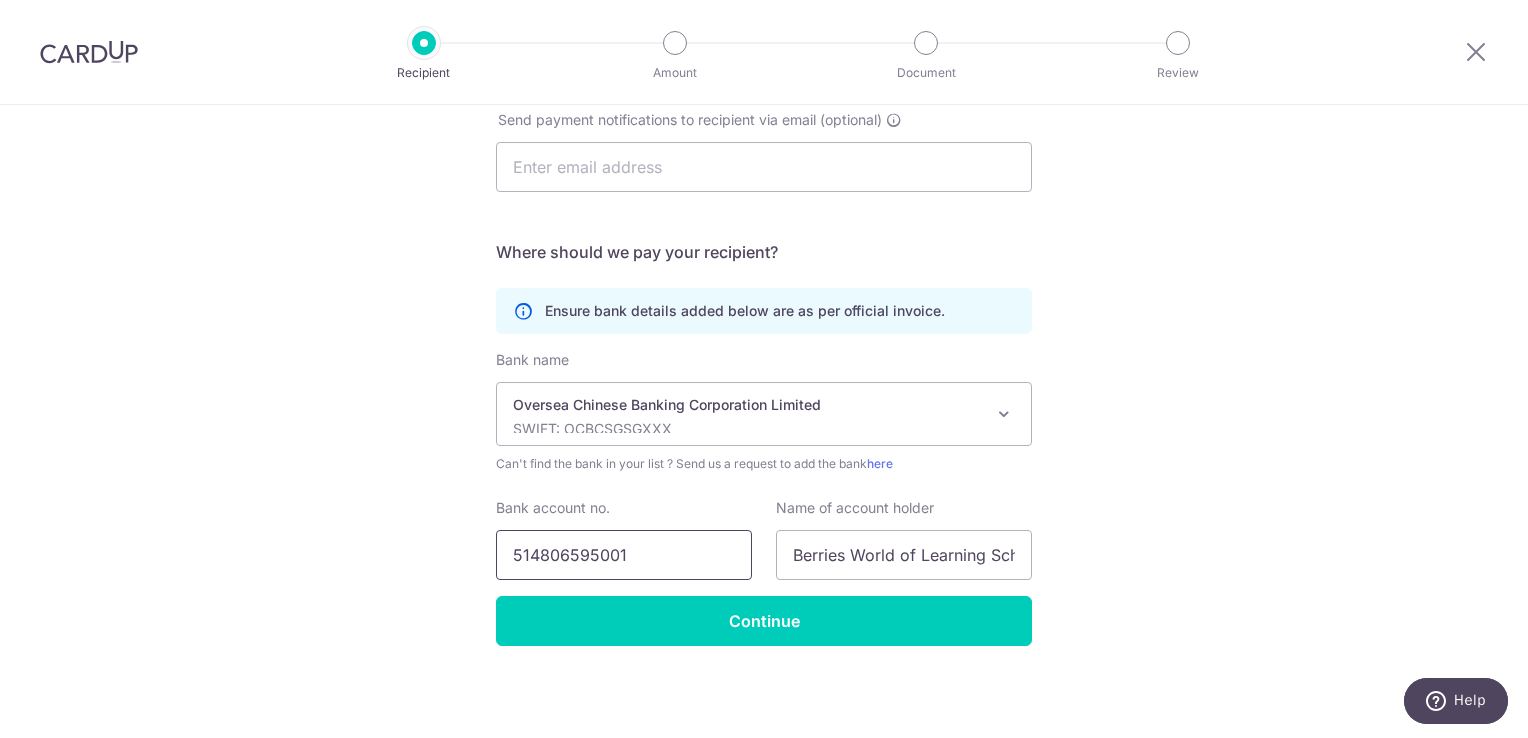 drag, startPoint x: 648, startPoint y: 567, endPoint x: 617, endPoint y: 564, distance: 31.144823 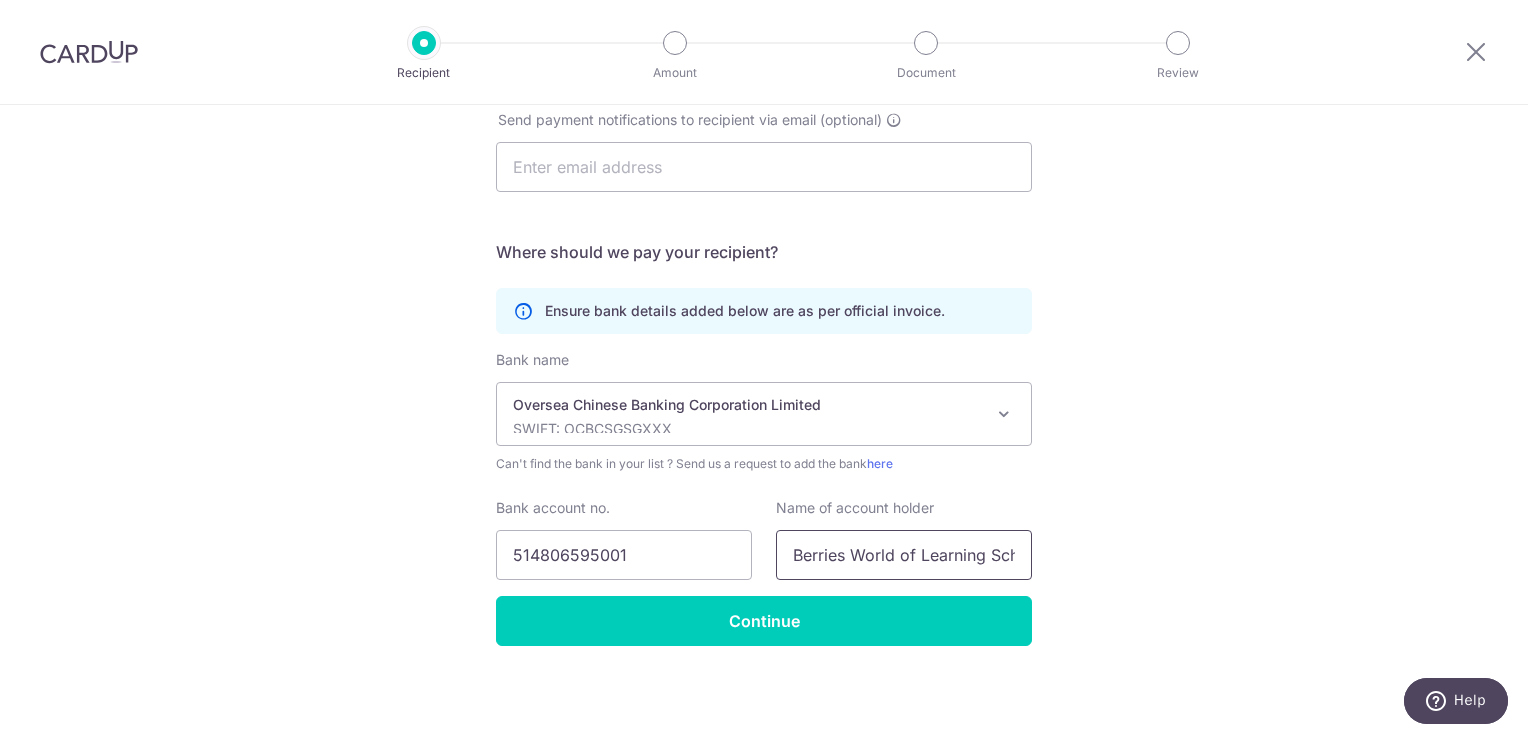 click on "Berries World of Learning School (WG) Pte Ltd" at bounding box center (904, 555) 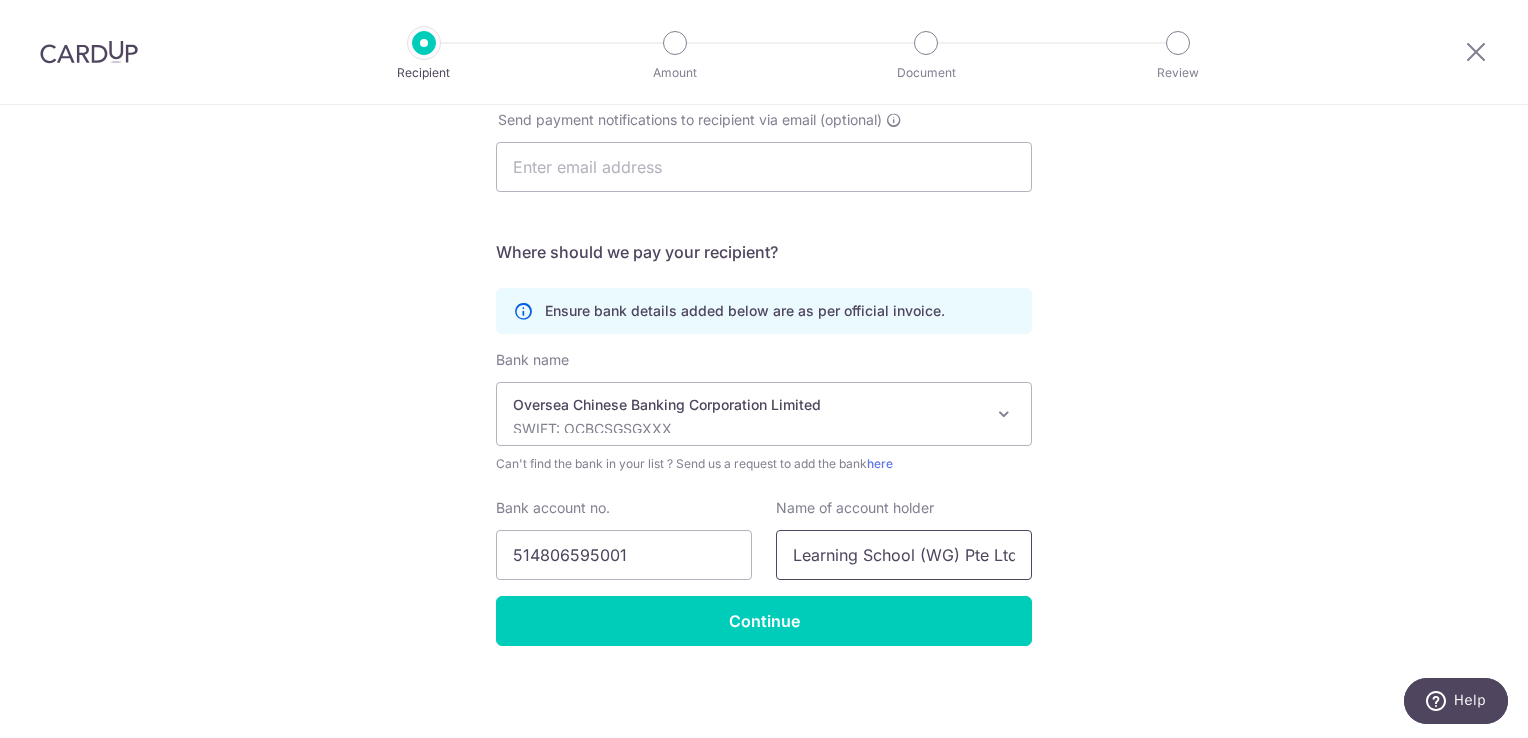 drag, startPoint x: 1074, startPoint y: 552, endPoint x: 1117, endPoint y: 549, distance: 43.104523 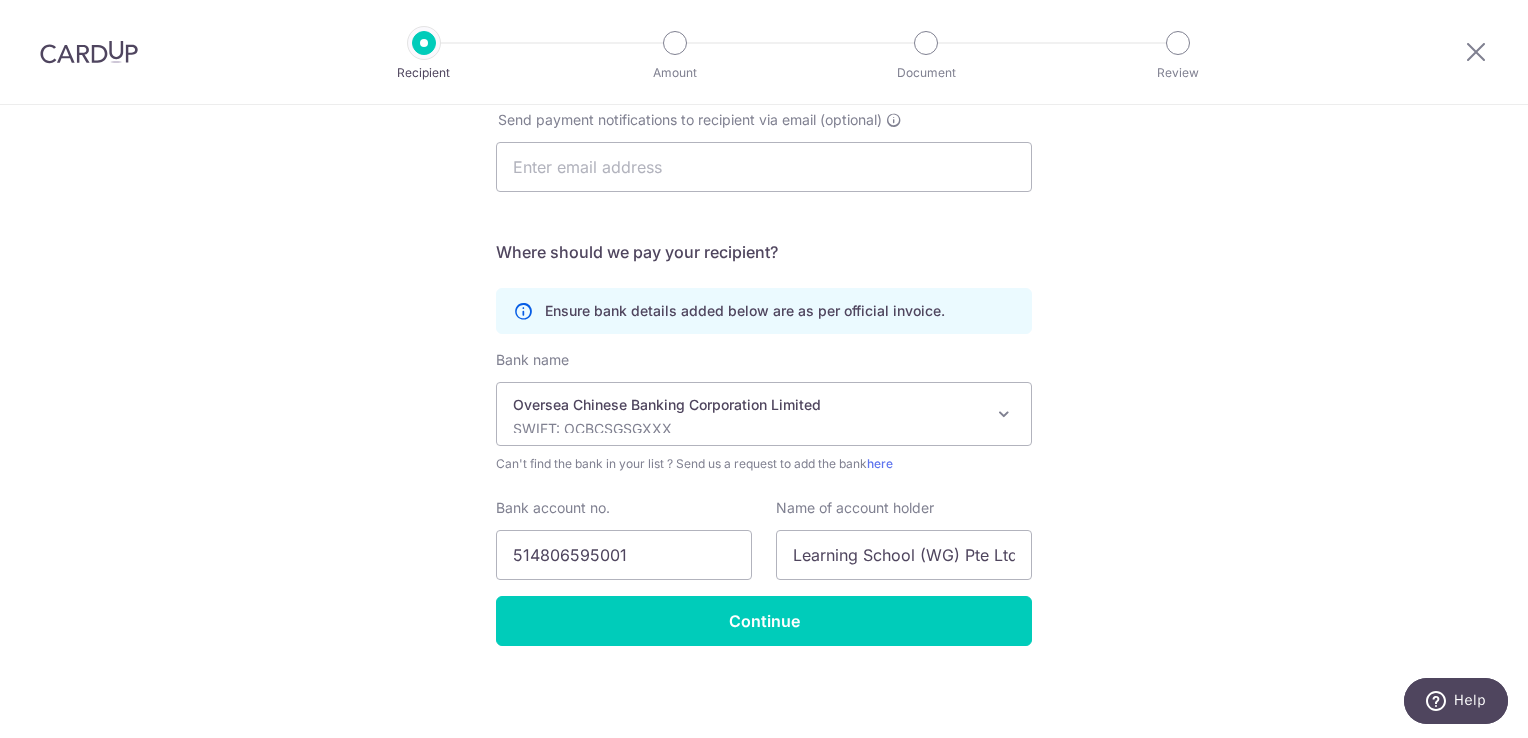 click on "Who would you like to pay?
Your recipient does not need a CardUp account to receive your payments.
Who should we send this education payment to?
School or education centre name(as per invoice)
Berries World of Learning School (WG) Pte Ltd
Send payment notifications to recipient via email (optional)
translation missing: en.no key
URL
Telephone" at bounding box center (764, 264) 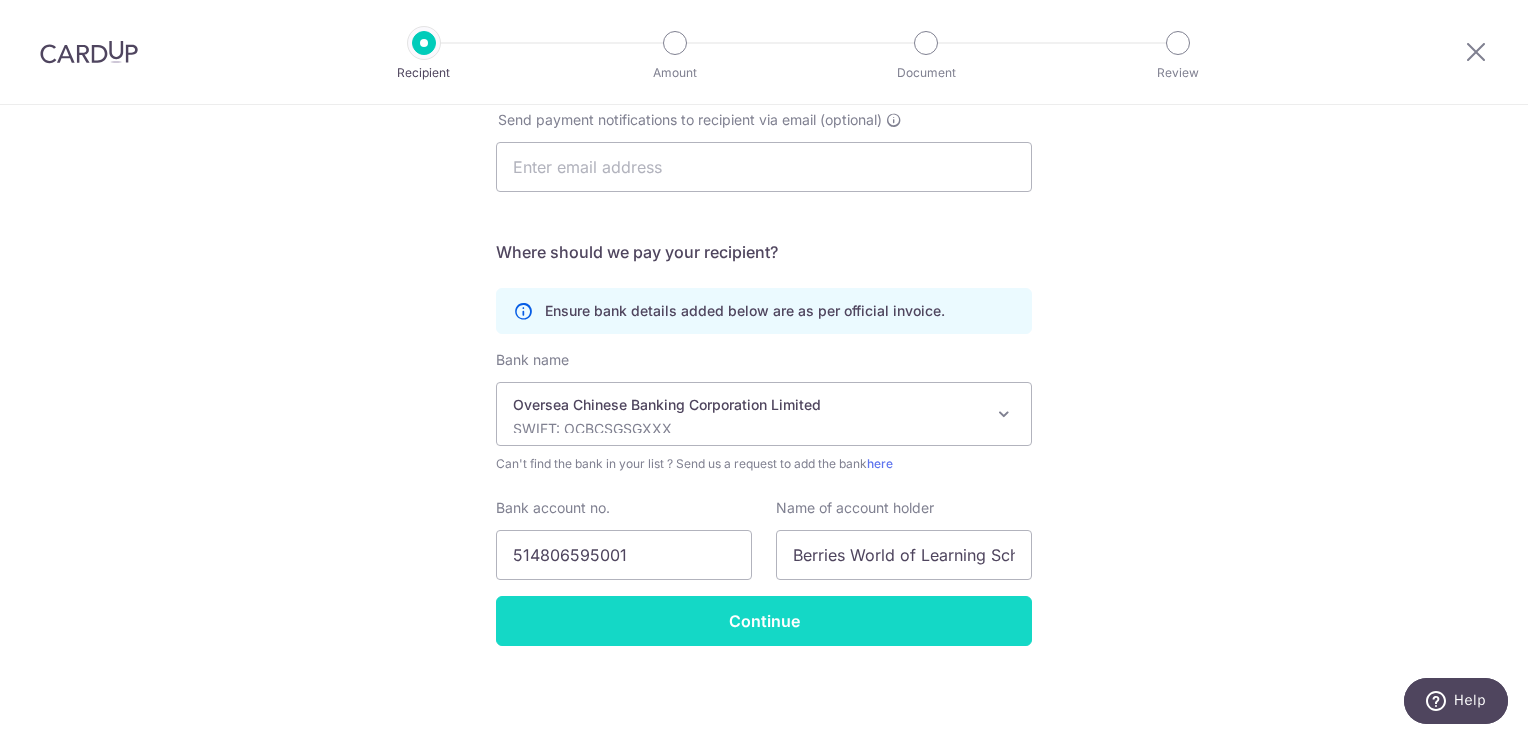 click on "Continue" at bounding box center [764, 621] 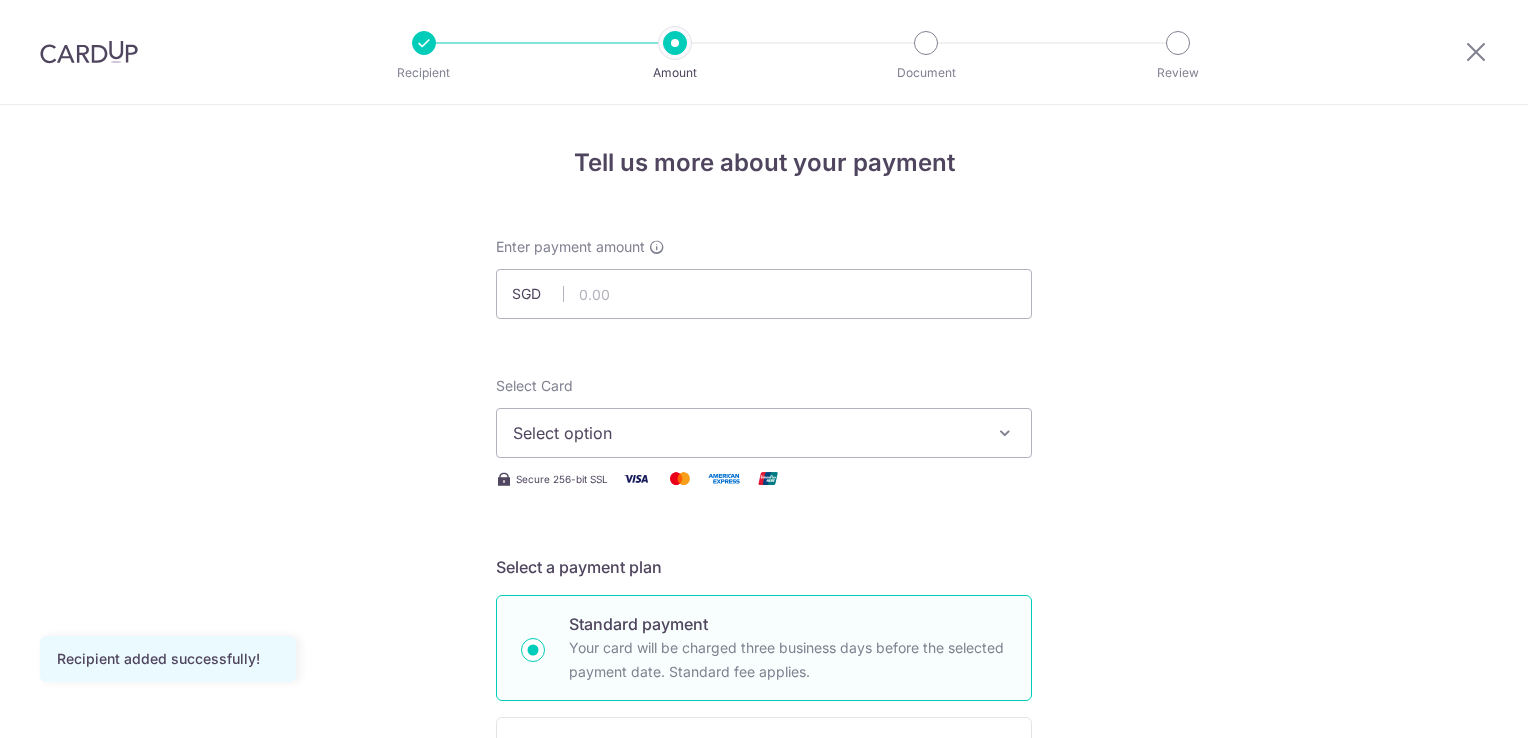 scroll, scrollTop: 0, scrollLeft: 0, axis: both 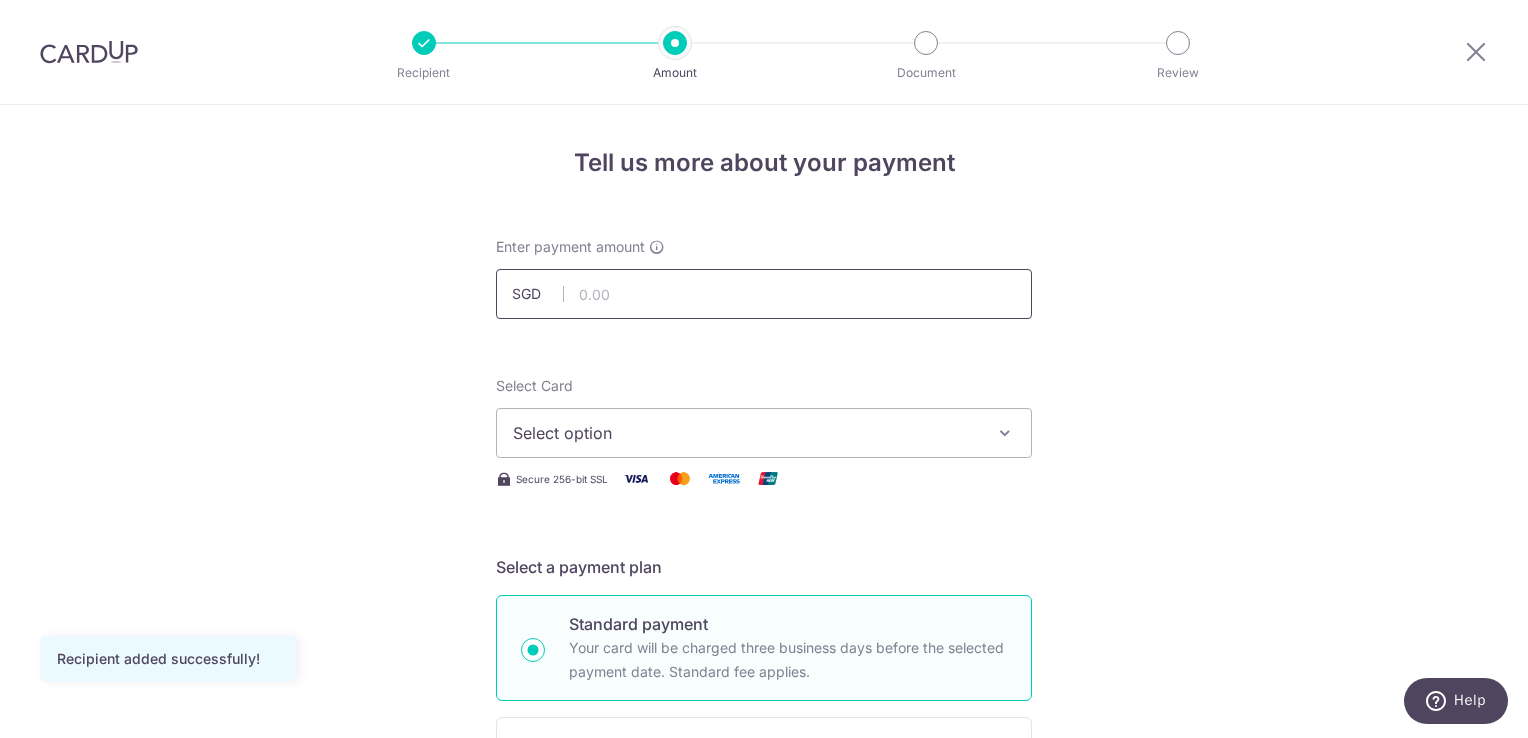 click at bounding box center [764, 294] 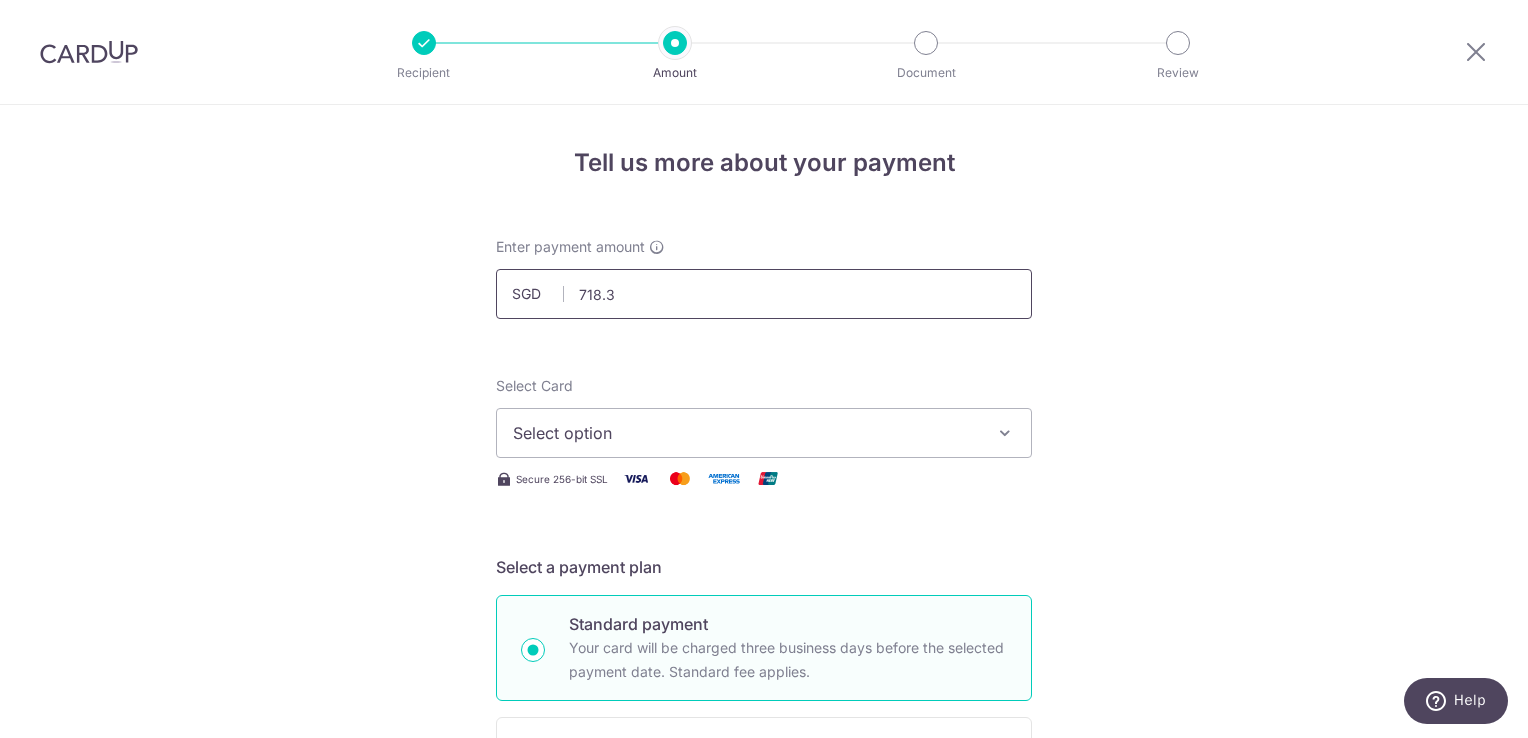 type on "718.31" 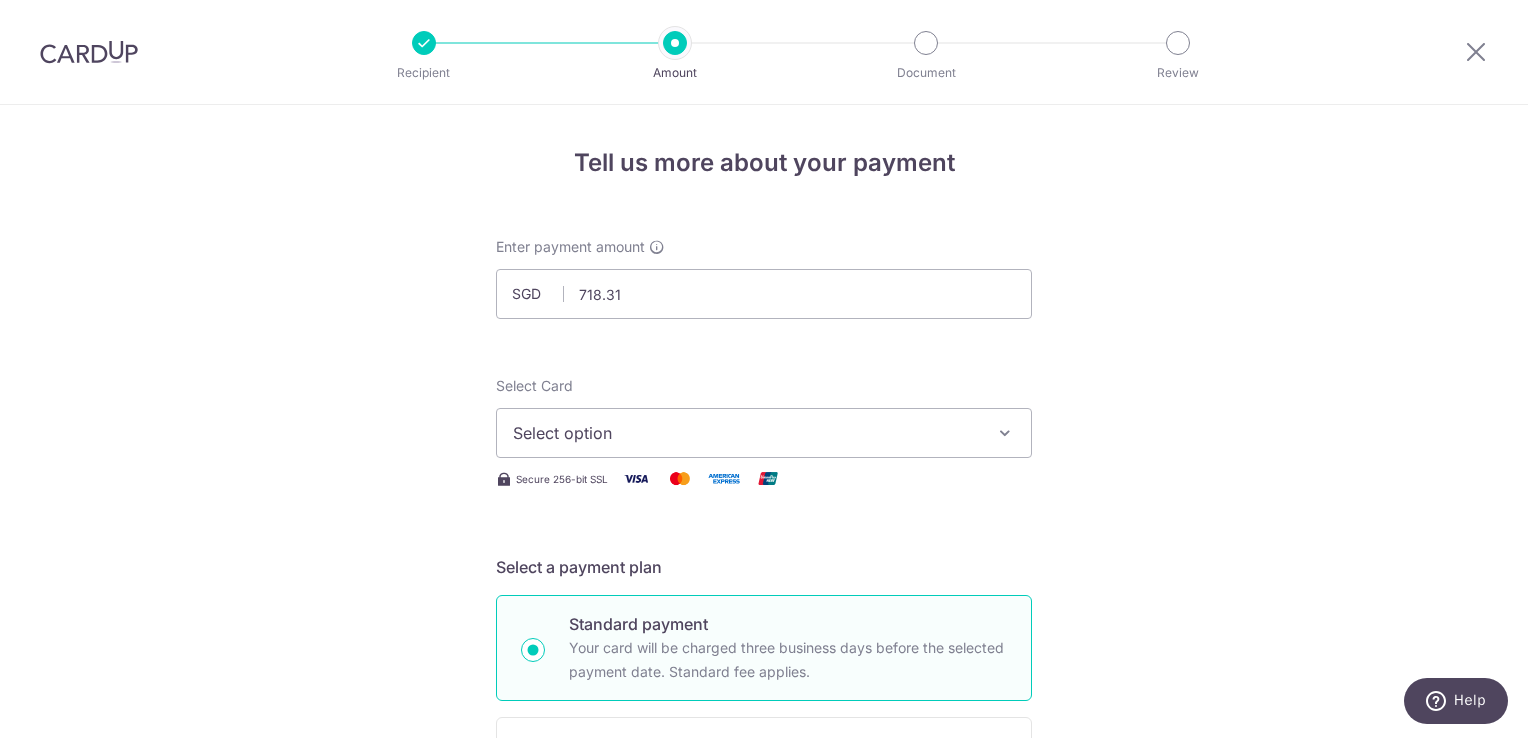 drag, startPoint x: 1292, startPoint y: 338, endPoint x: 1207, endPoint y: 365, distance: 89.1852 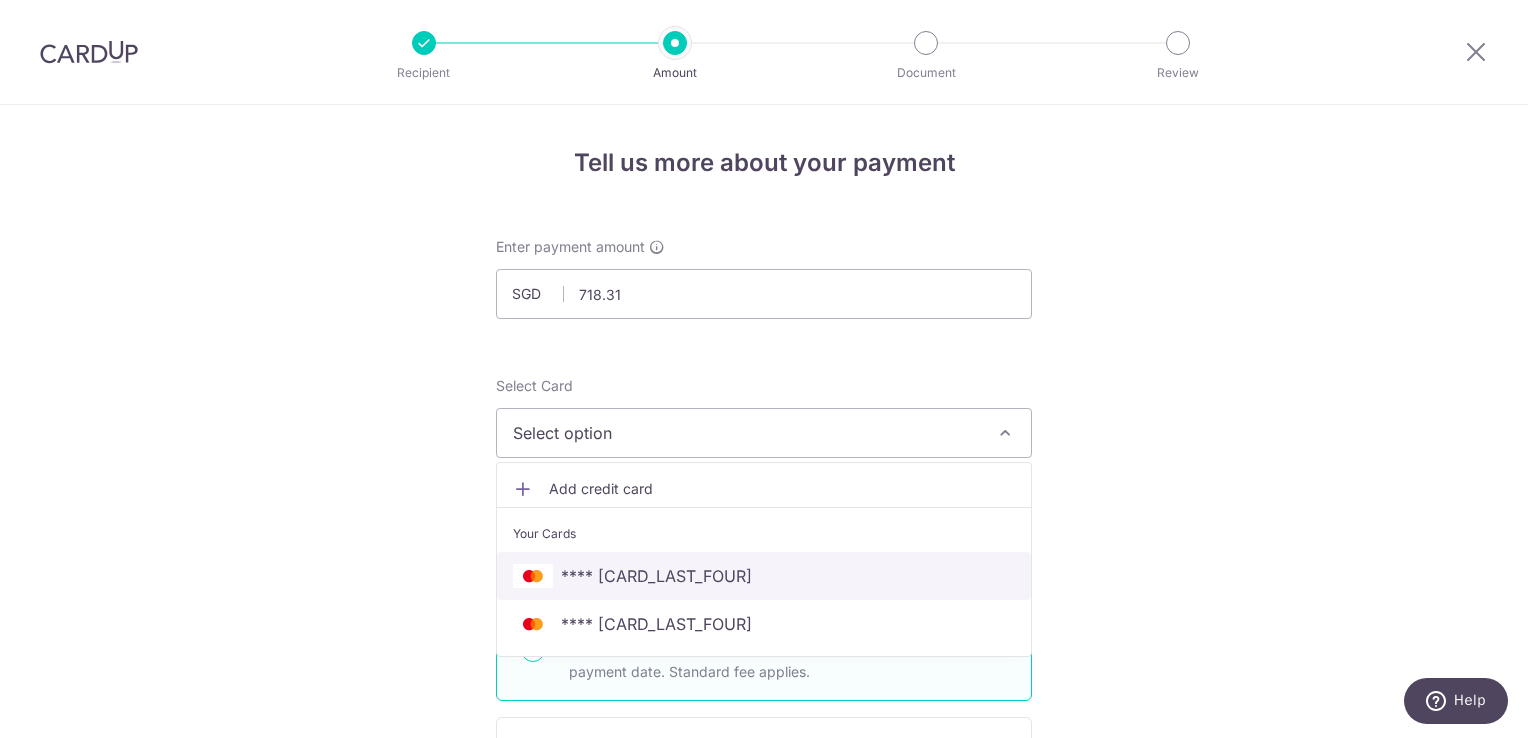 click on "[CARD_NUMBER]" at bounding box center [764, 576] 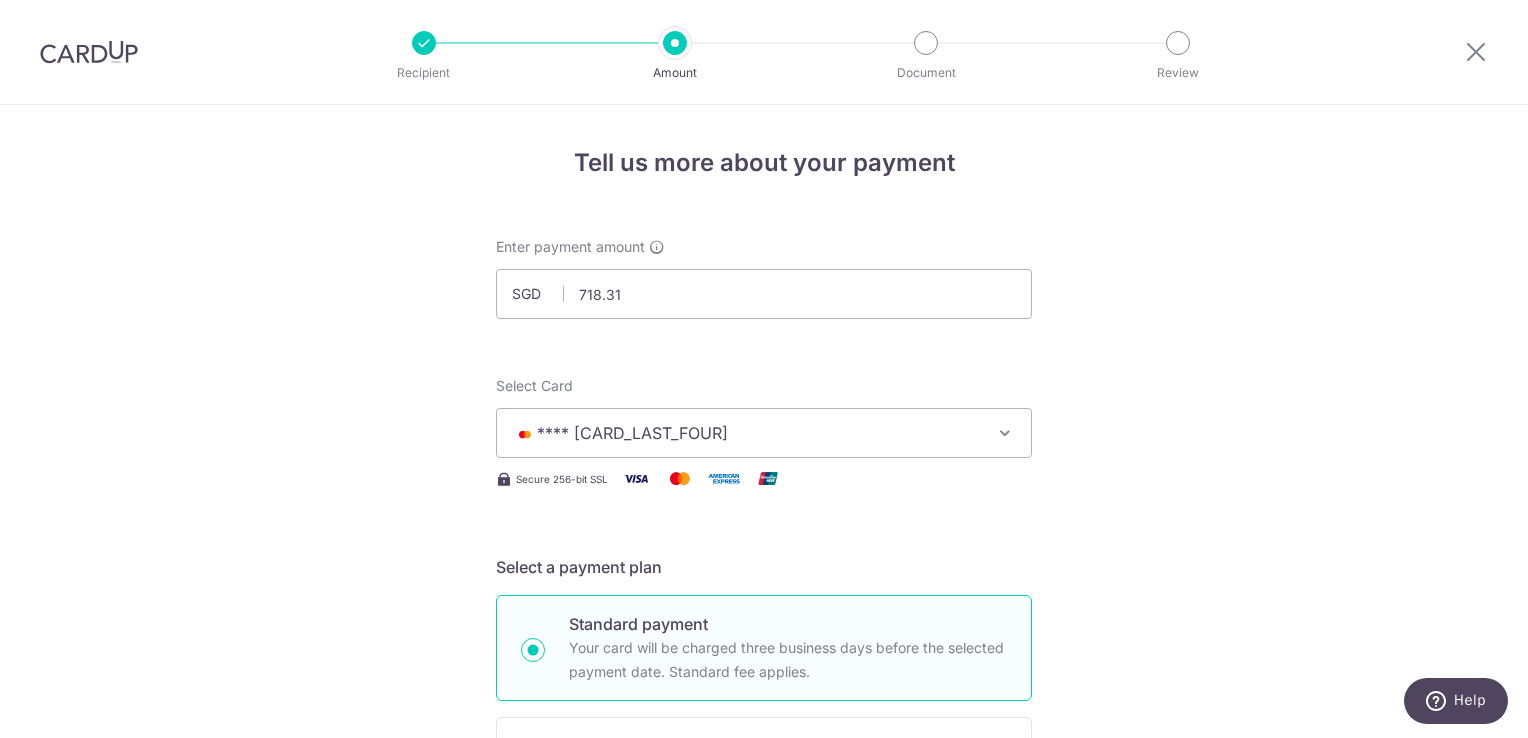 click on "Tell us more about your payment
Enter payment amount
SGD
718.31
718.31
Recipient added successfully!
Select Card
**** 8161
Add credit card
Your Cards
**** 8161
**** 9729
Secure 256-bit SSL
Text
New card details
Card" at bounding box center (764, 1009) 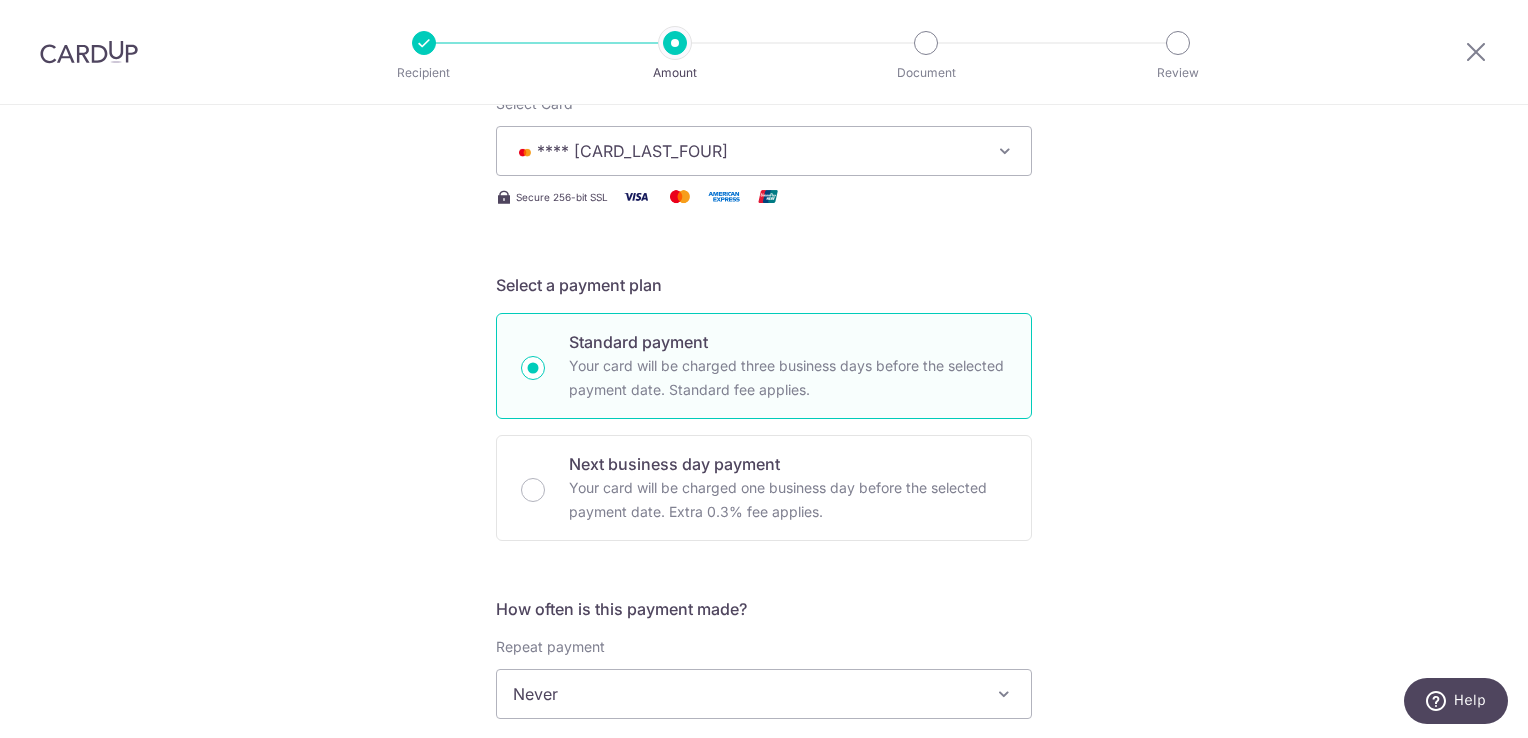 scroll, scrollTop: 500, scrollLeft: 0, axis: vertical 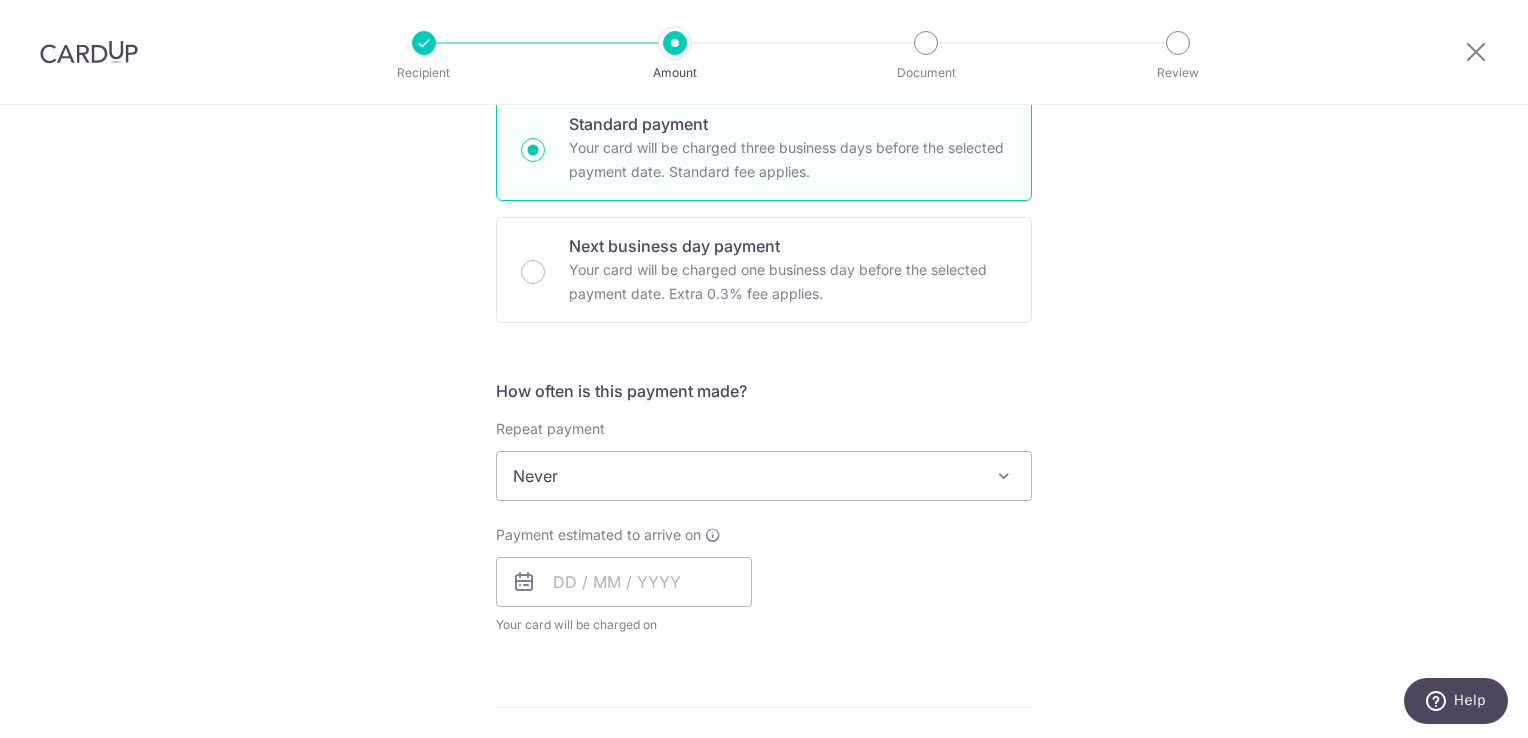 click on "Never" at bounding box center (764, 476) 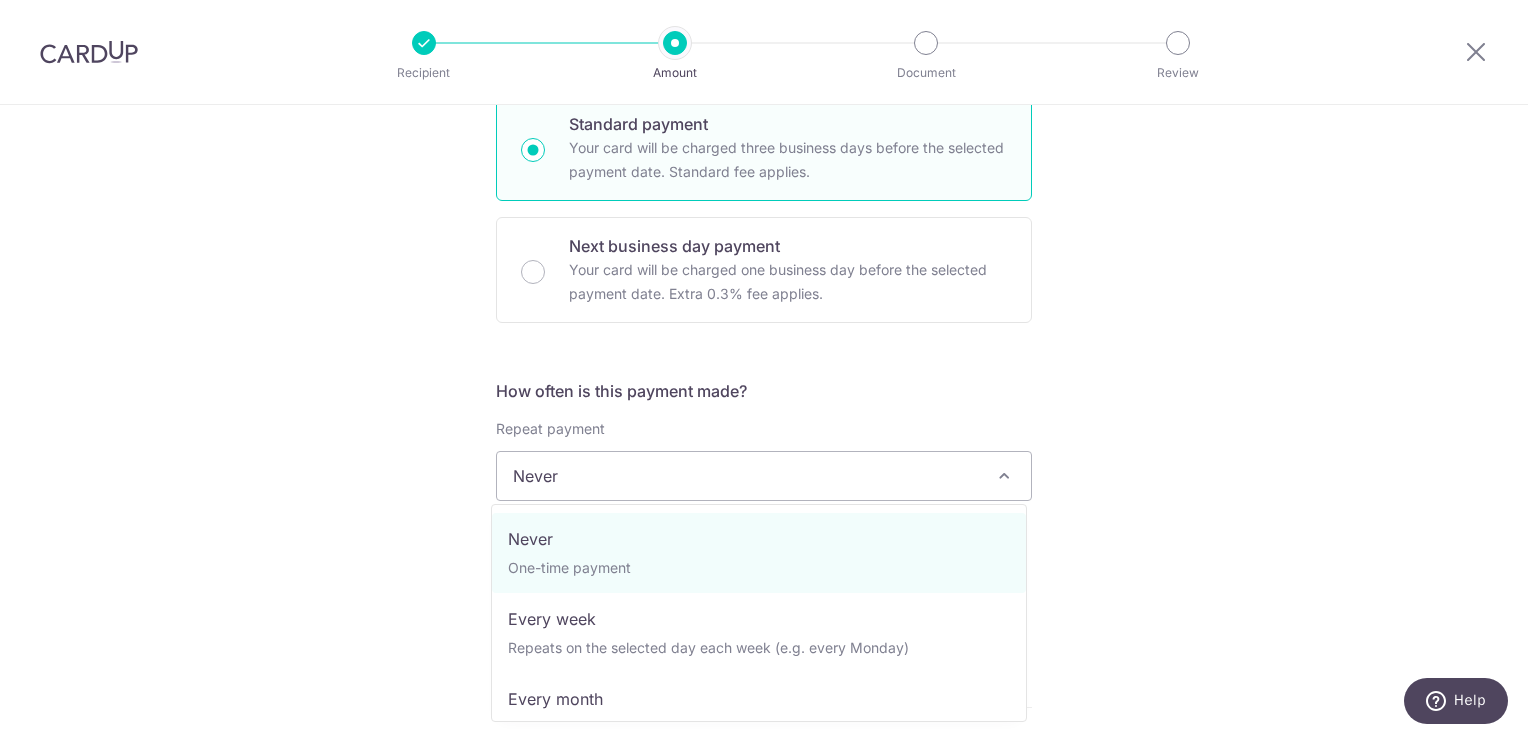 click on "Tell us more about your payment
Enter payment amount
SGD
718.31
718.31
Recipient added successfully!
Select Card
**** 8161
Add credit card
Your Cards
**** 8161
**** 9729
Secure 256-bit SSL
Text
New card details
Card" at bounding box center (764, 509) 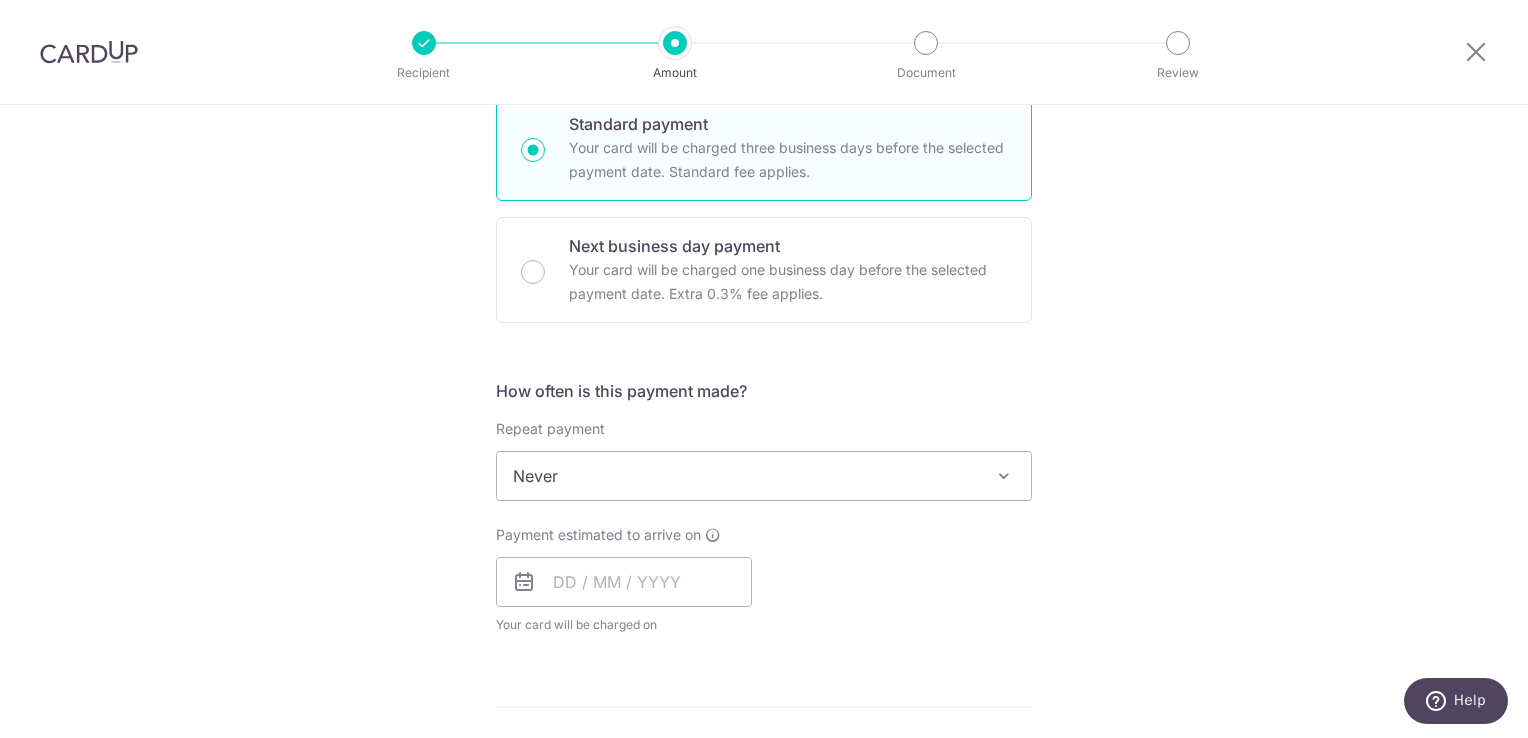 click on "Tell us more about your payment
Enter payment amount
SGD
718.31
718.31
Recipient added successfully!
Select Card
**** 8161
Add credit card
Your Cards
**** 8161
**** 9729
Secure 256-bit SSL
Text
New card details
Card" at bounding box center [764, 509] 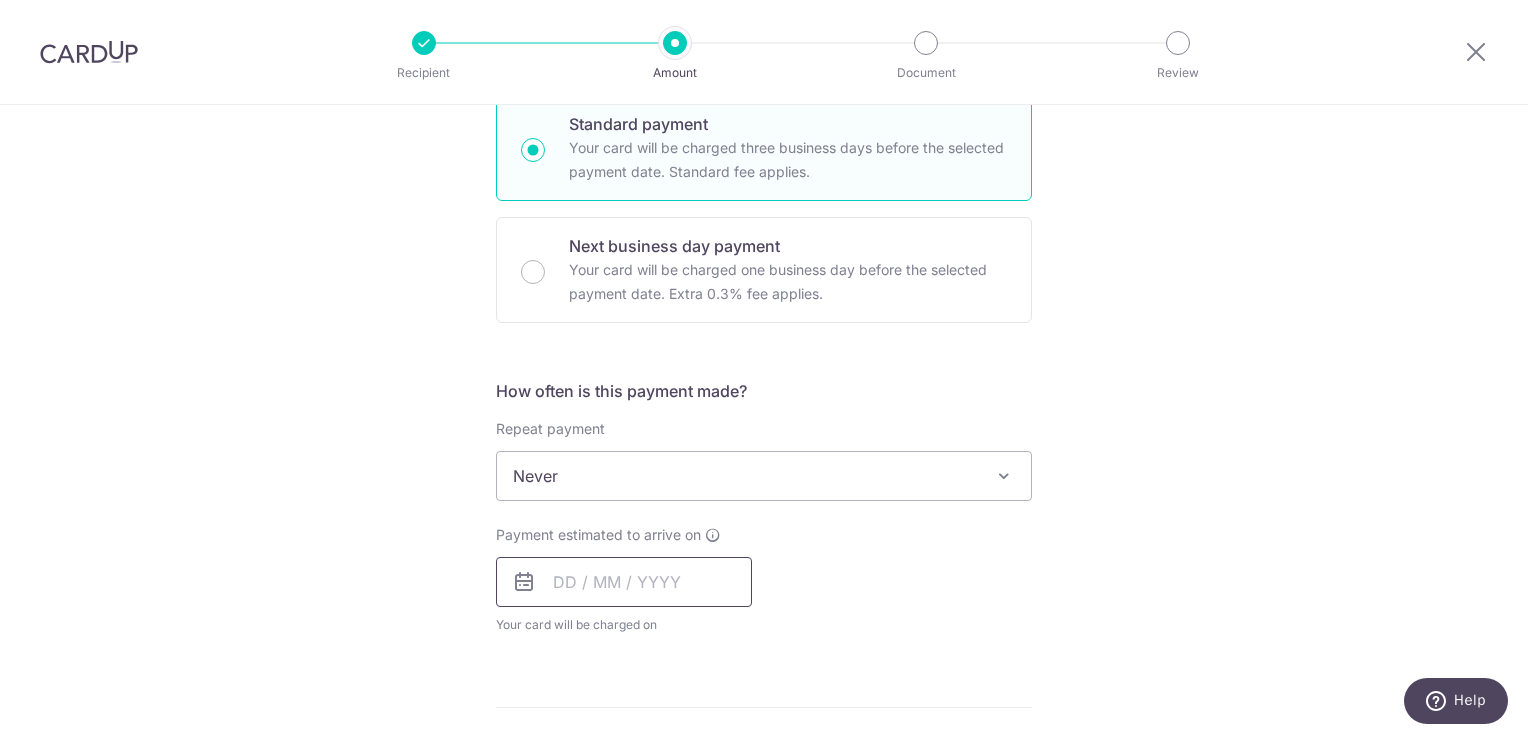 click at bounding box center (624, 582) 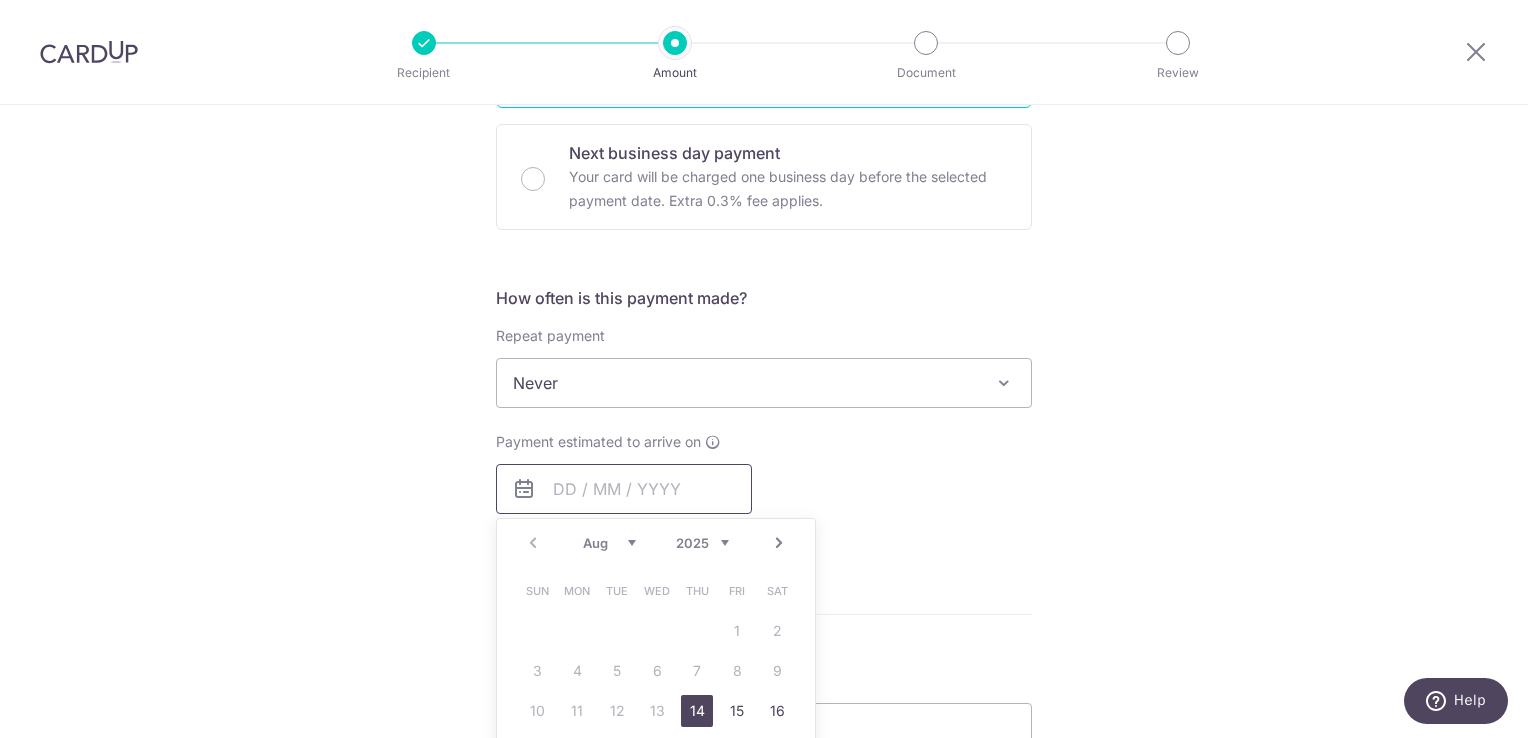 scroll, scrollTop: 700, scrollLeft: 0, axis: vertical 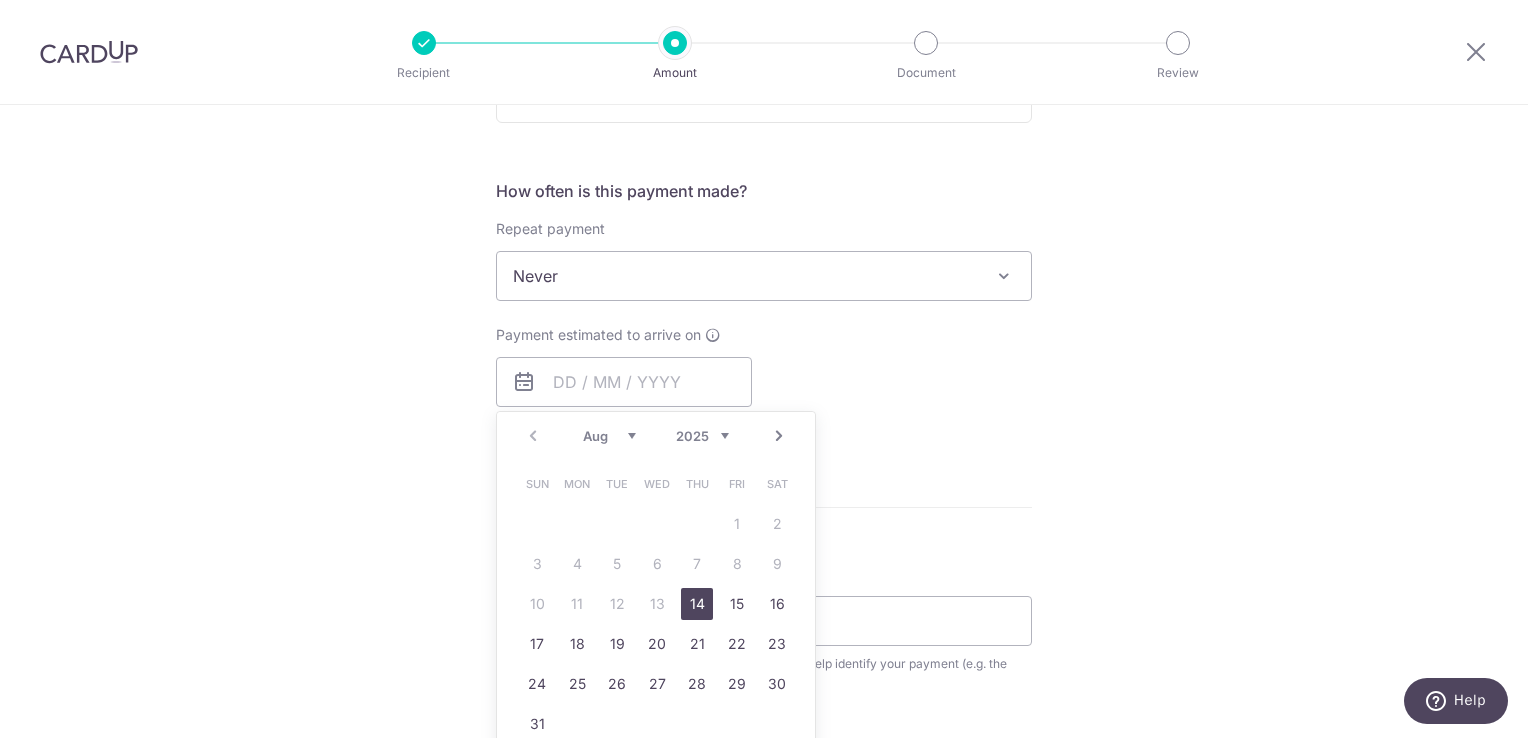 click on "14" at bounding box center (697, 604) 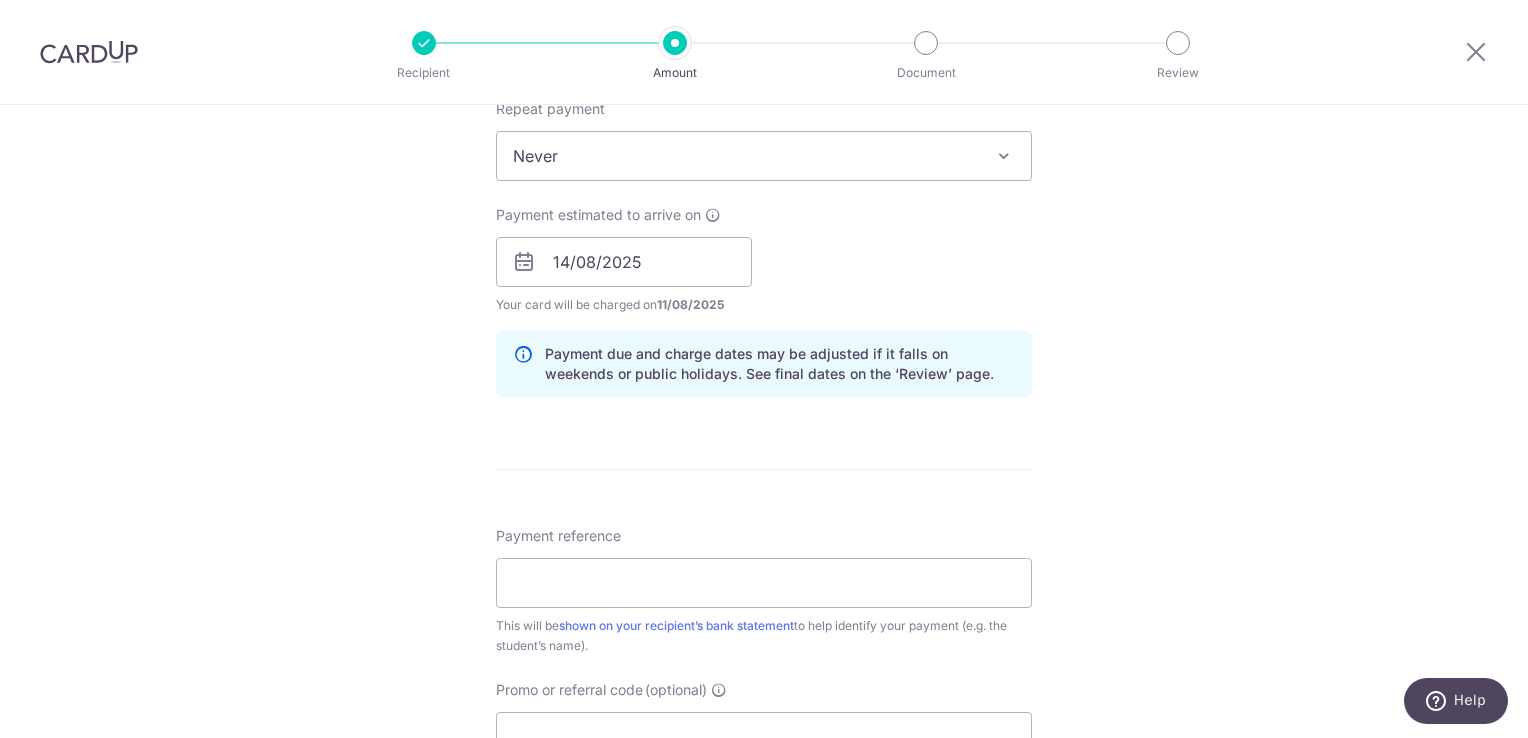 scroll, scrollTop: 900, scrollLeft: 0, axis: vertical 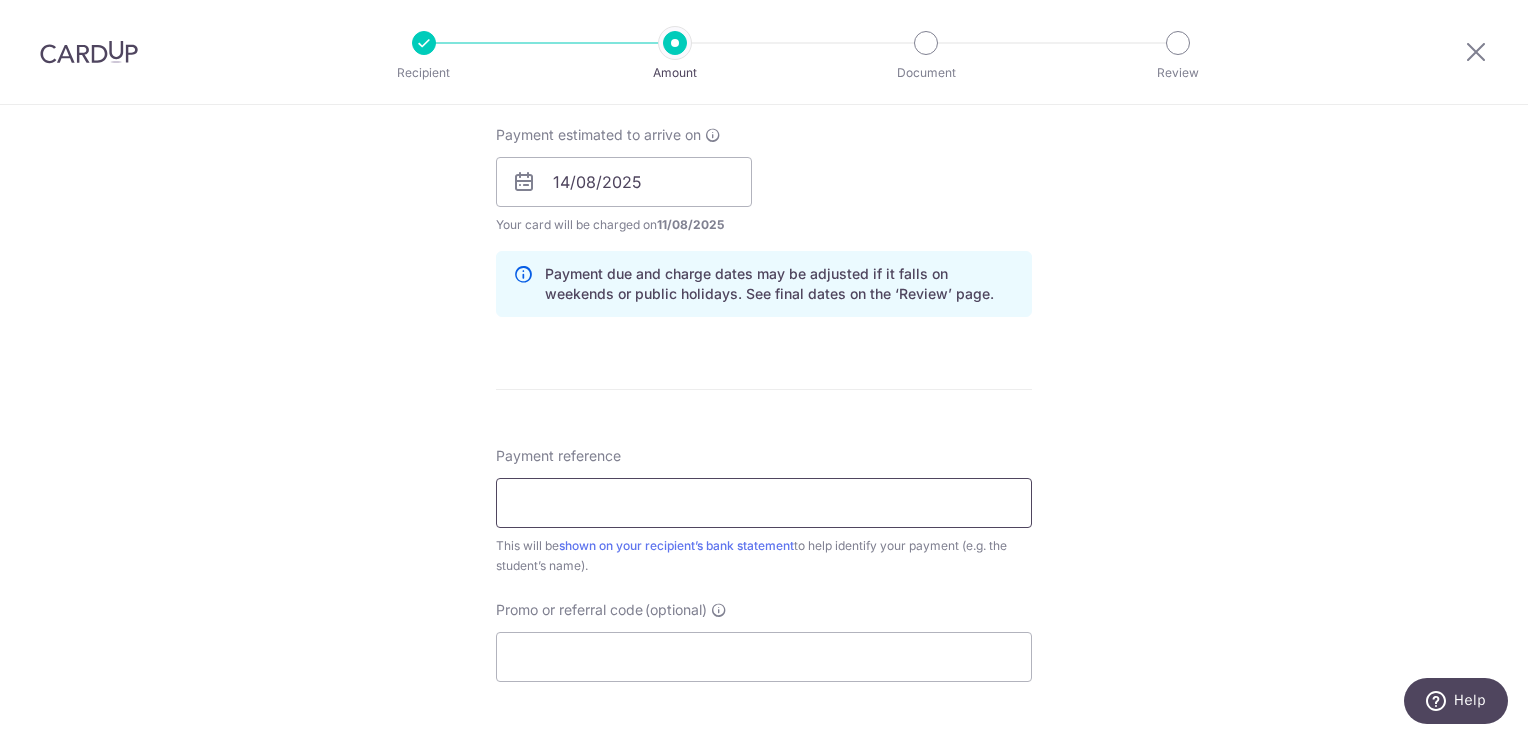 click on "Payment reference" at bounding box center (764, 503) 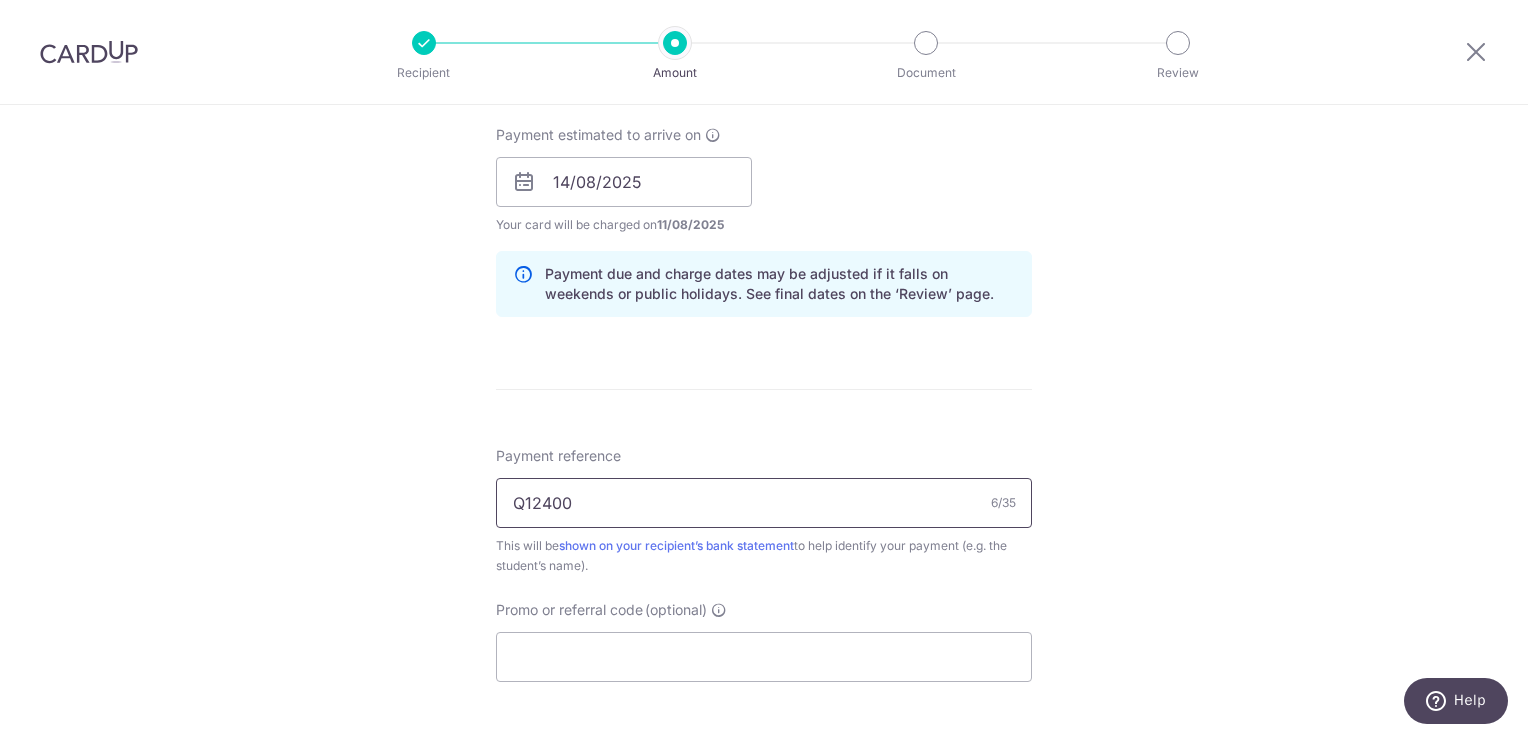 click on "Tell us more about your payment
Enter payment amount
SGD
718.31
718.31
Recipient added successfully!
Select Card
**** 8161
Add credit card
Your Cards
**** 8161
**** 9729
Secure 256-bit SSL
Text
New card details
Card" at bounding box center (764, 150) 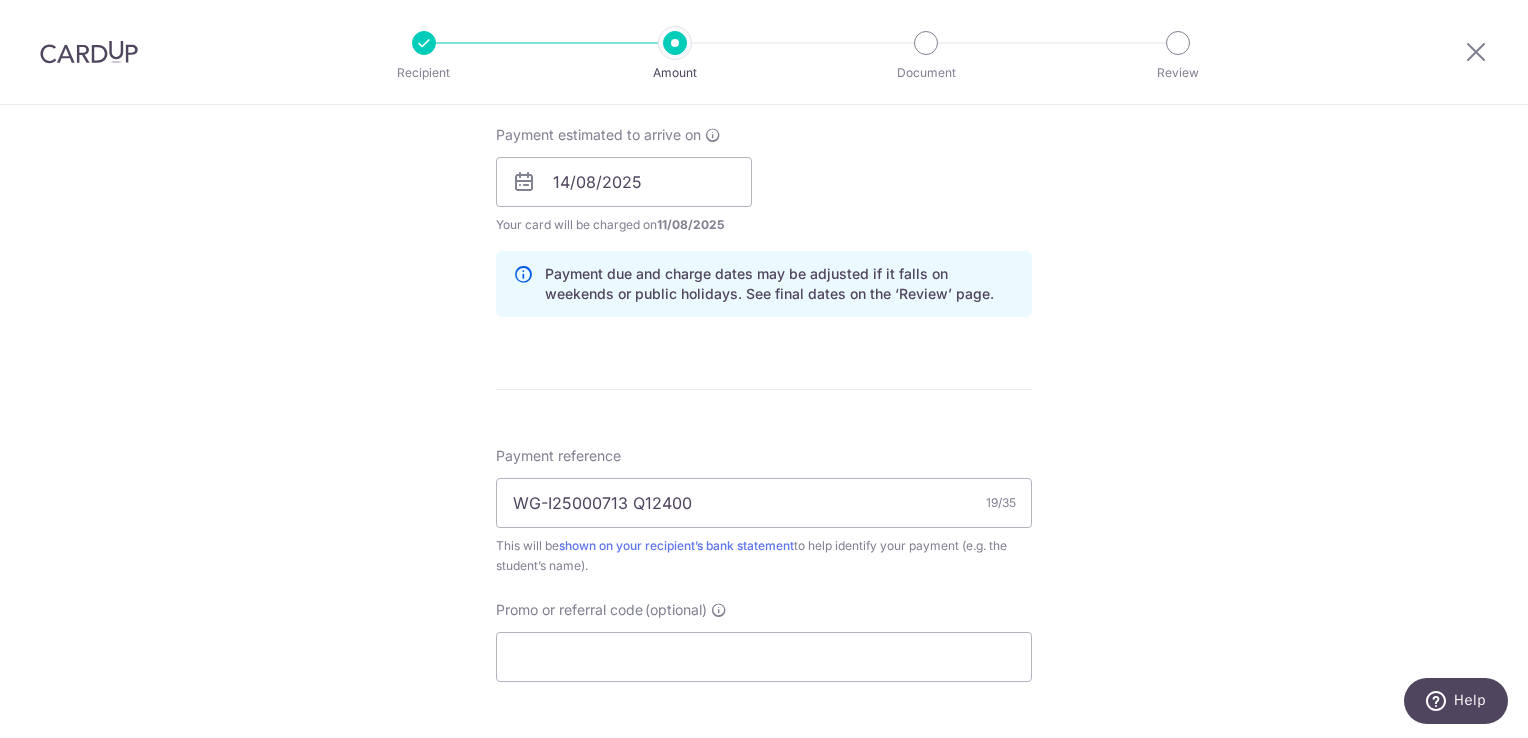 click on "Tell us more about your payment
Enter payment amount
SGD
718.31
718.31
Recipient added successfully!
Select Card
**** 8161
Add credit card
Your Cards
**** 8161
**** 9729
Secure 256-bit SSL
Text
New card details
Card" at bounding box center (764, 150) 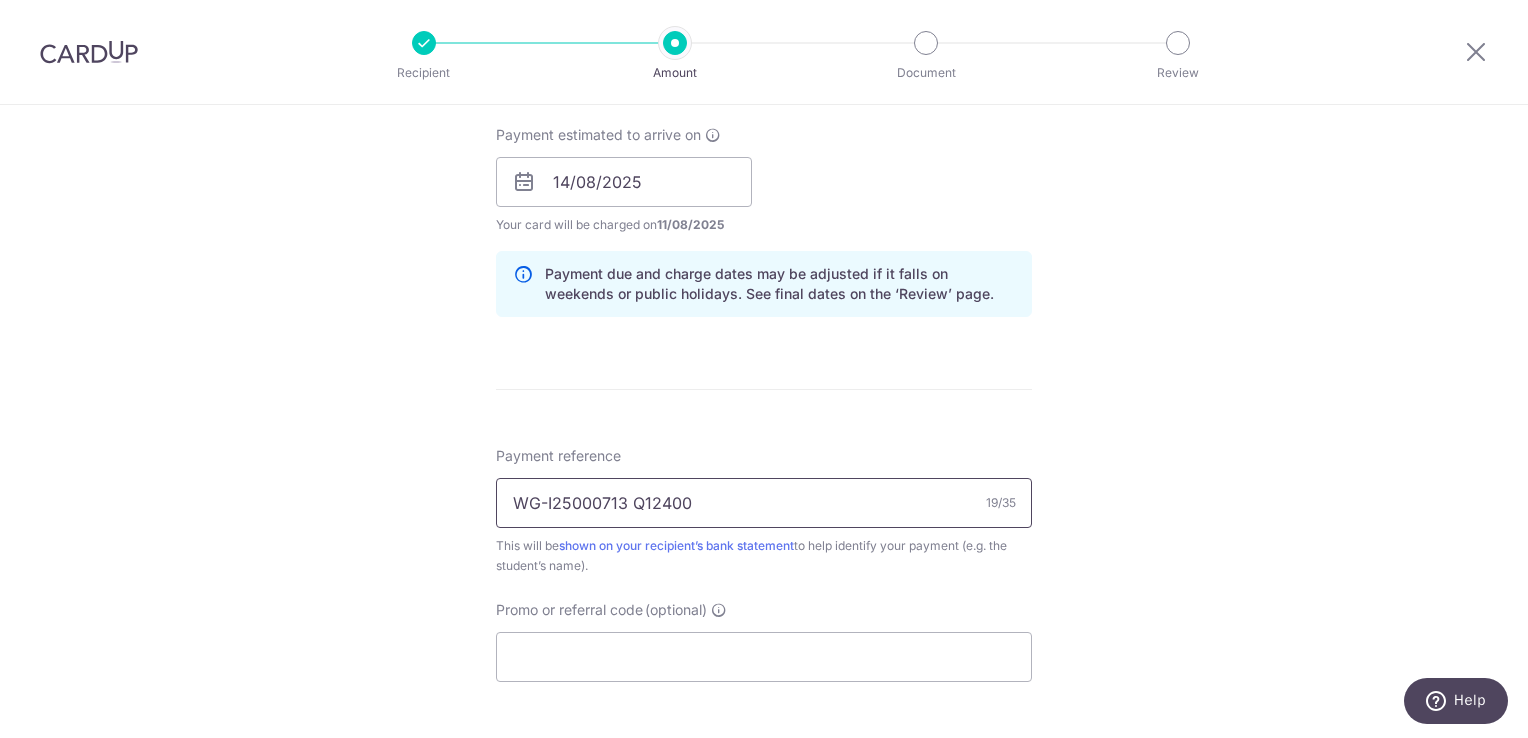 click on "WG-I25000713 Q12400" at bounding box center [764, 503] 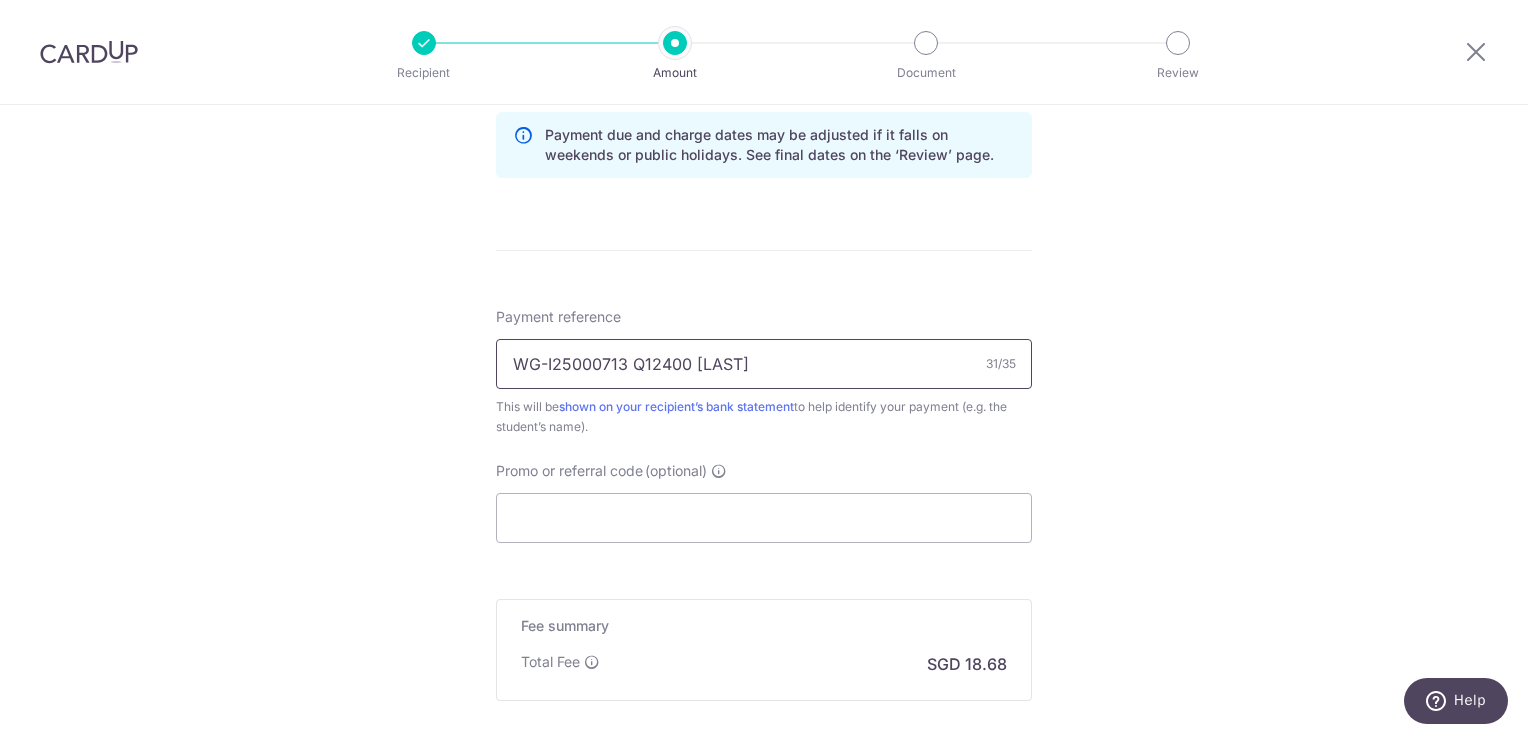 scroll, scrollTop: 1255, scrollLeft: 0, axis: vertical 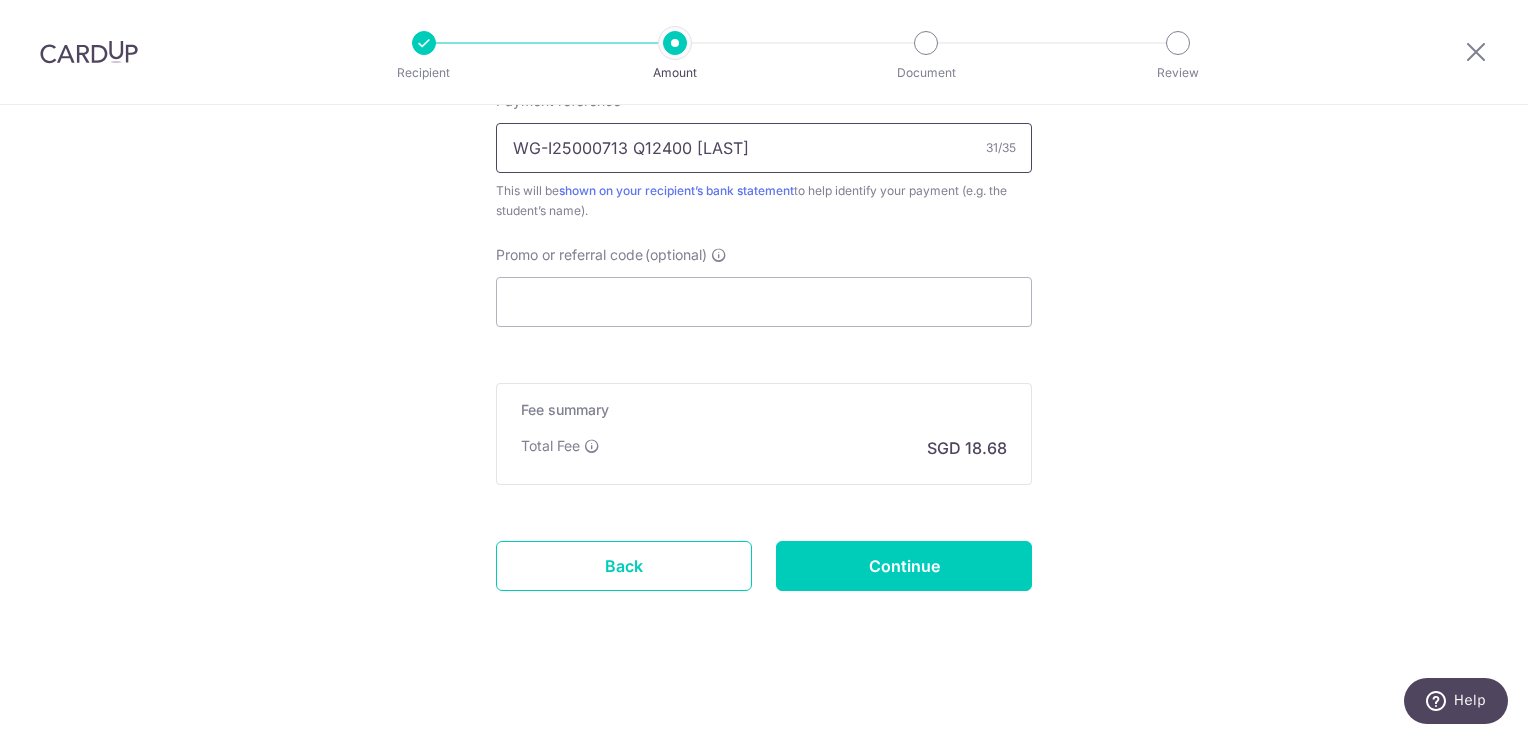 type on "WG-I25000713 Q12400 Niklaus Chu" 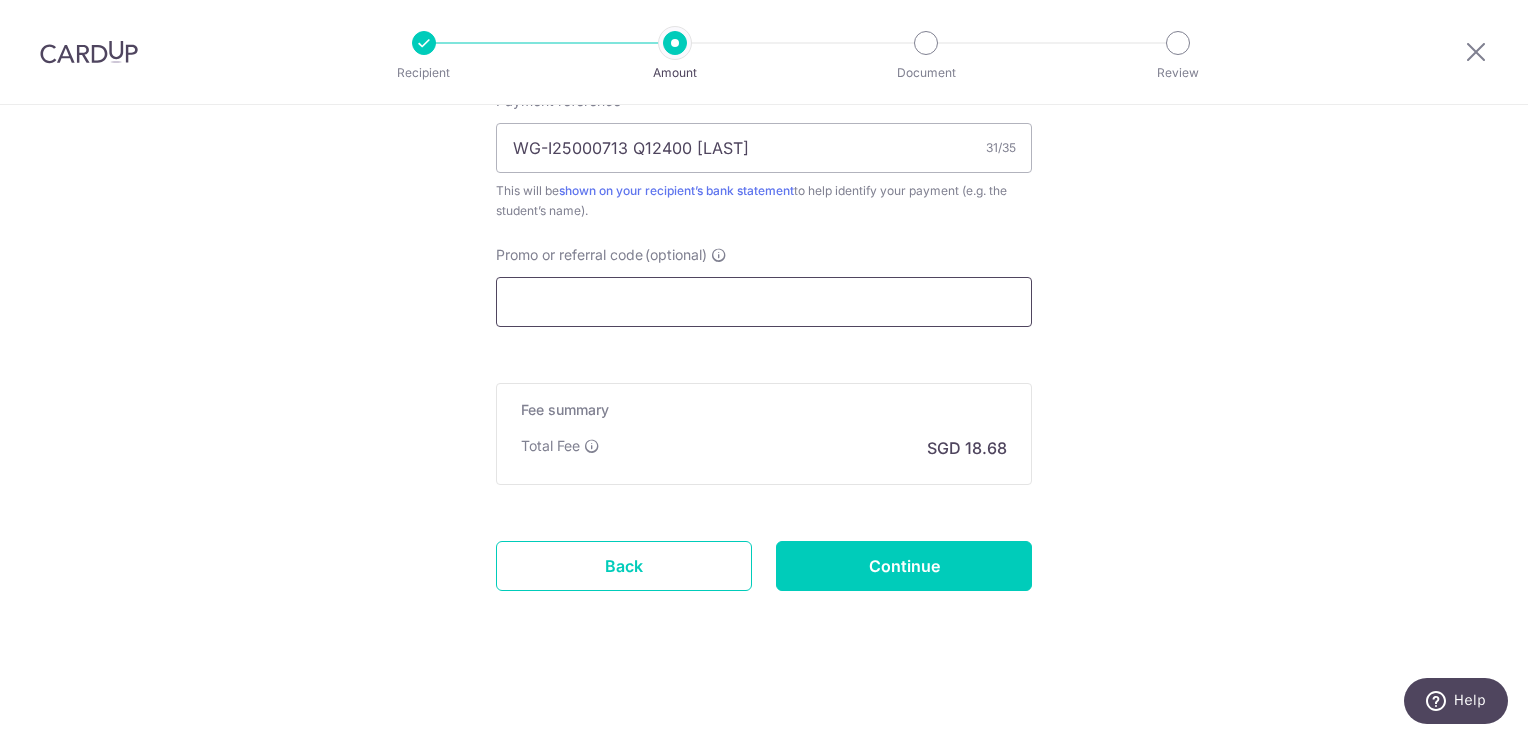 click on "Promo or referral code
(optional)" at bounding box center (764, 302) 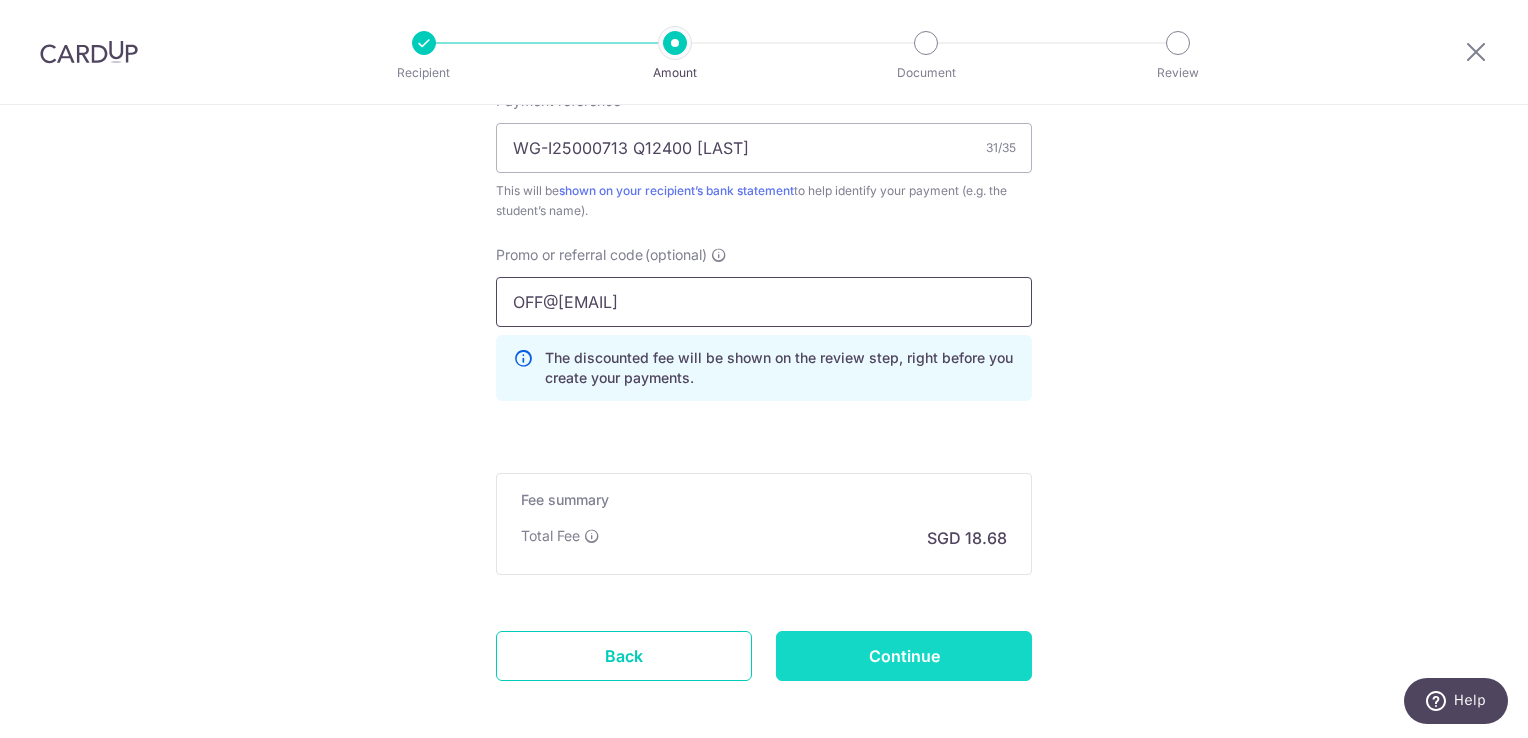 type on "OFF@225" 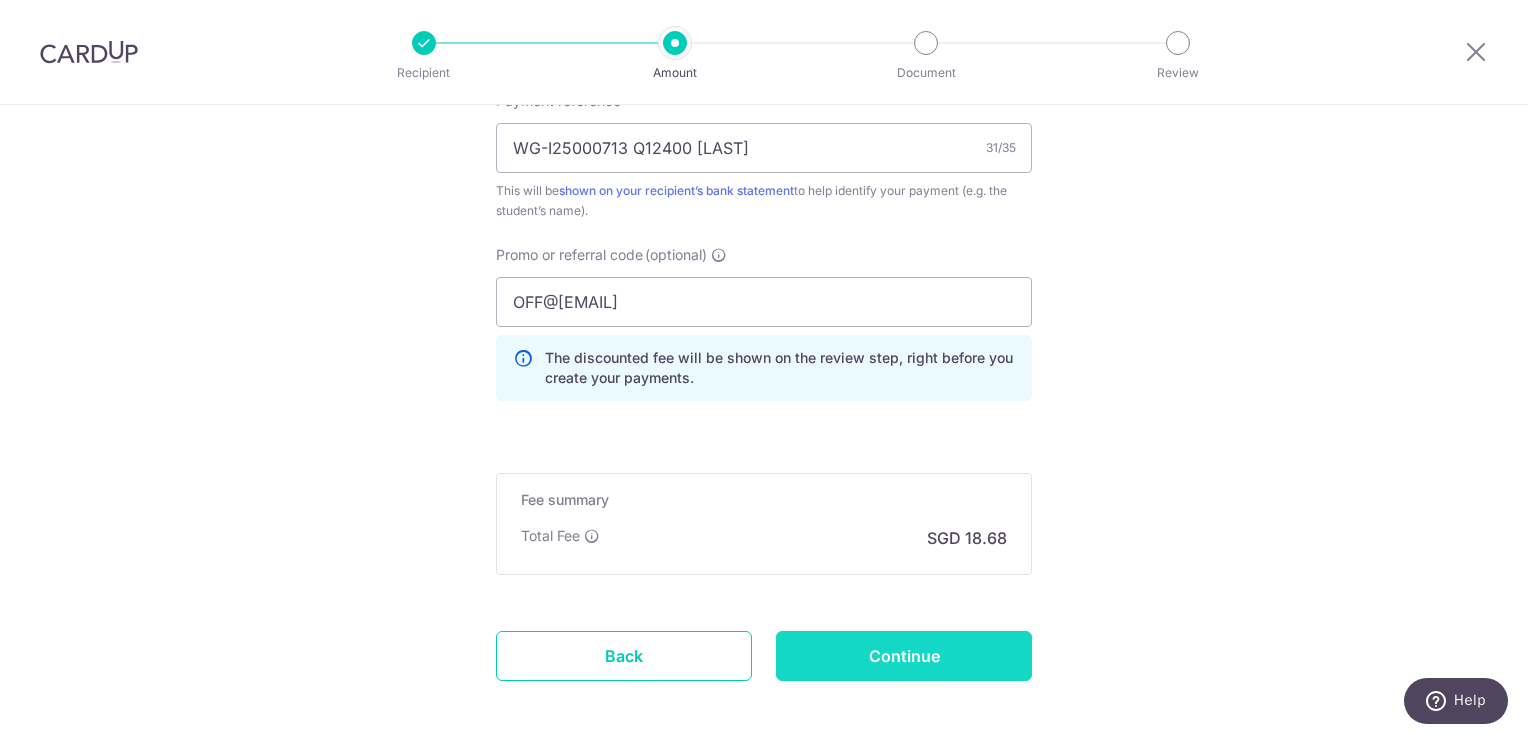 click on "Continue" at bounding box center (904, 656) 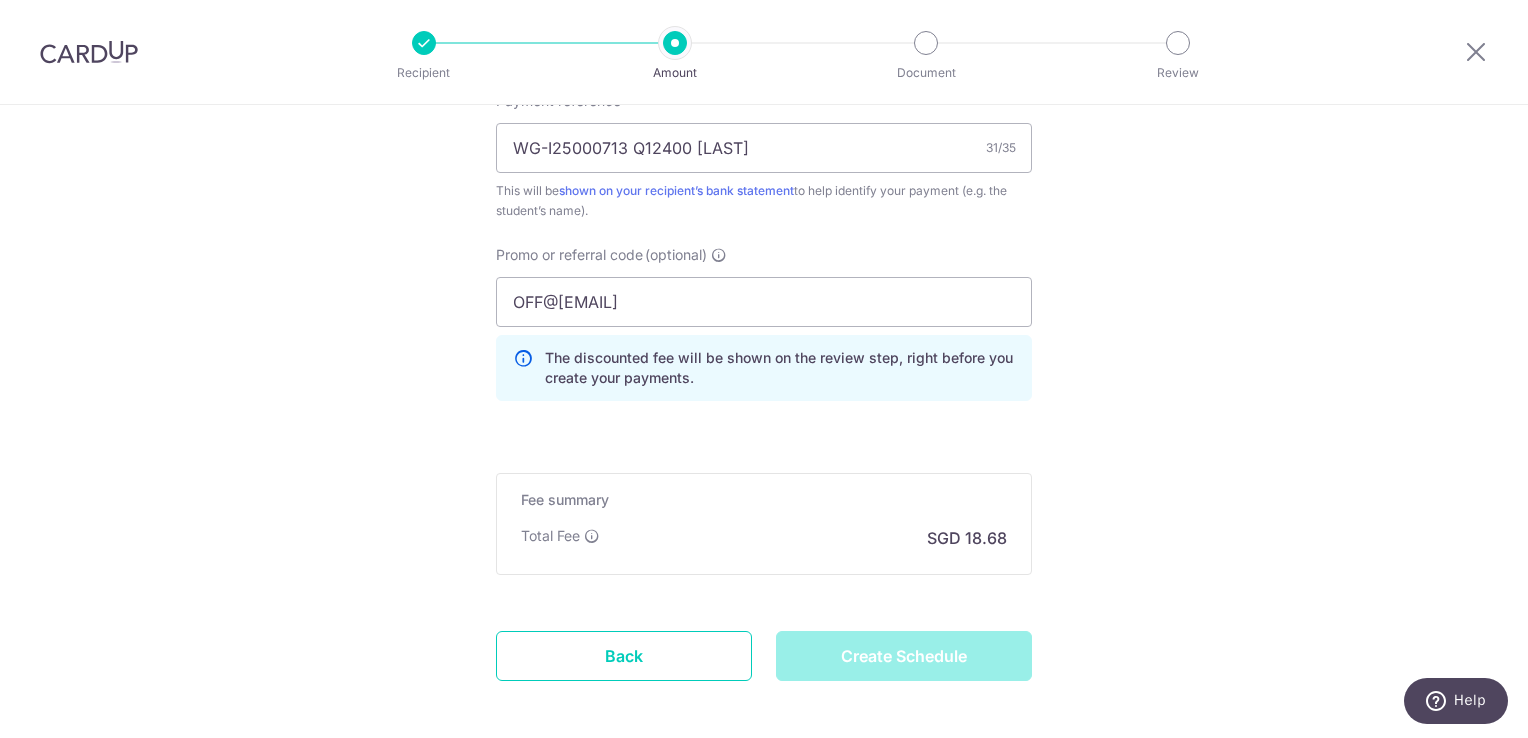 type on "Create Schedule" 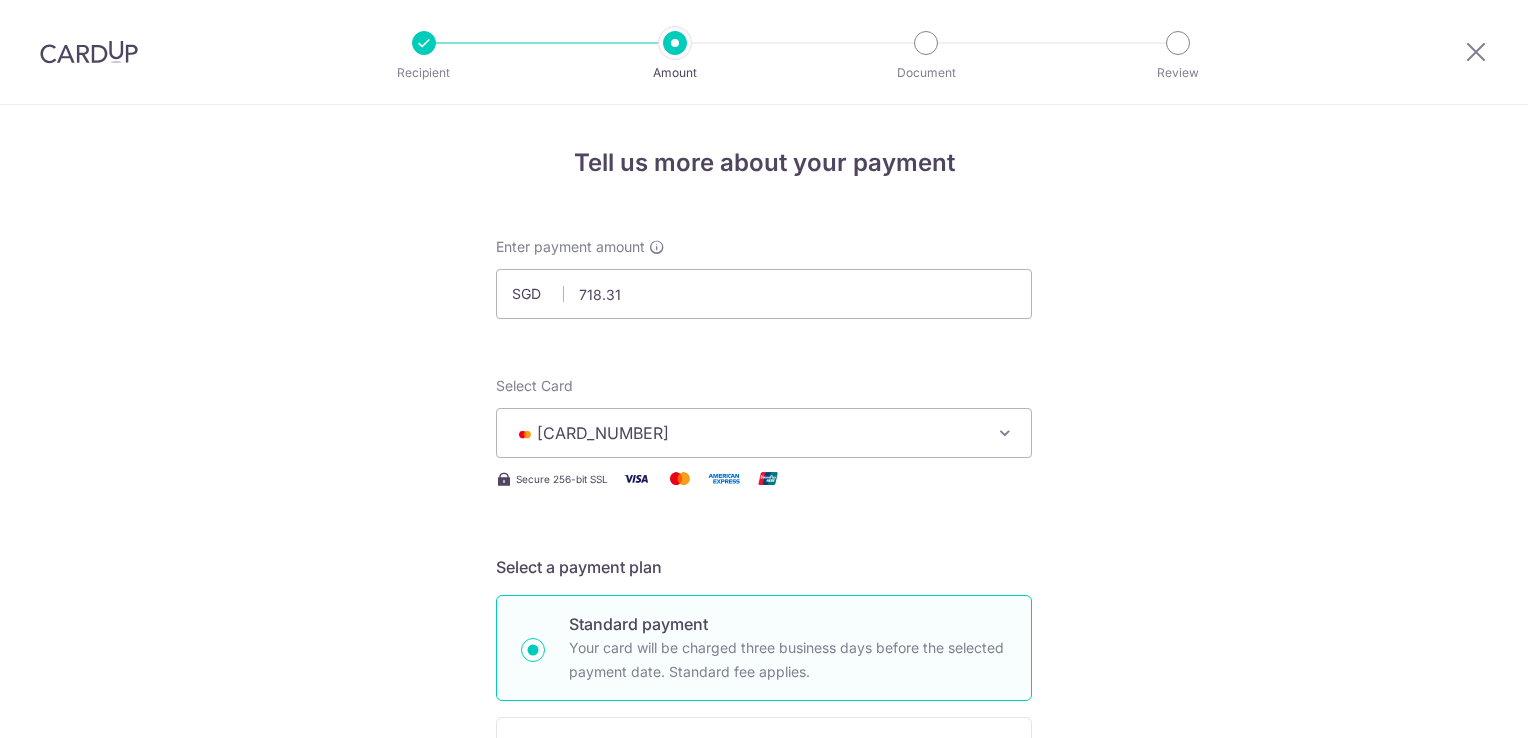 scroll, scrollTop: 0, scrollLeft: 0, axis: both 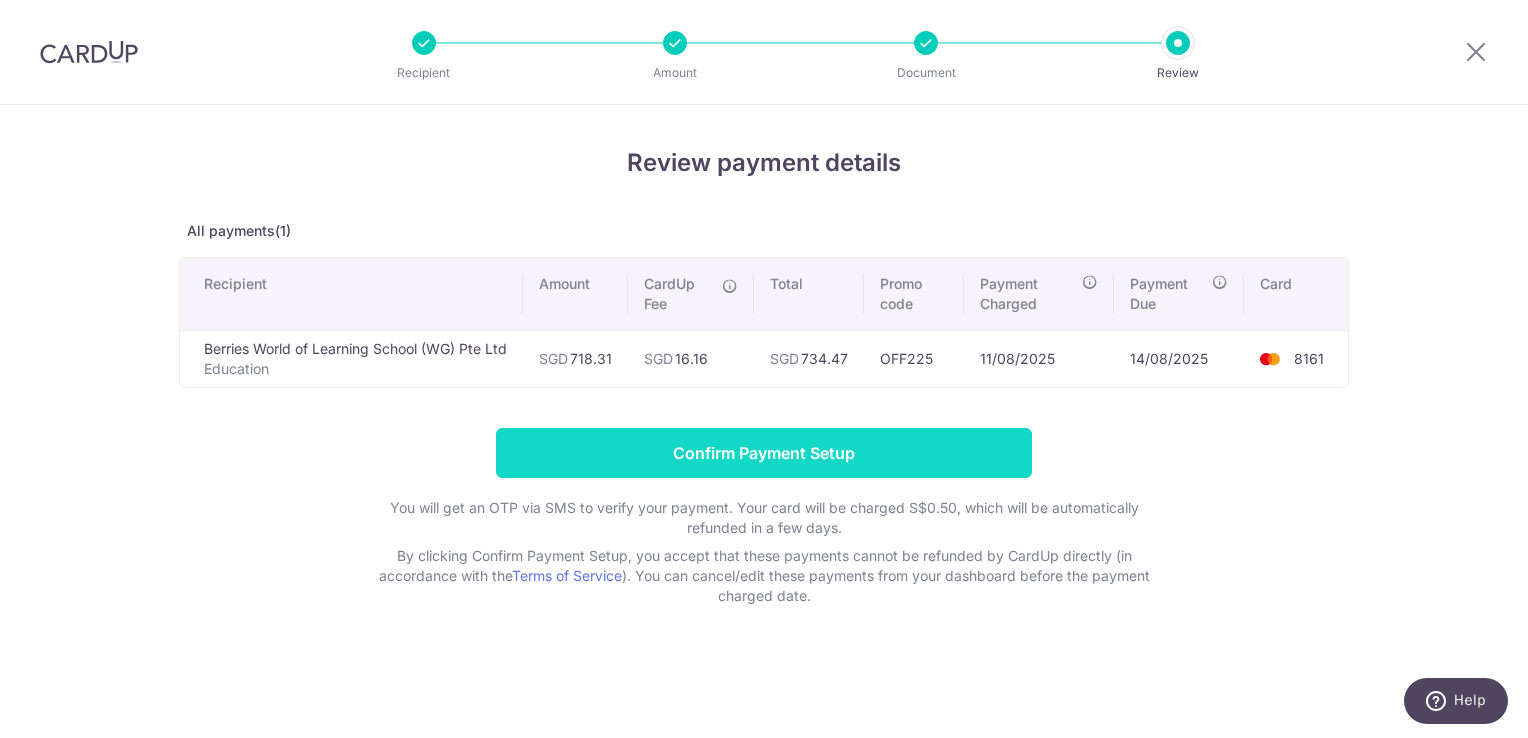 click on "Confirm Payment Setup" at bounding box center [764, 453] 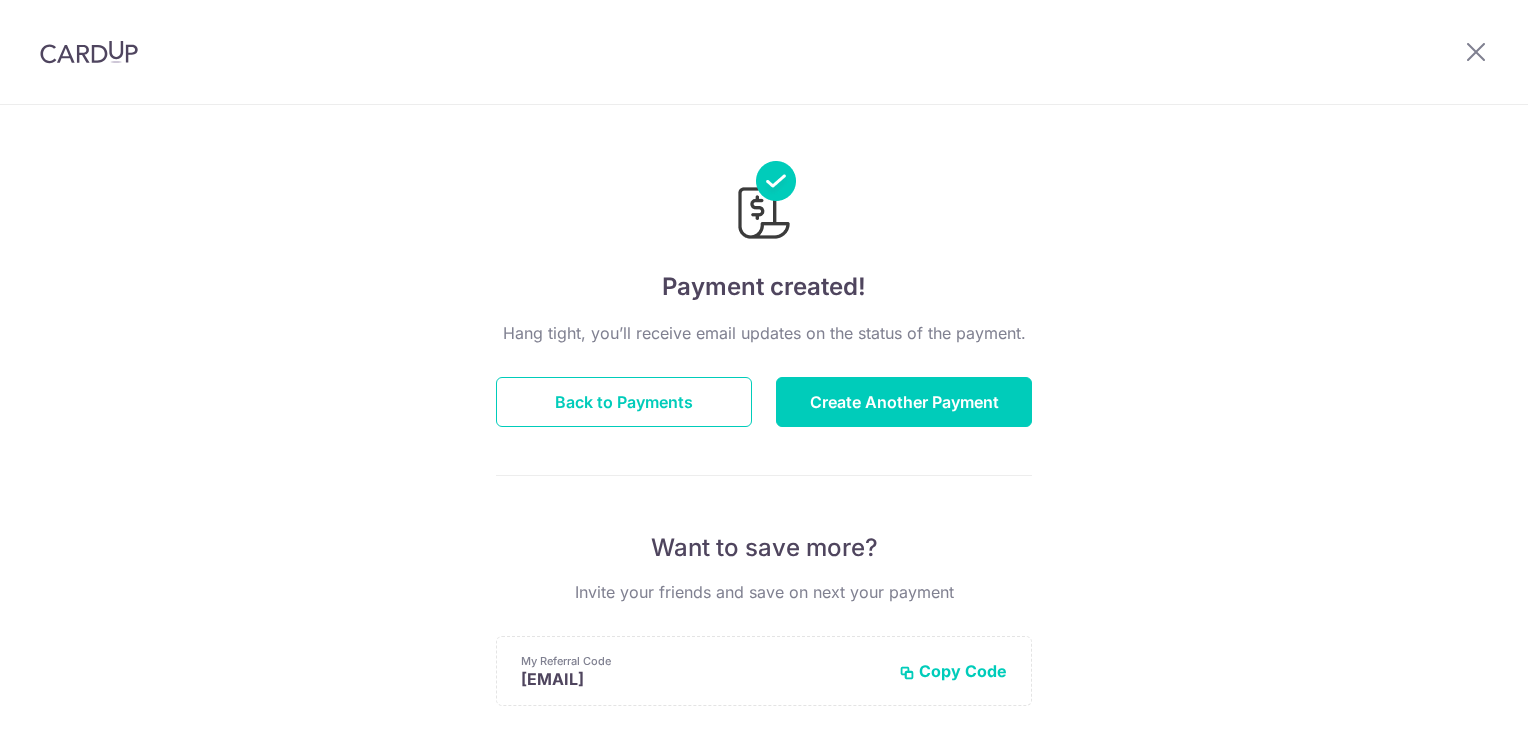 scroll, scrollTop: 0, scrollLeft: 0, axis: both 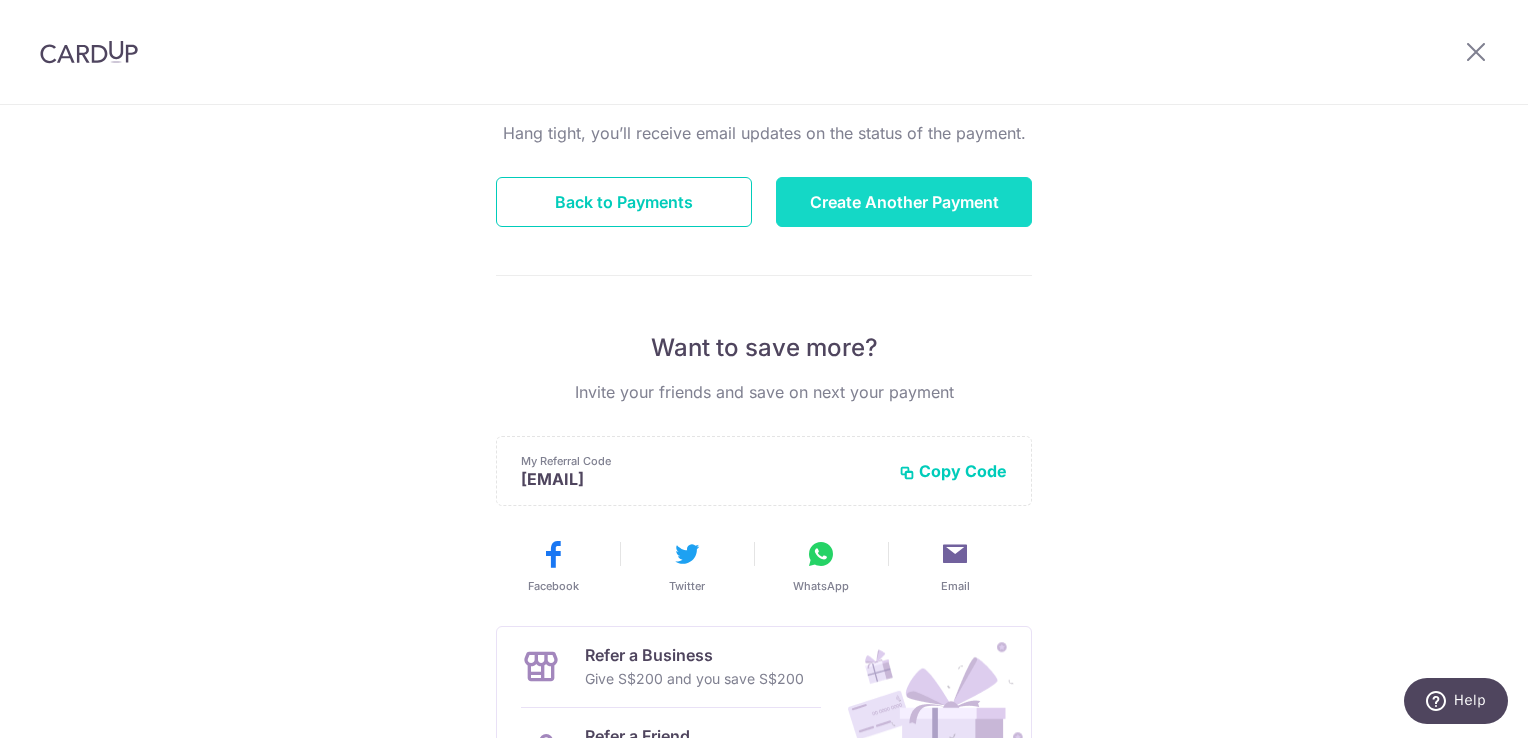 click on "Create Another Payment" at bounding box center [904, 202] 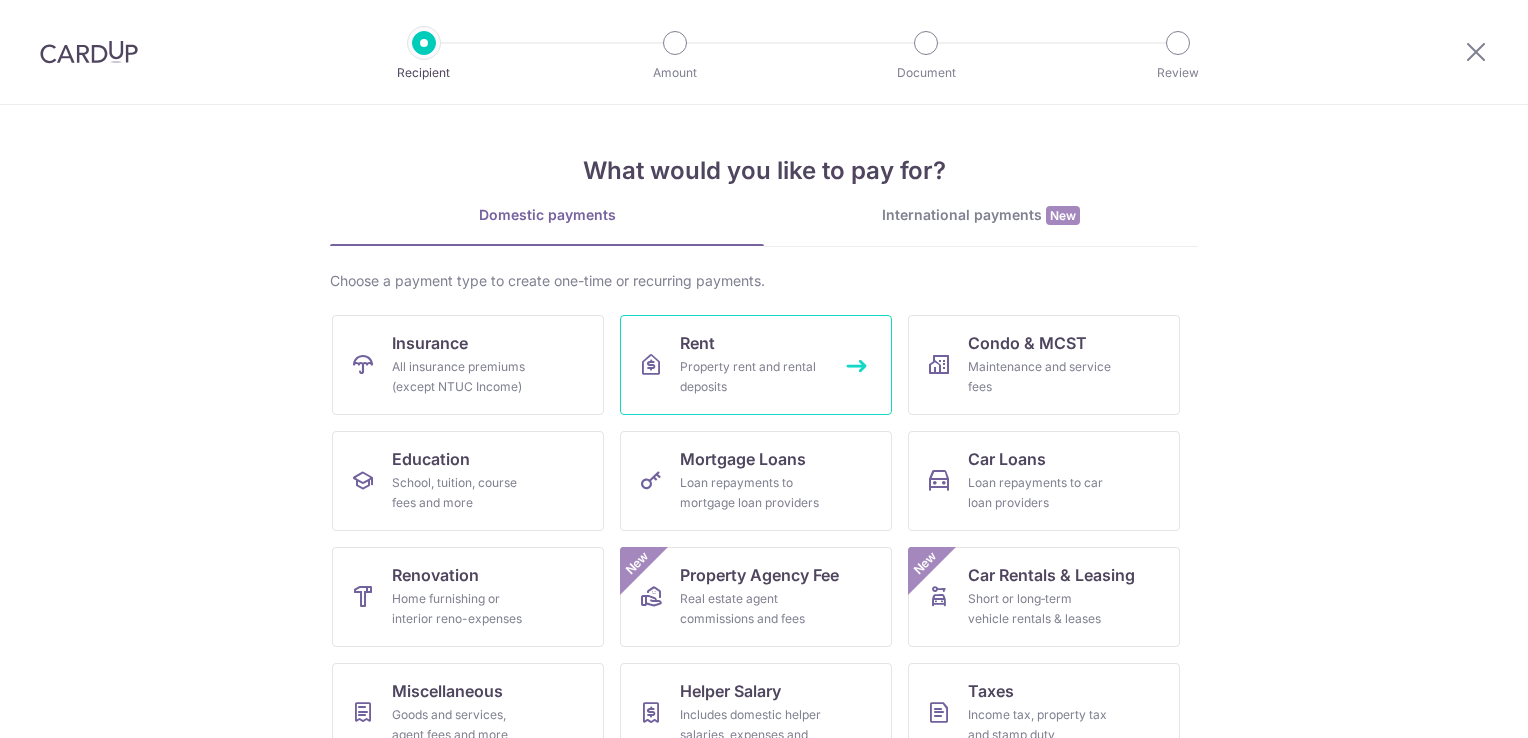 scroll, scrollTop: 0, scrollLeft: 0, axis: both 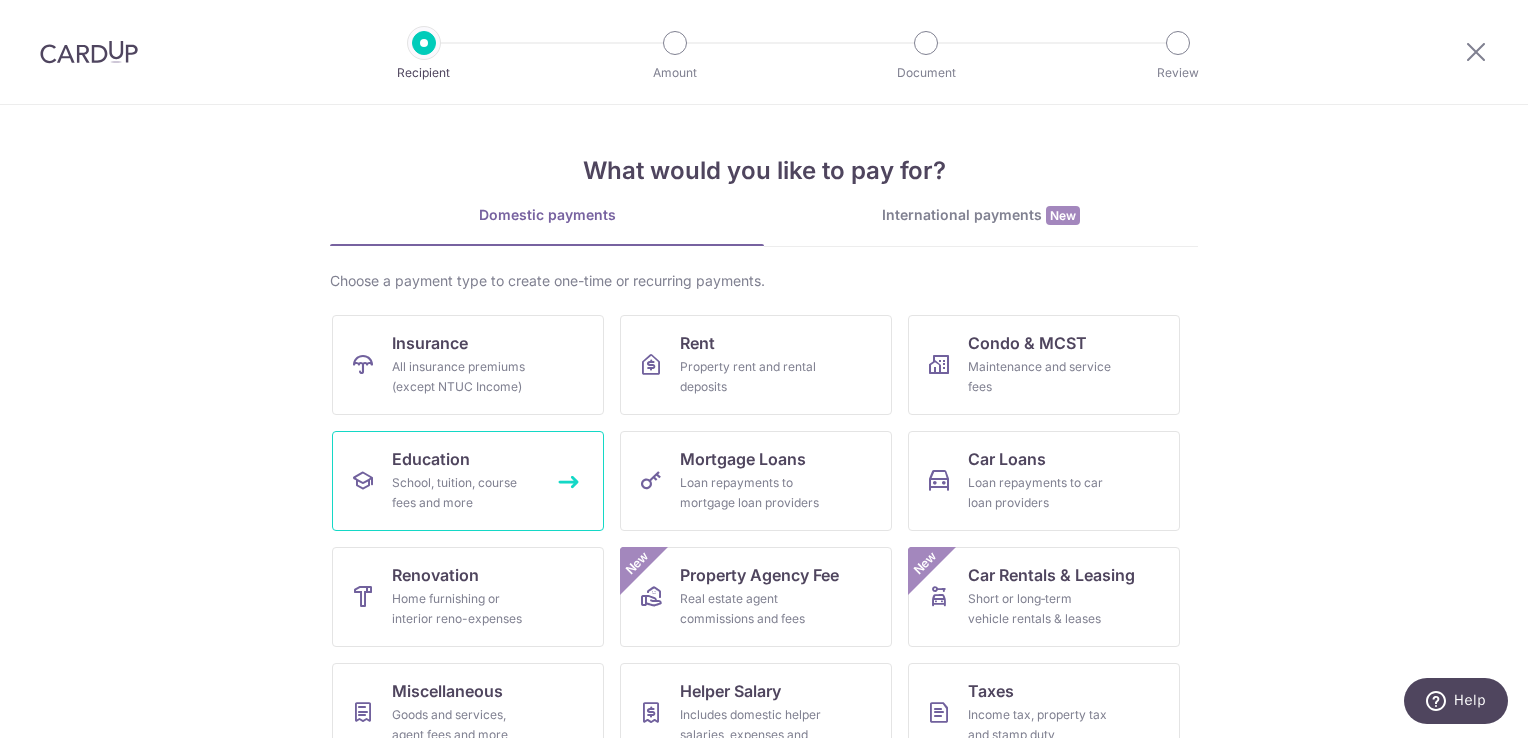 click on "School, tuition, course fees and more" at bounding box center [464, 493] 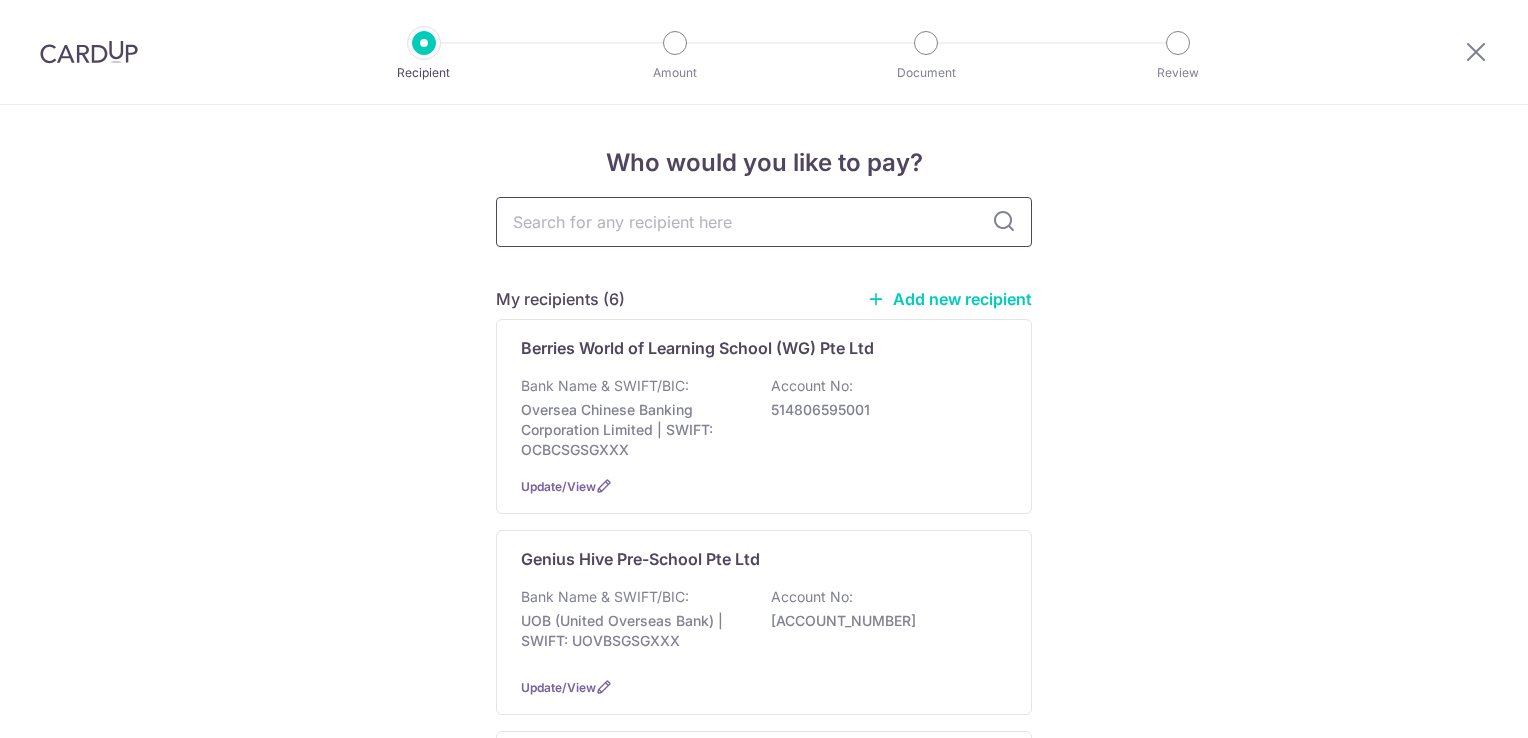 scroll, scrollTop: 0, scrollLeft: 0, axis: both 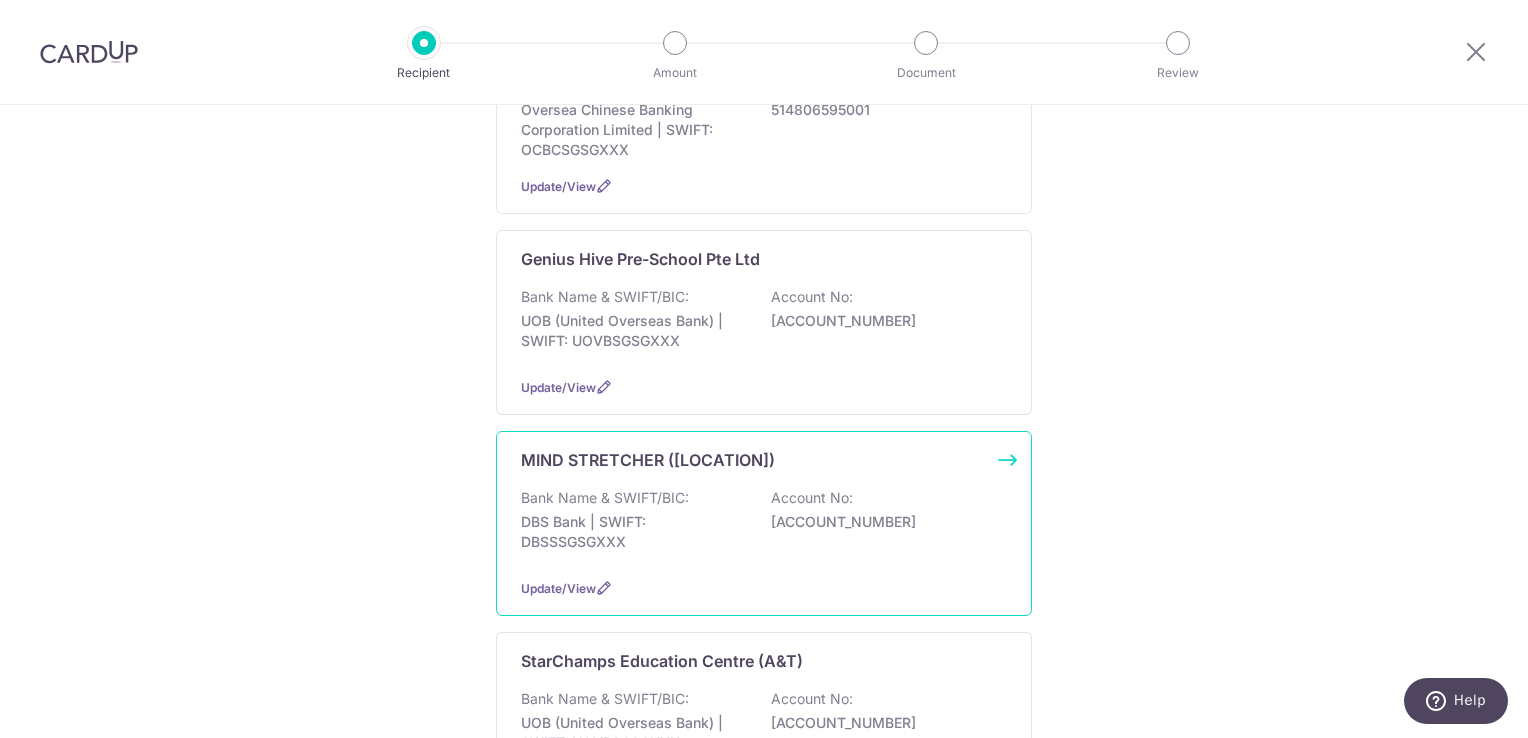 click on "MIND STRETCHER (SELETAR)
Bank Name & SWIFT/BIC:
DBS Bank | SWIFT: DBSSSGSGXXX
Account No:
[ACCOUNT_NUMBER]
Update/View" at bounding box center (764, 523) 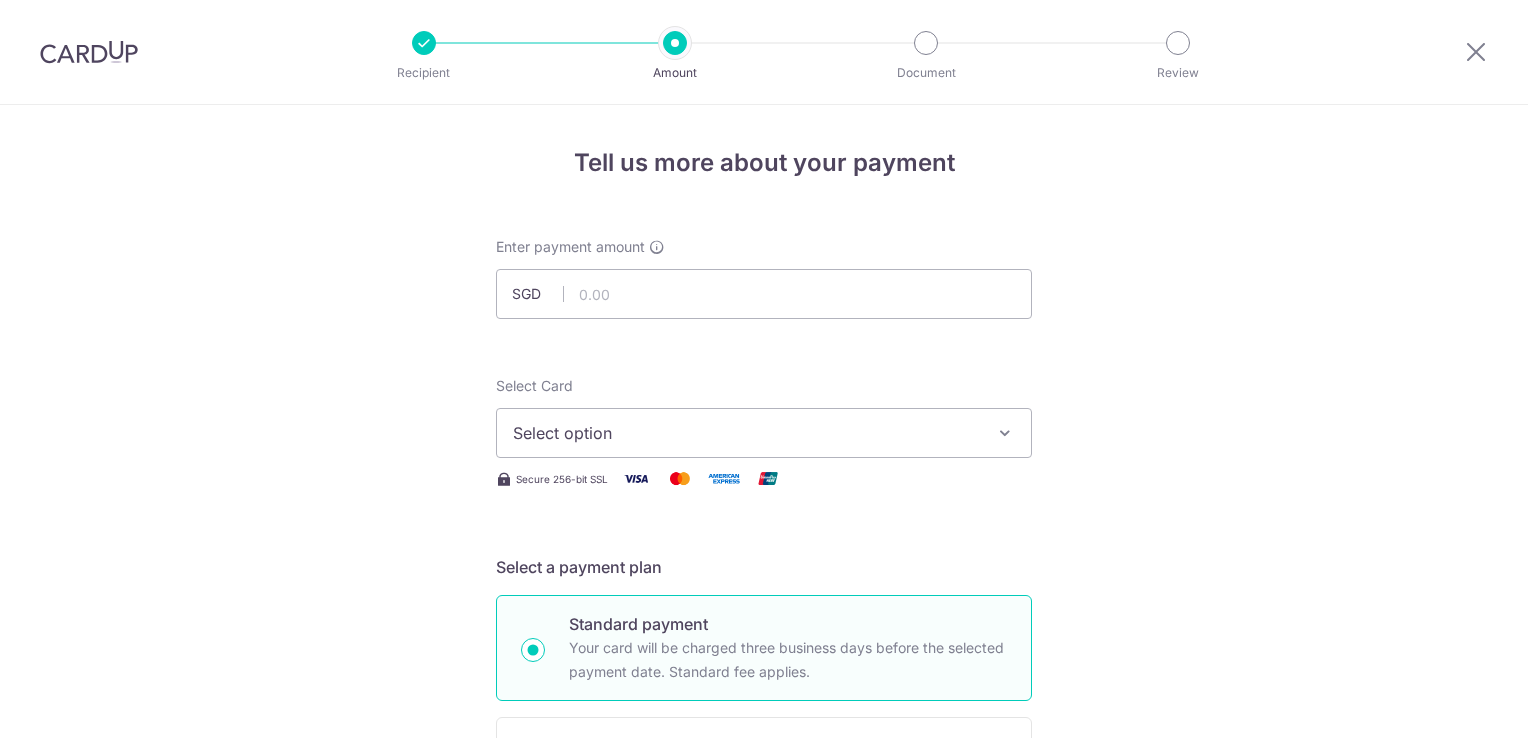 scroll, scrollTop: 0, scrollLeft: 0, axis: both 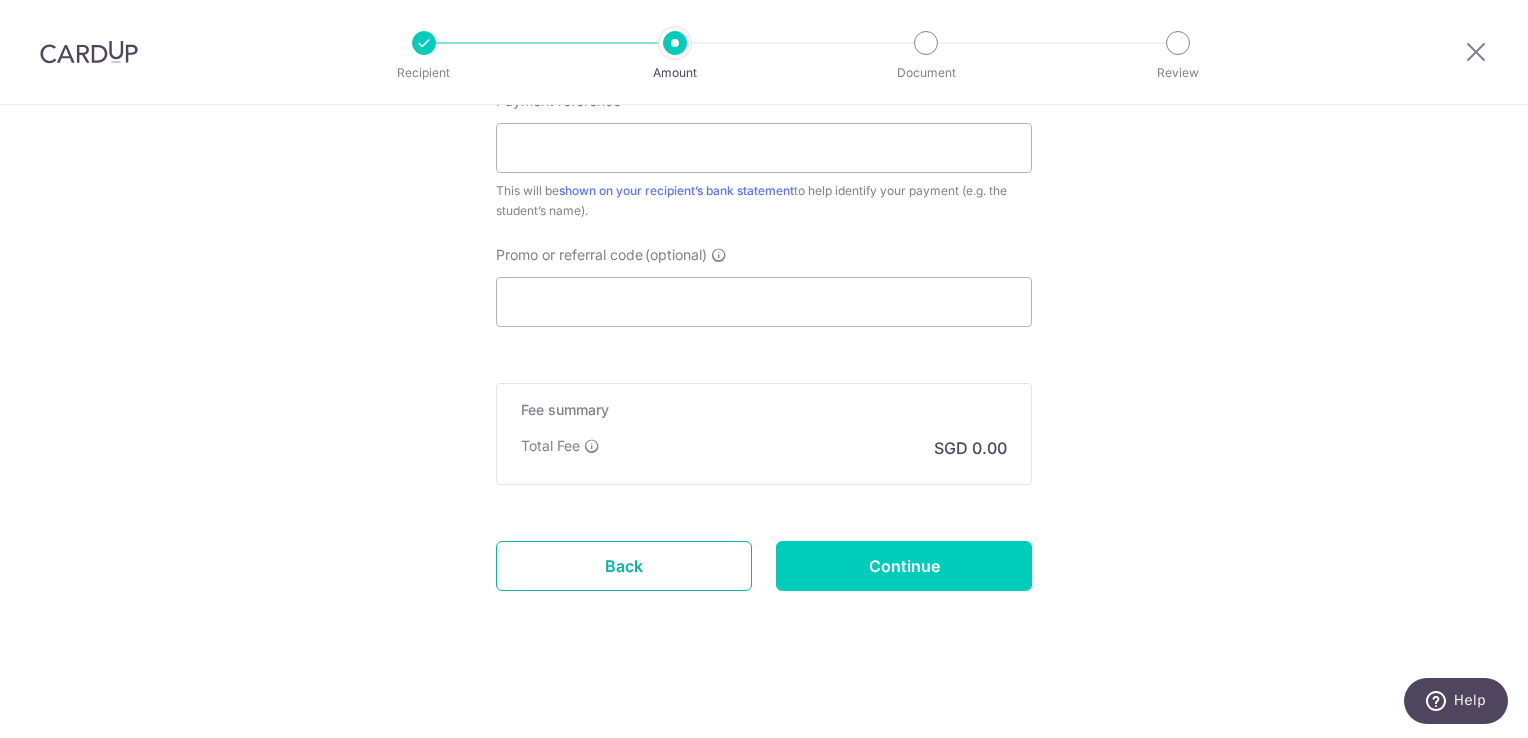 drag, startPoint x: 662, startPoint y: 576, endPoint x: 860, endPoint y: 106, distance: 510.00394 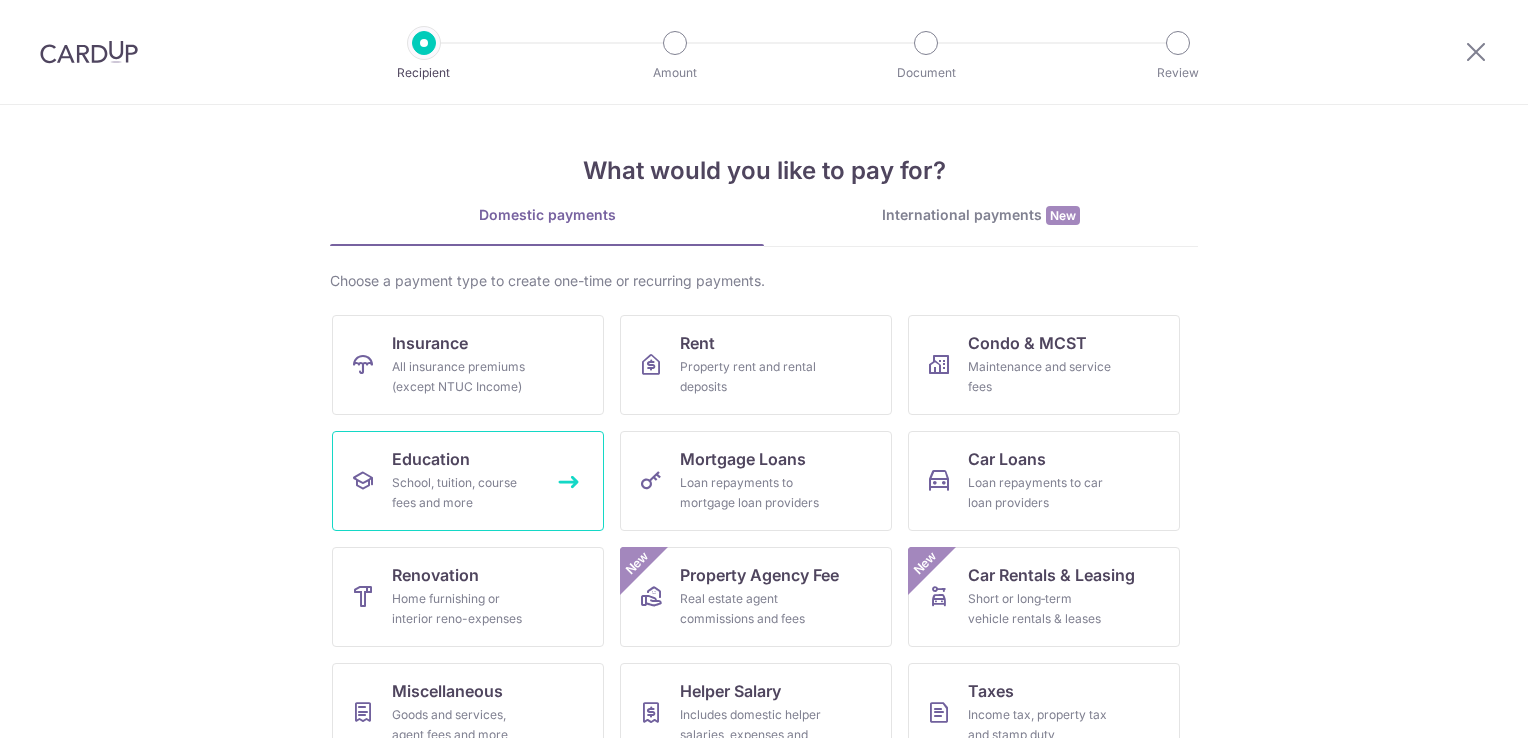 click on "Education School, tuition, course fees and more" at bounding box center (468, 481) 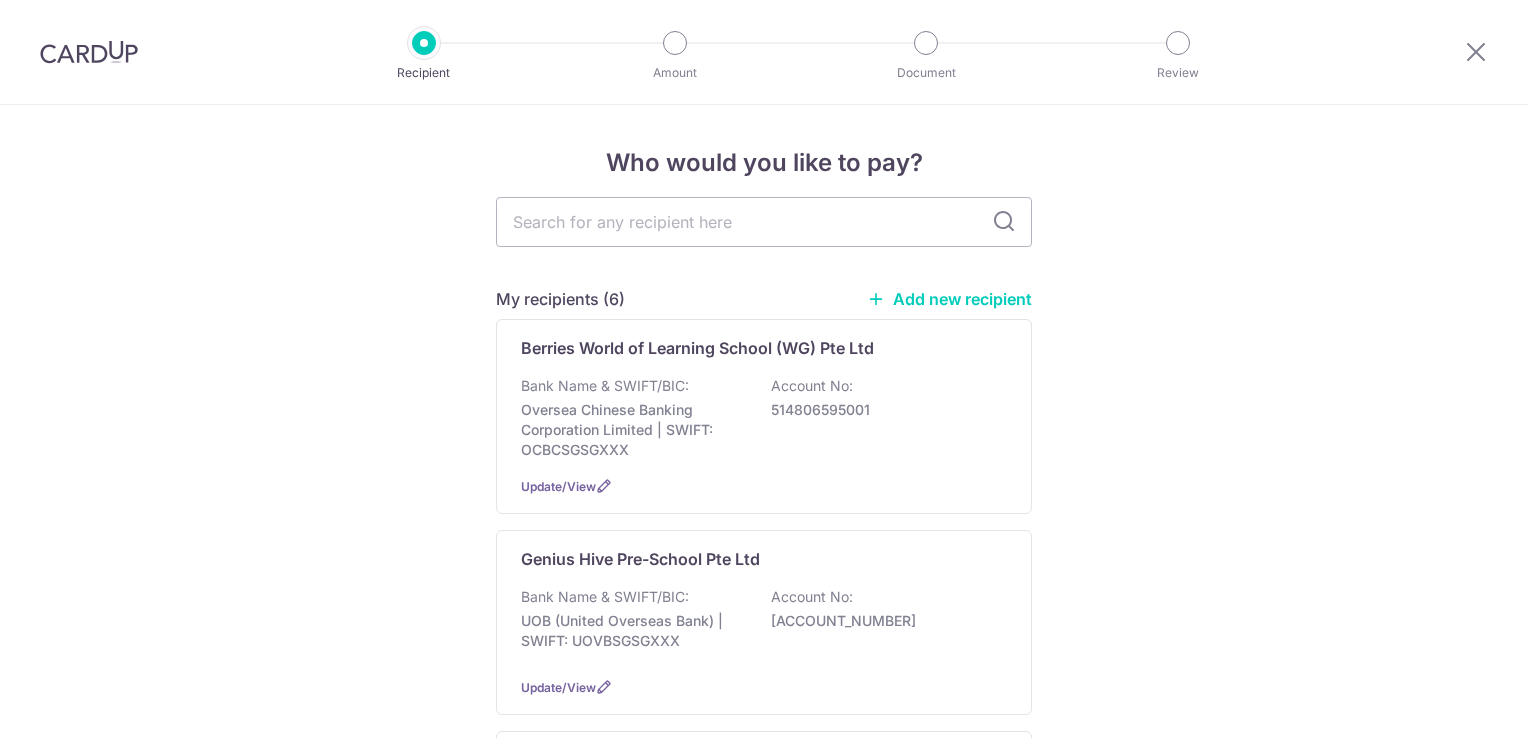 scroll, scrollTop: 0, scrollLeft: 0, axis: both 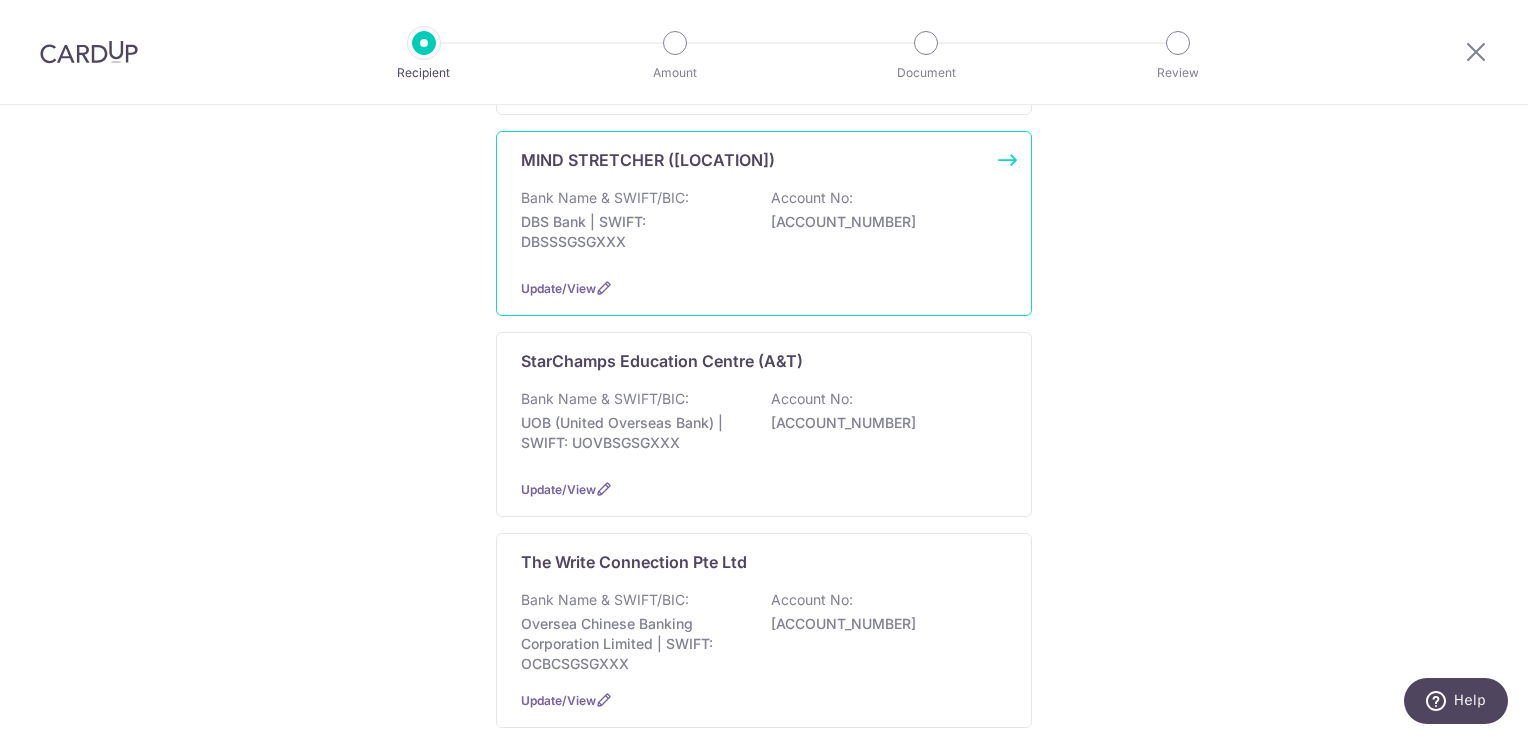 click on "MIND STRETCHER (SELETAR)
Bank Name & SWIFT/BIC:
DBS Bank | SWIFT: DBSSSGSGXXX
Account No:
717752463001
Update/View" at bounding box center (764, 223) 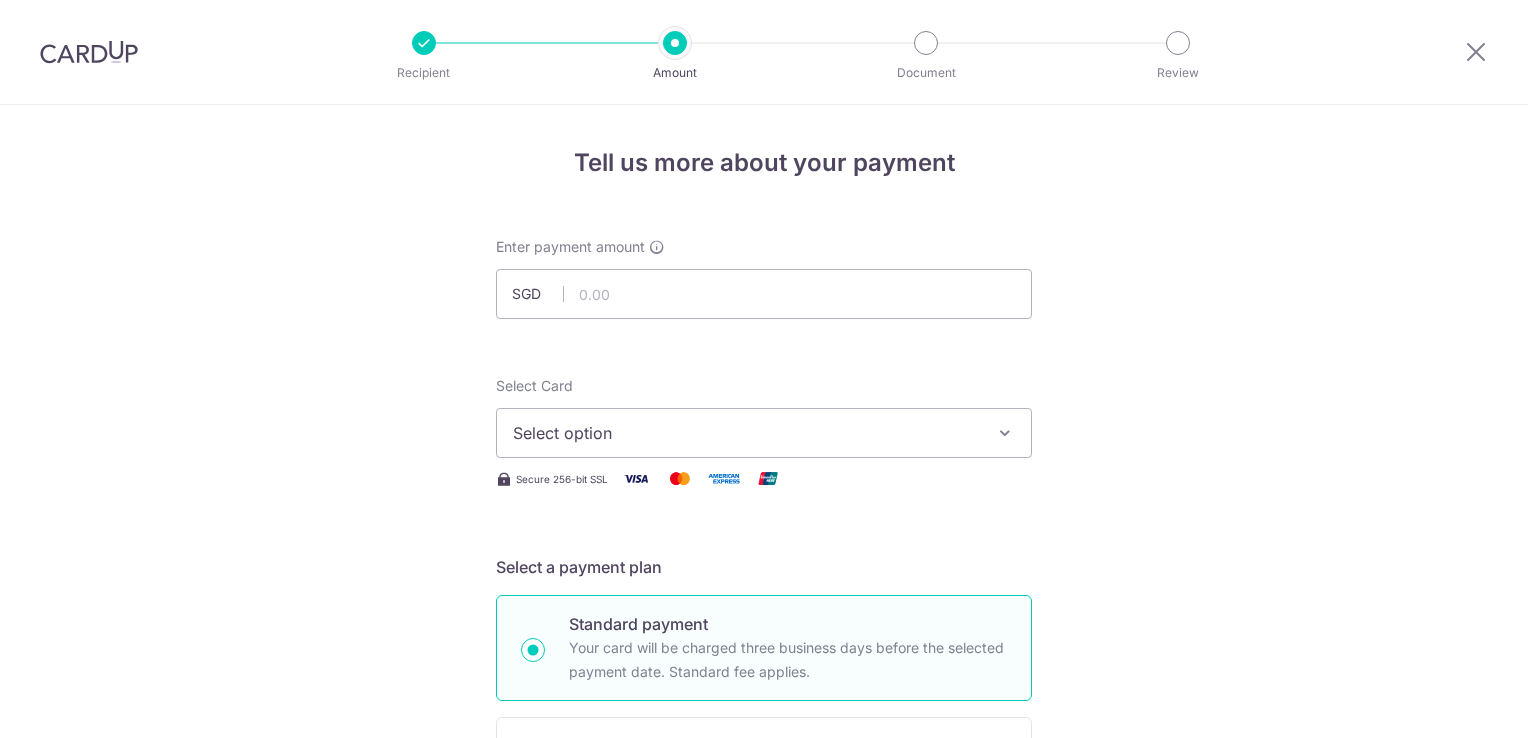 scroll, scrollTop: 0, scrollLeft: 0, axis: both 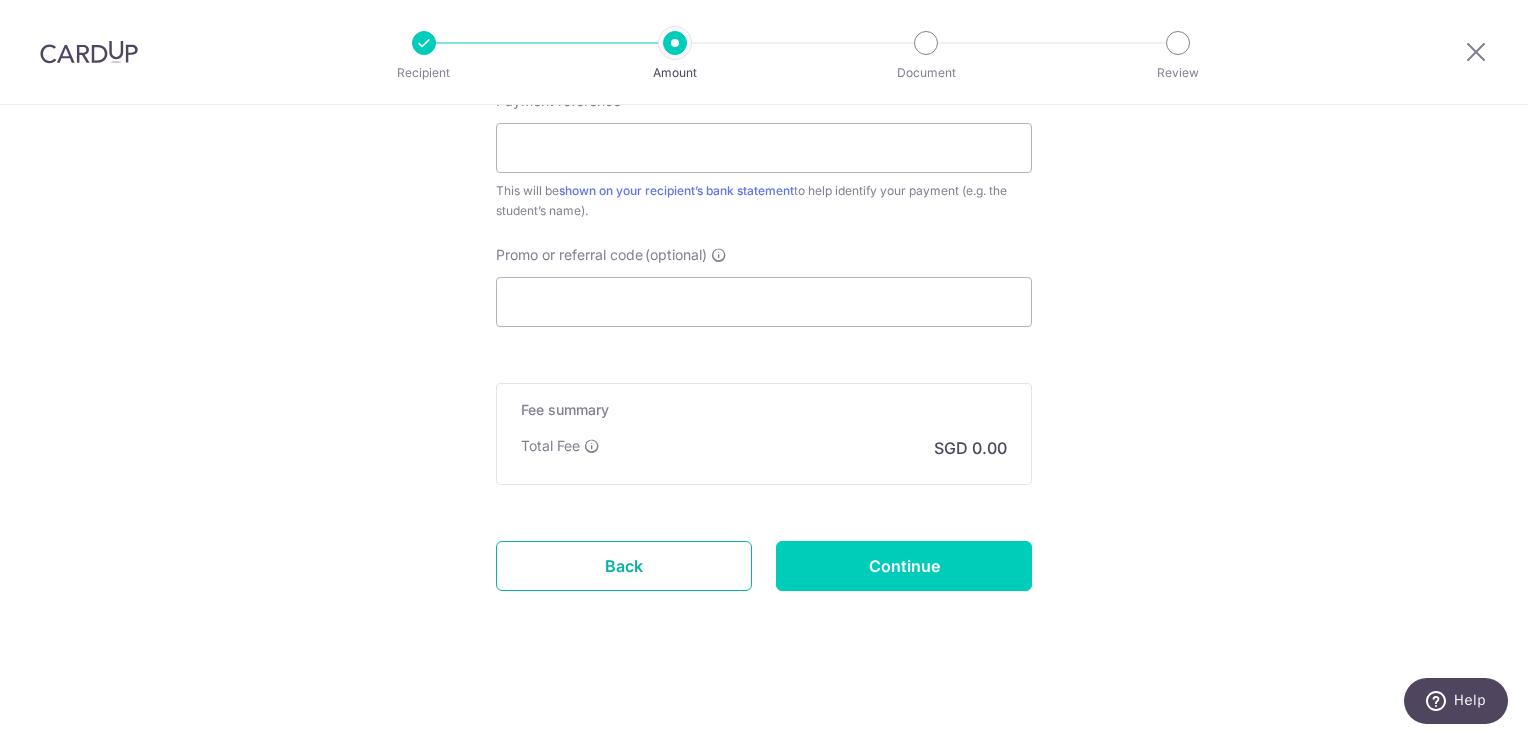 drag, startPoint x: 624, startPoint y: 555, endPoint x: 876, endPoint y: 102, distance: 518.37537 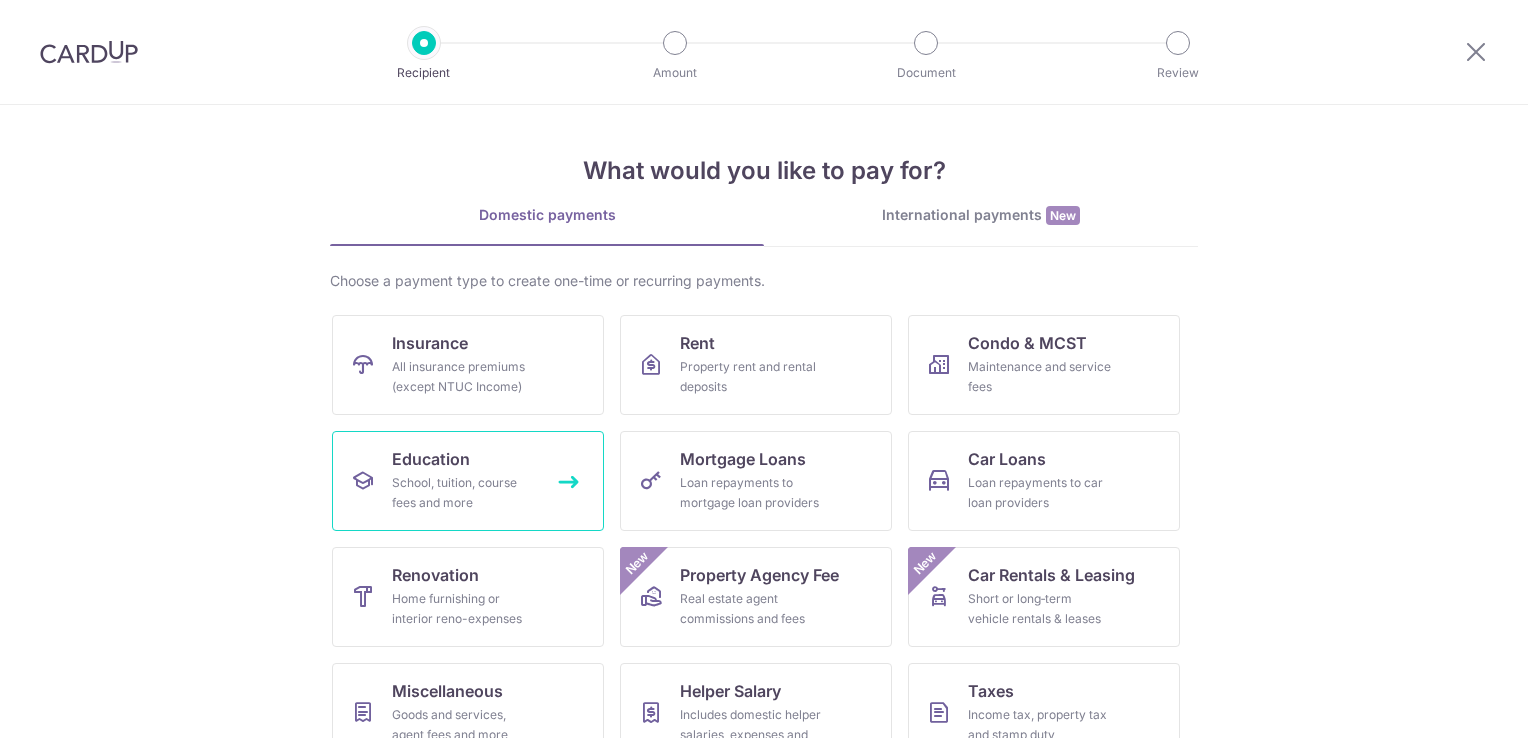 click on "School, tuition, course fees and more" at bounding box center (464, 493) 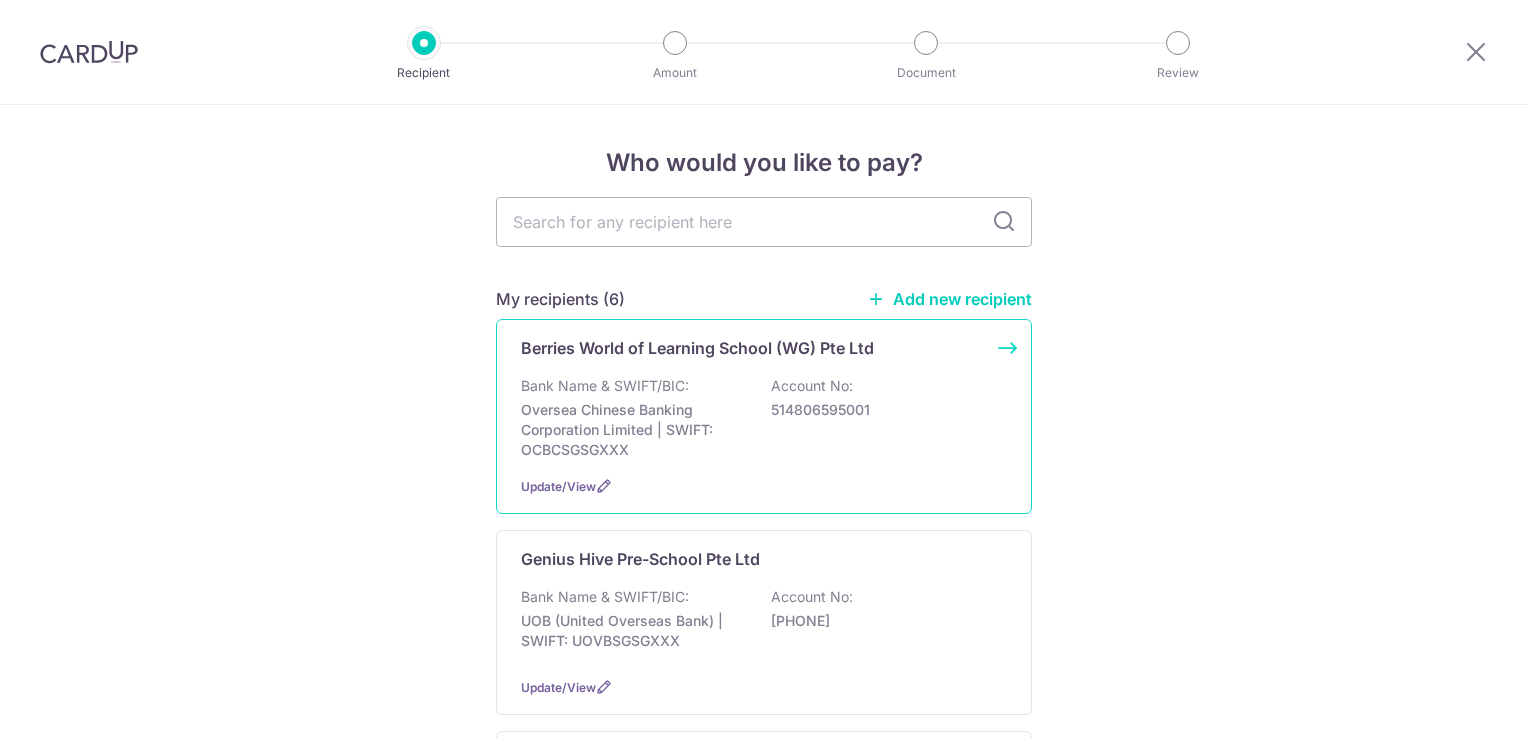 scroll, scrollTop: 0, scrollLeft: 0, axis: both 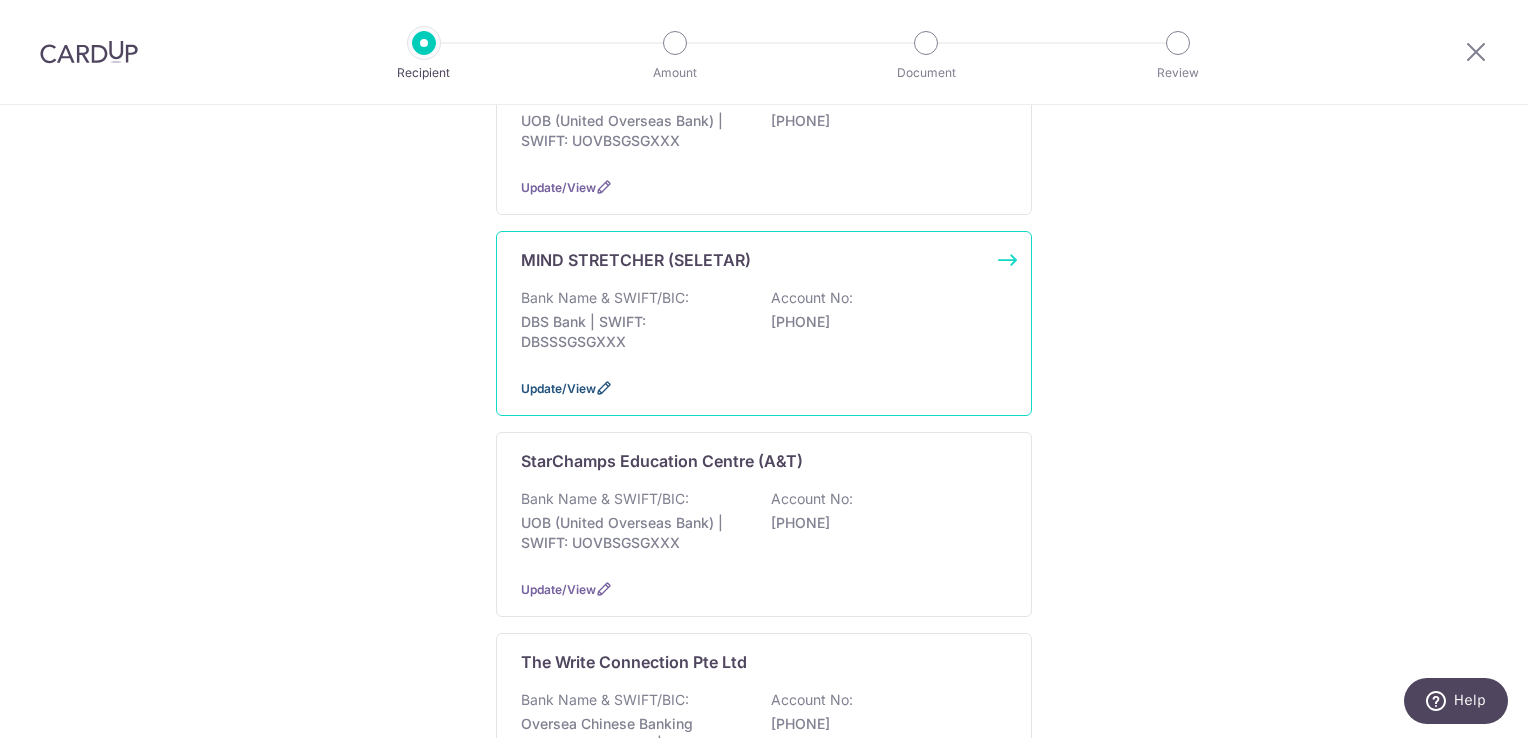 click on "Update/View" at bounding box center [558, 388] 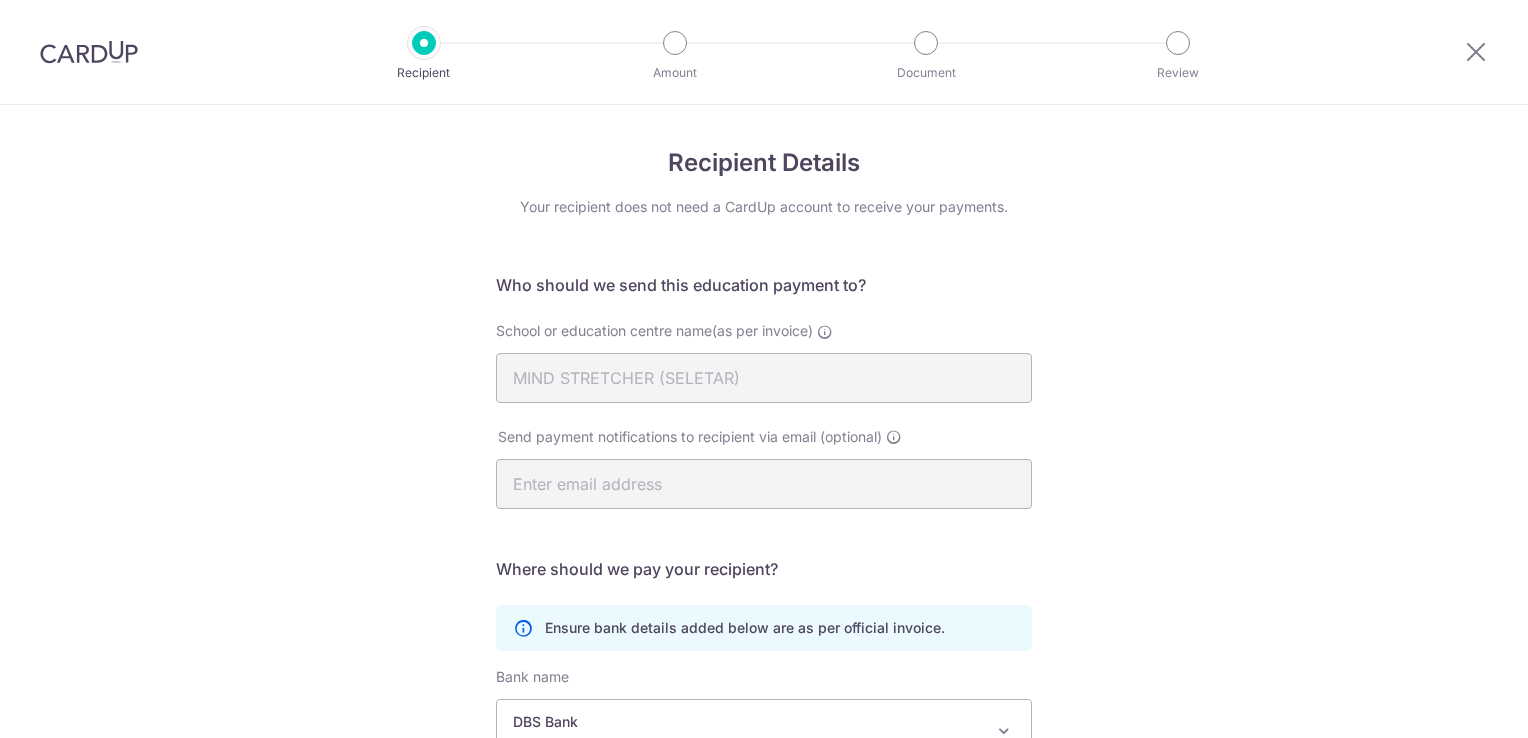 scroll, scrollTop: 0, scrollLeft: 0, axis: both 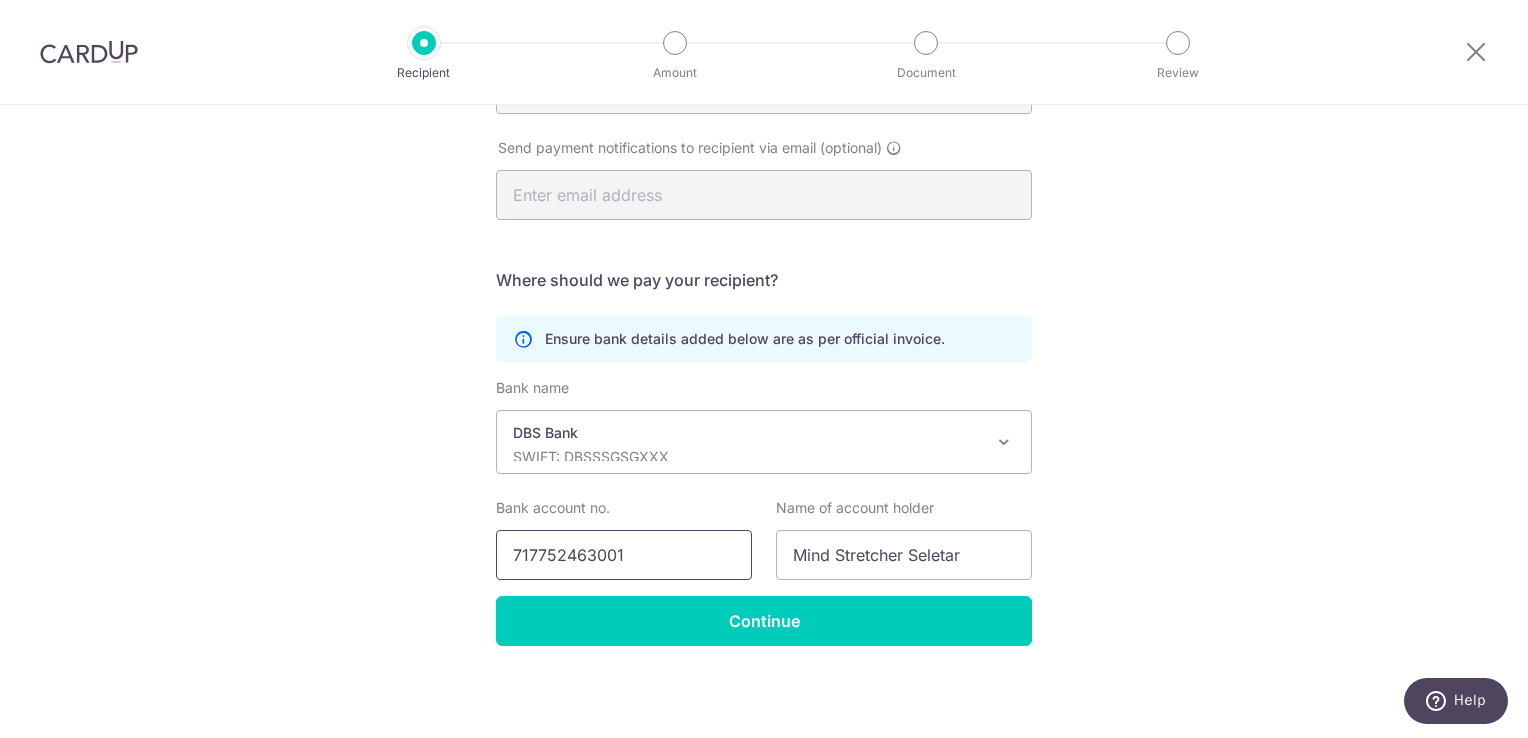 drag, startPoint x: 636, startPoint y: 547, endPoint x: 442, endPoint y: 552, distance: 194.06442 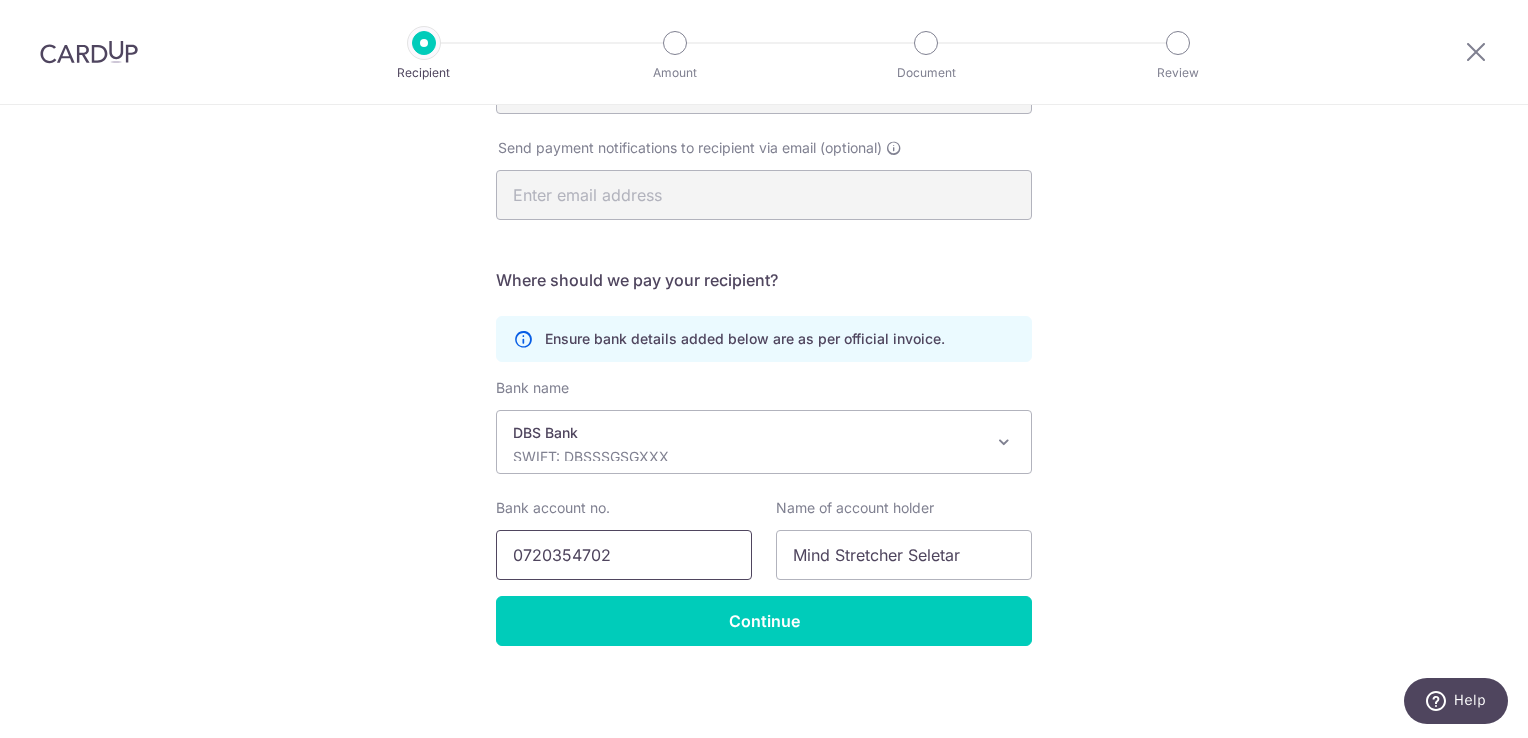 type on "0720354702" 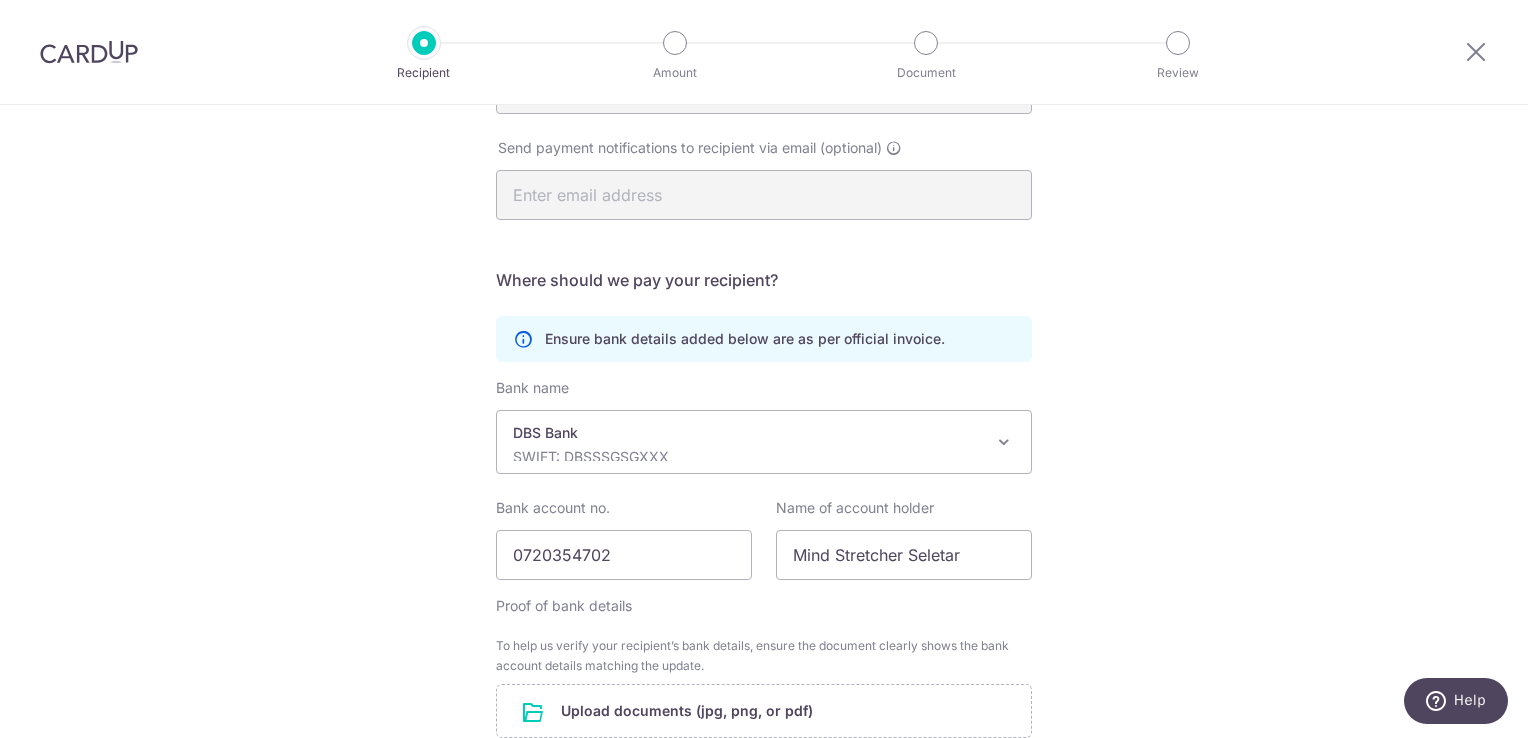 click on "Recipient Details
Your recipient does not need a CardUp account to receive your payments.
Who should we send this education payment to?
School or education centre name(as per invoice)
MIND STRETCHER (SELETAR)
Send payment notifications to recipient via email (optional)
translation missing: en.no key
URL
Telephone" at bounding box center (764, 390) 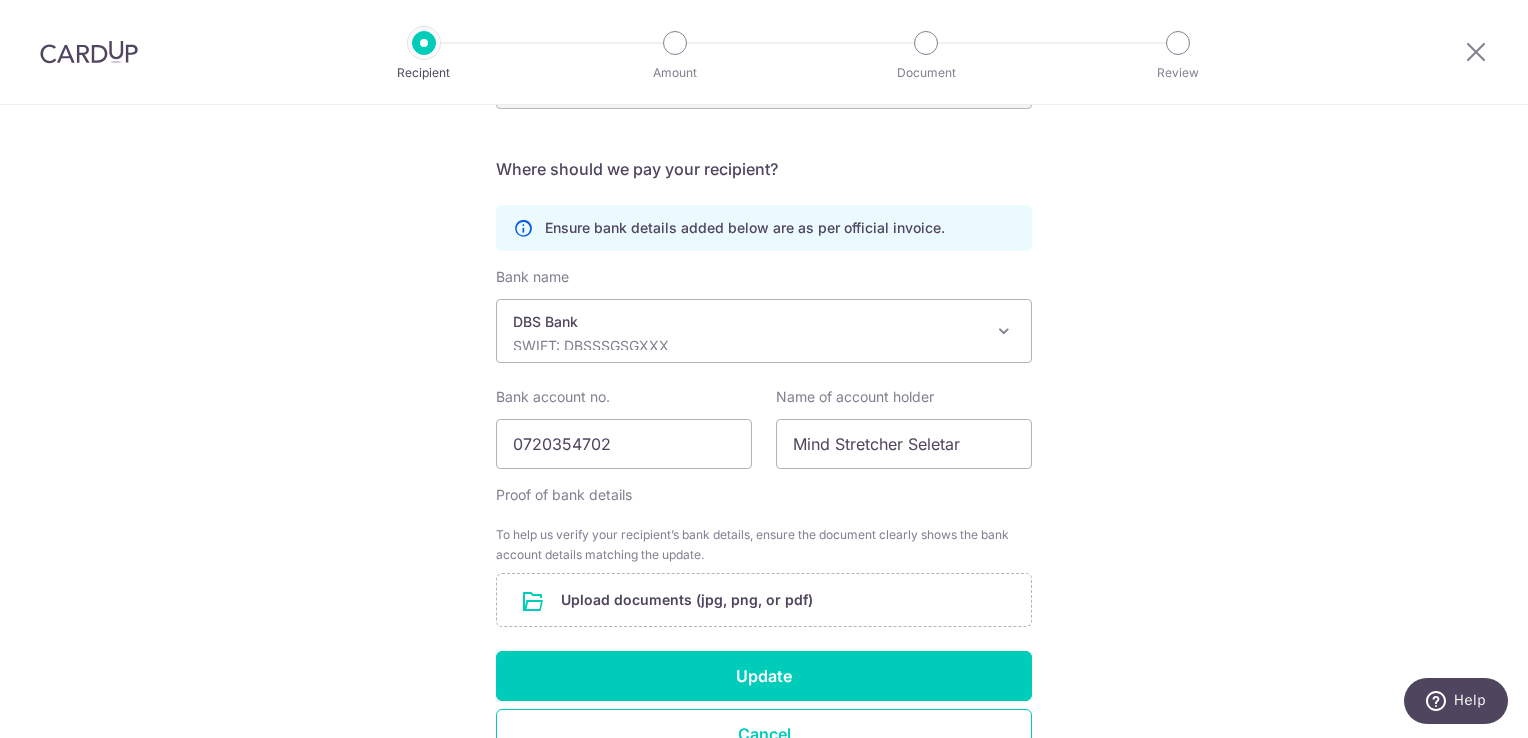 scroll, scrollTop: 512, scrollLeft: 0, axis: vertical 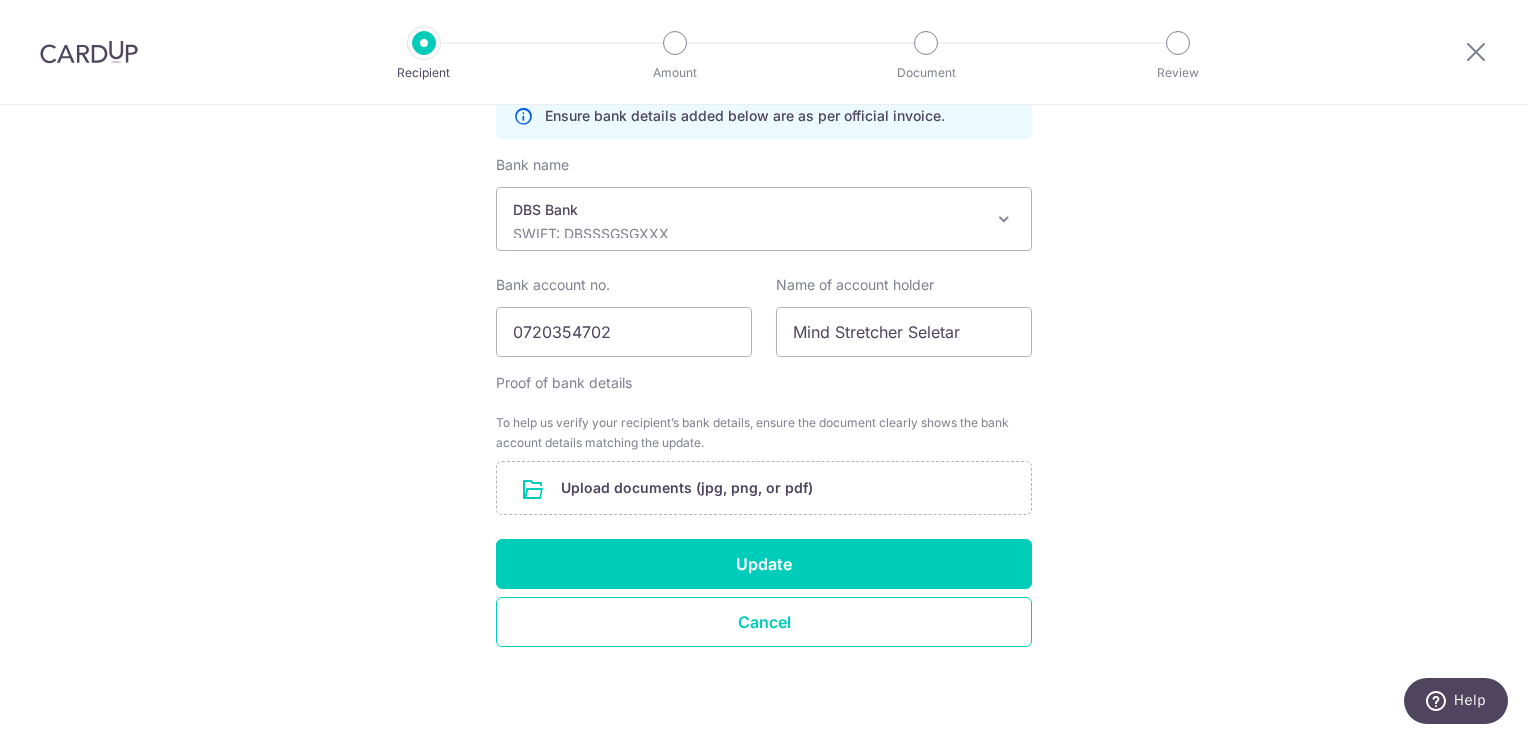 click on "Recipient Details
Your recipient does not need a CardUp account to receive your payments.
Who should we send this education payment to?
School or education centre name(as per invoice)
MIND STRETCHER (SELETAR)
Send payment notifications to recipient via email (optional)
translation missing: en.no key
URL
Telephone" at bounding box center [764, 167] 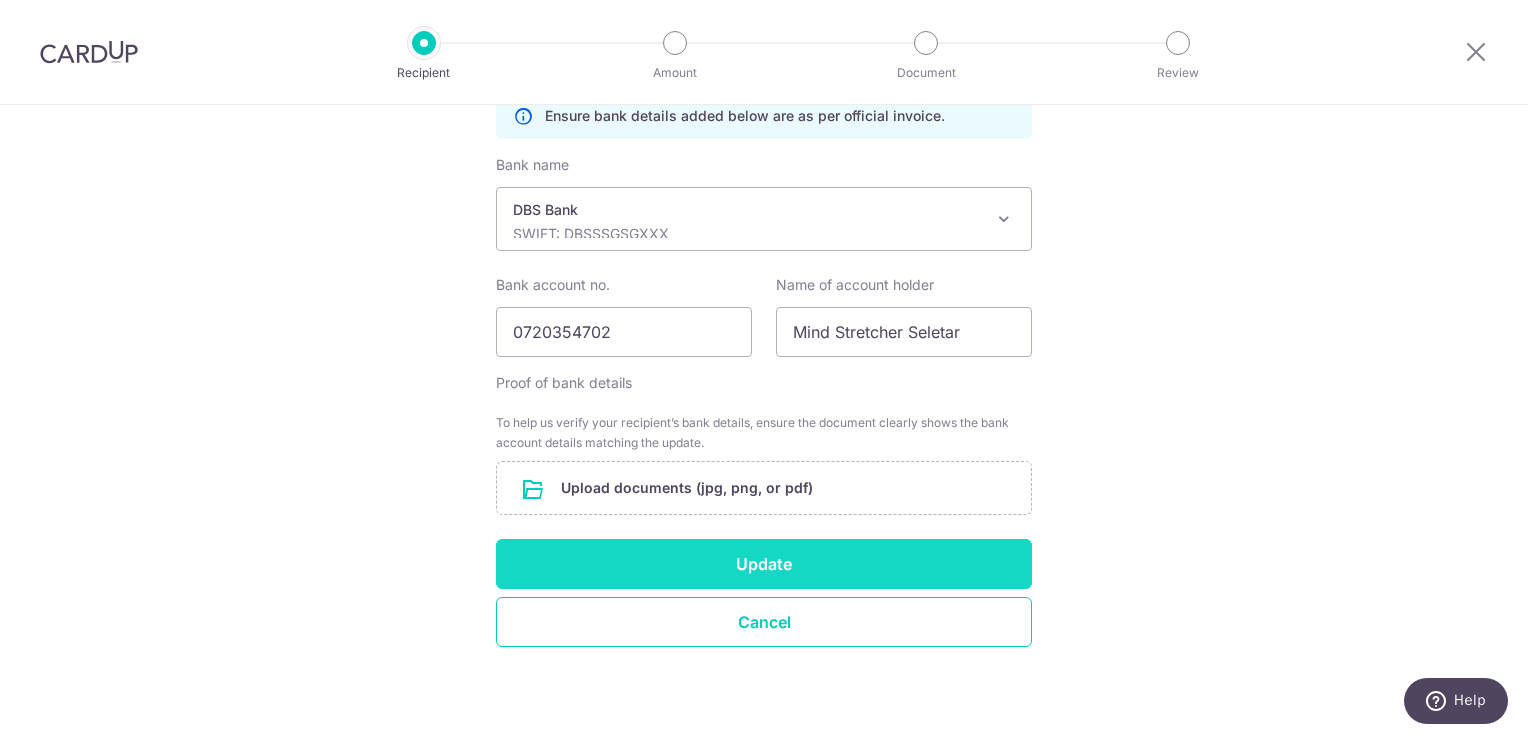 click on "Update" at bounding box center [764, 564] 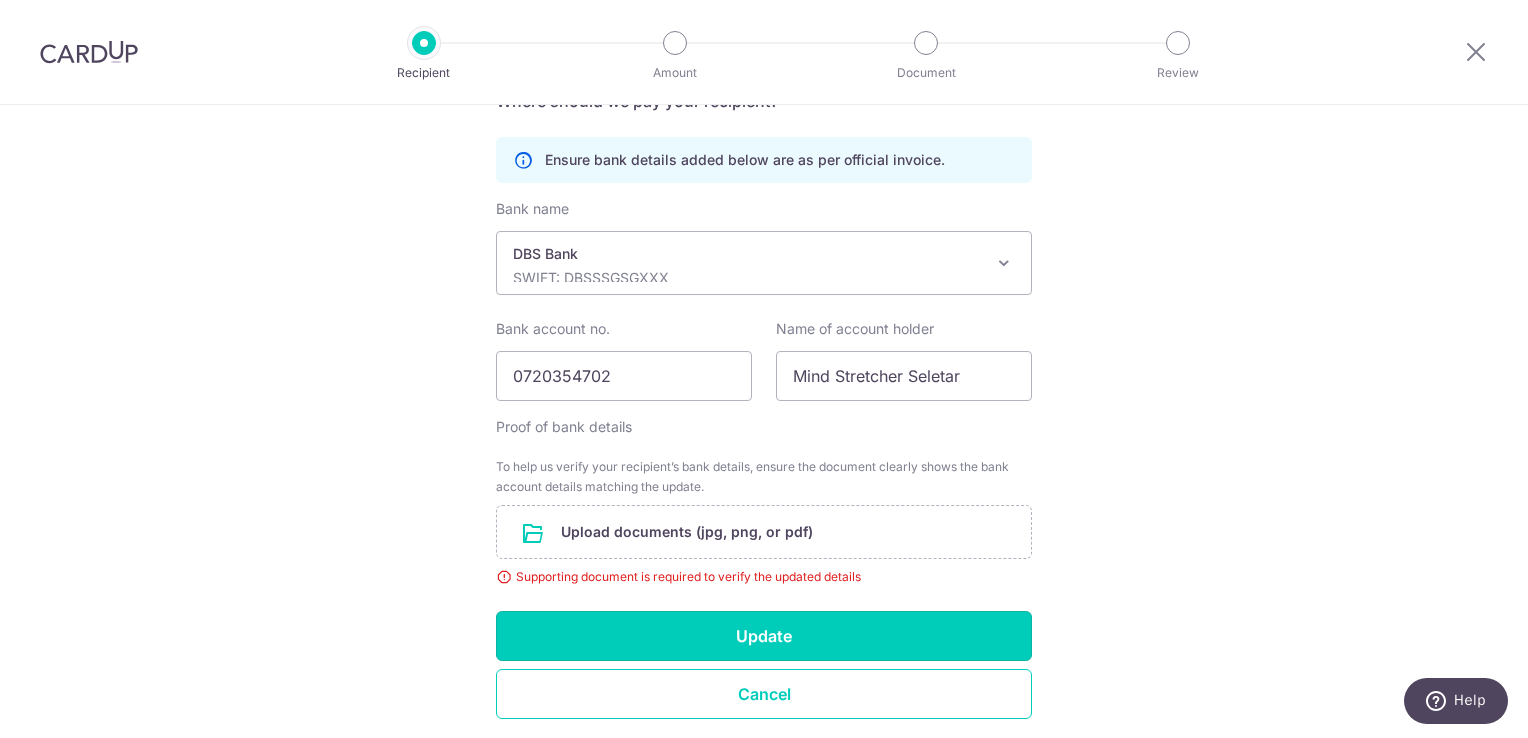 scroll, scrollTop: 540, scrollLeft: 0, axis: vertical 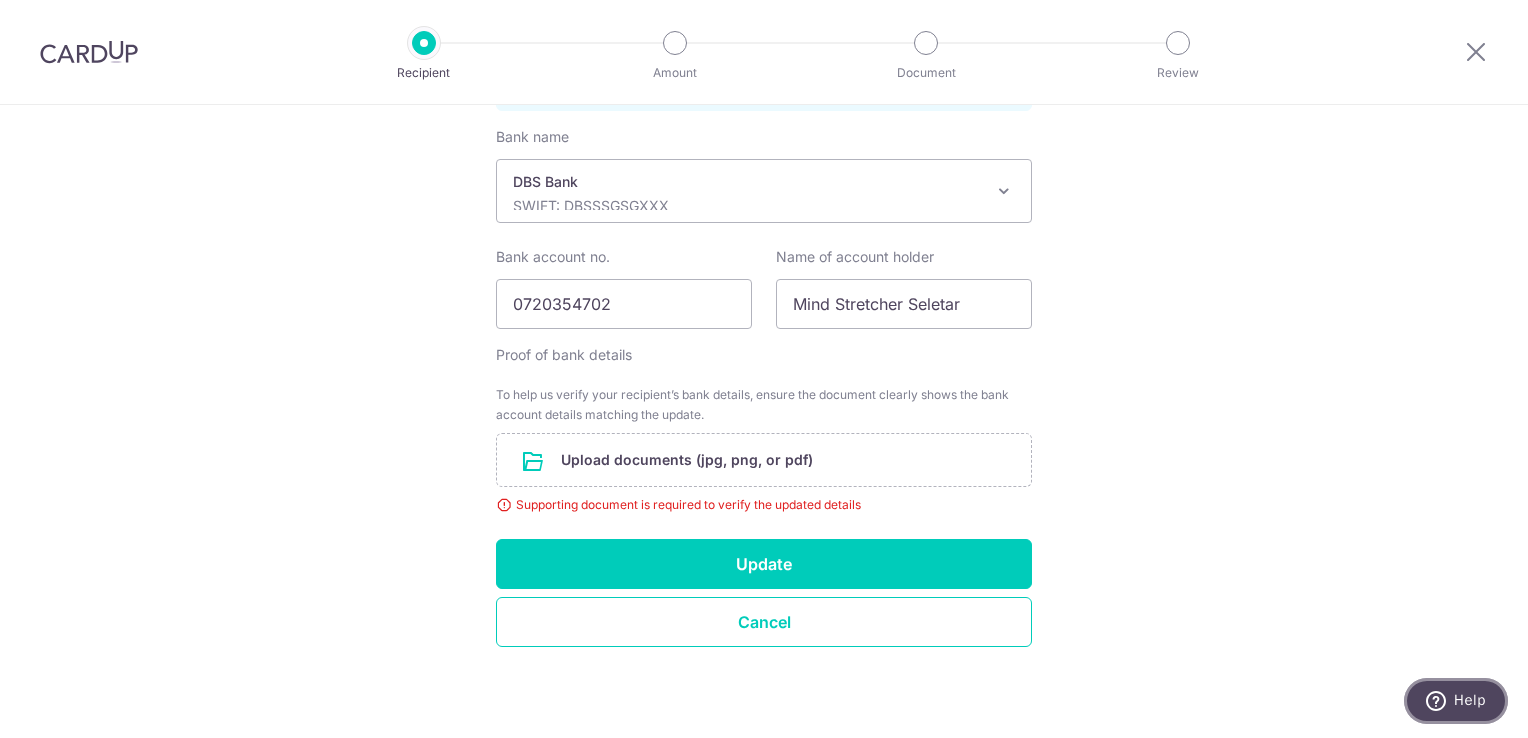 click on "Help" at bounding box center [1456, 701] 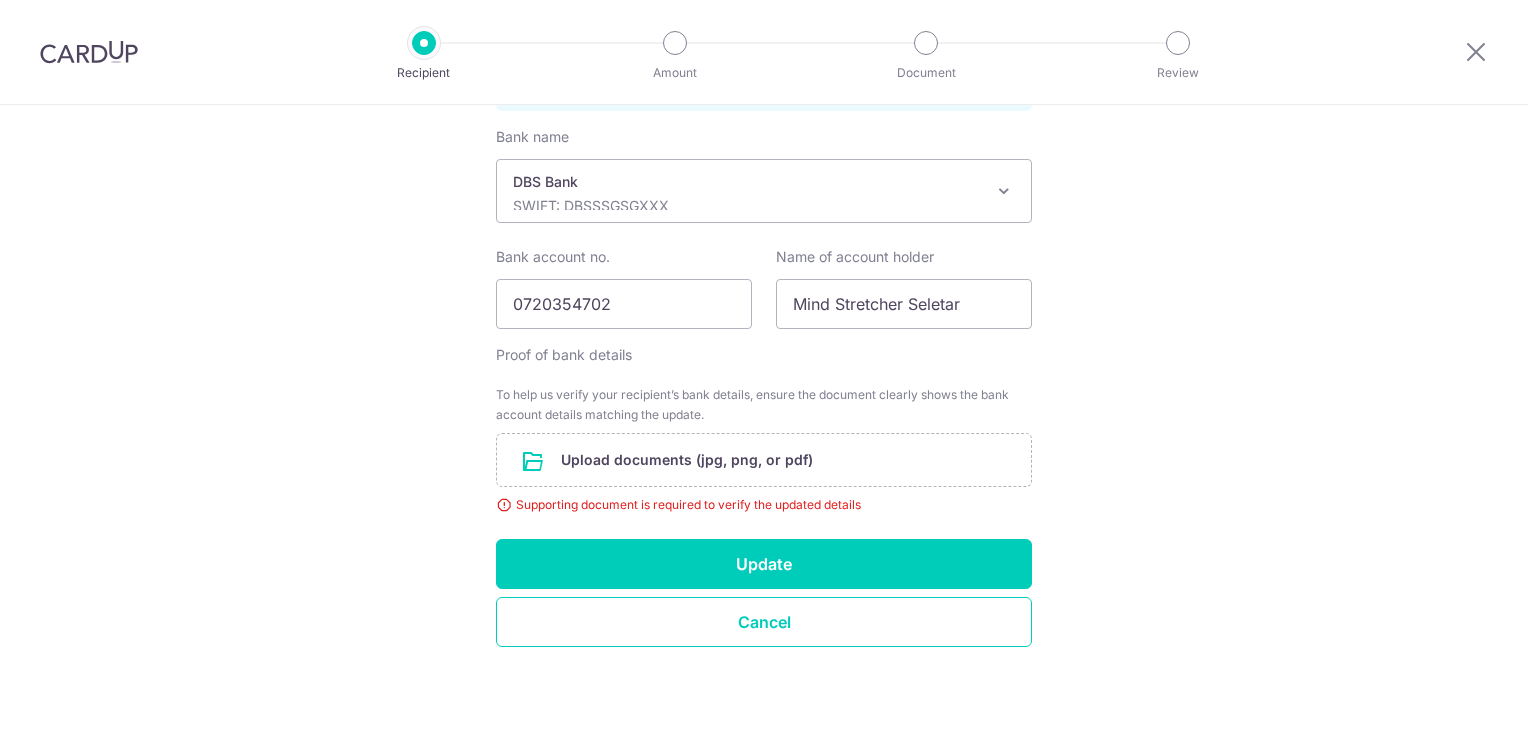 scroll, scrollTop: 0, scrollLeft: 0, axis: both 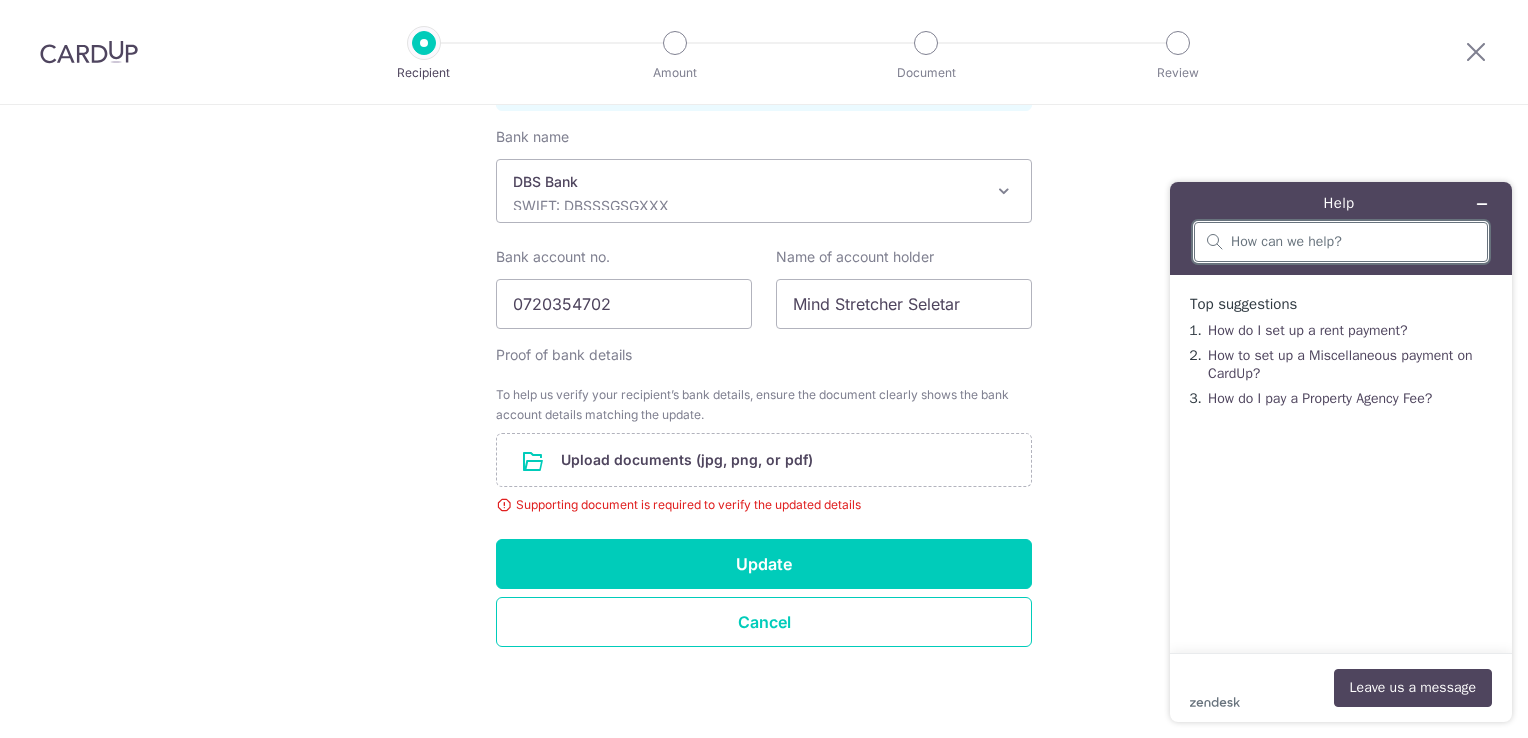 click at bounding box center (1353, 242) 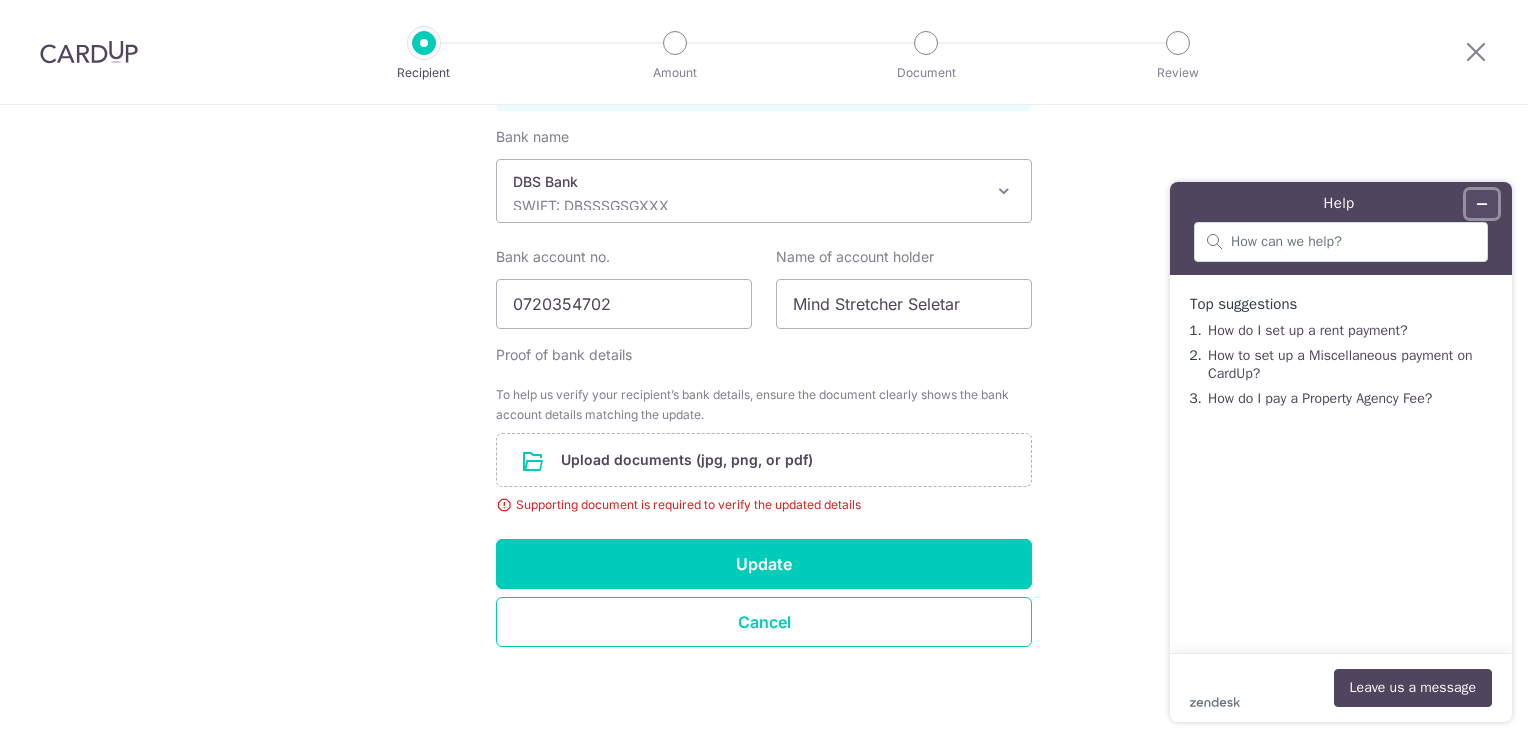 click 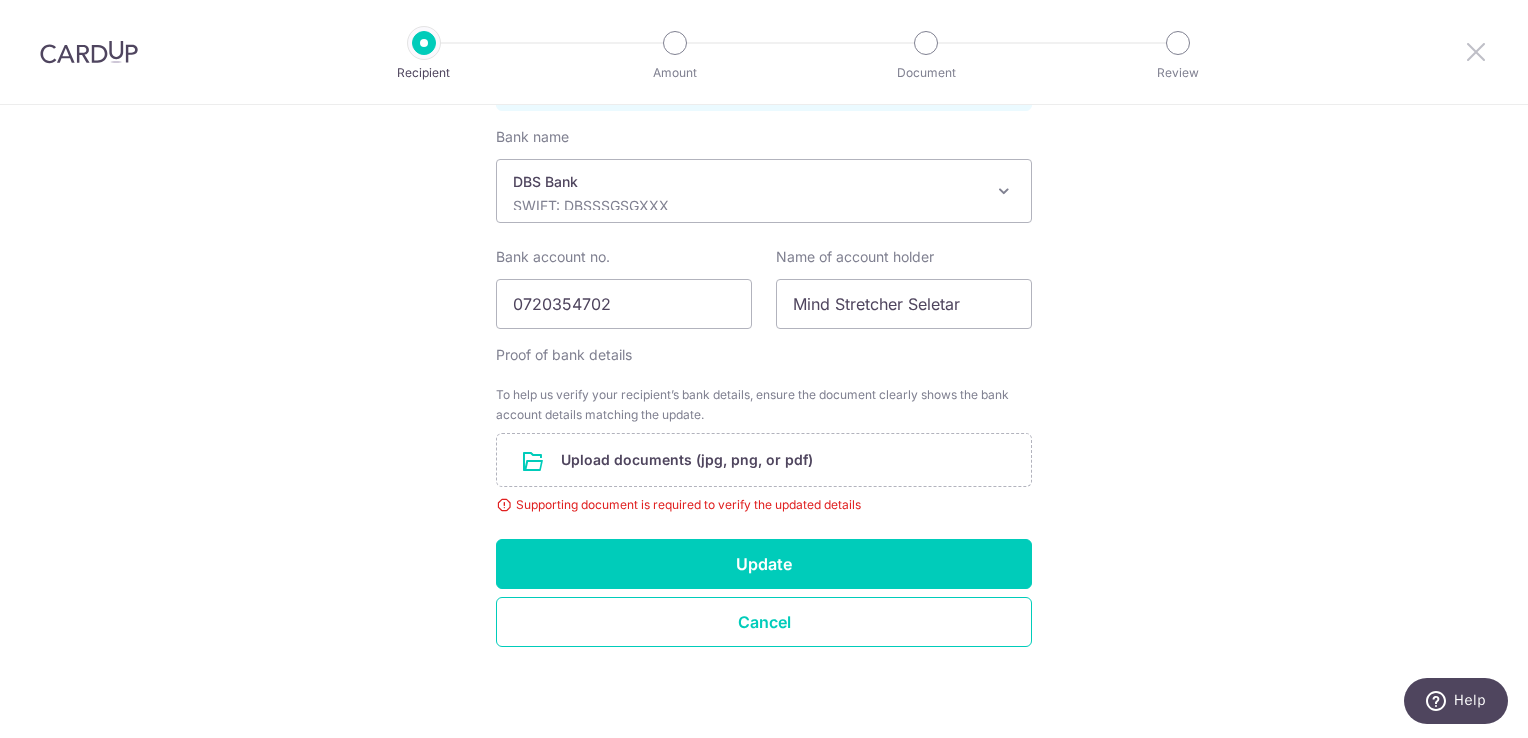 click at bounding box center [1476, 51] 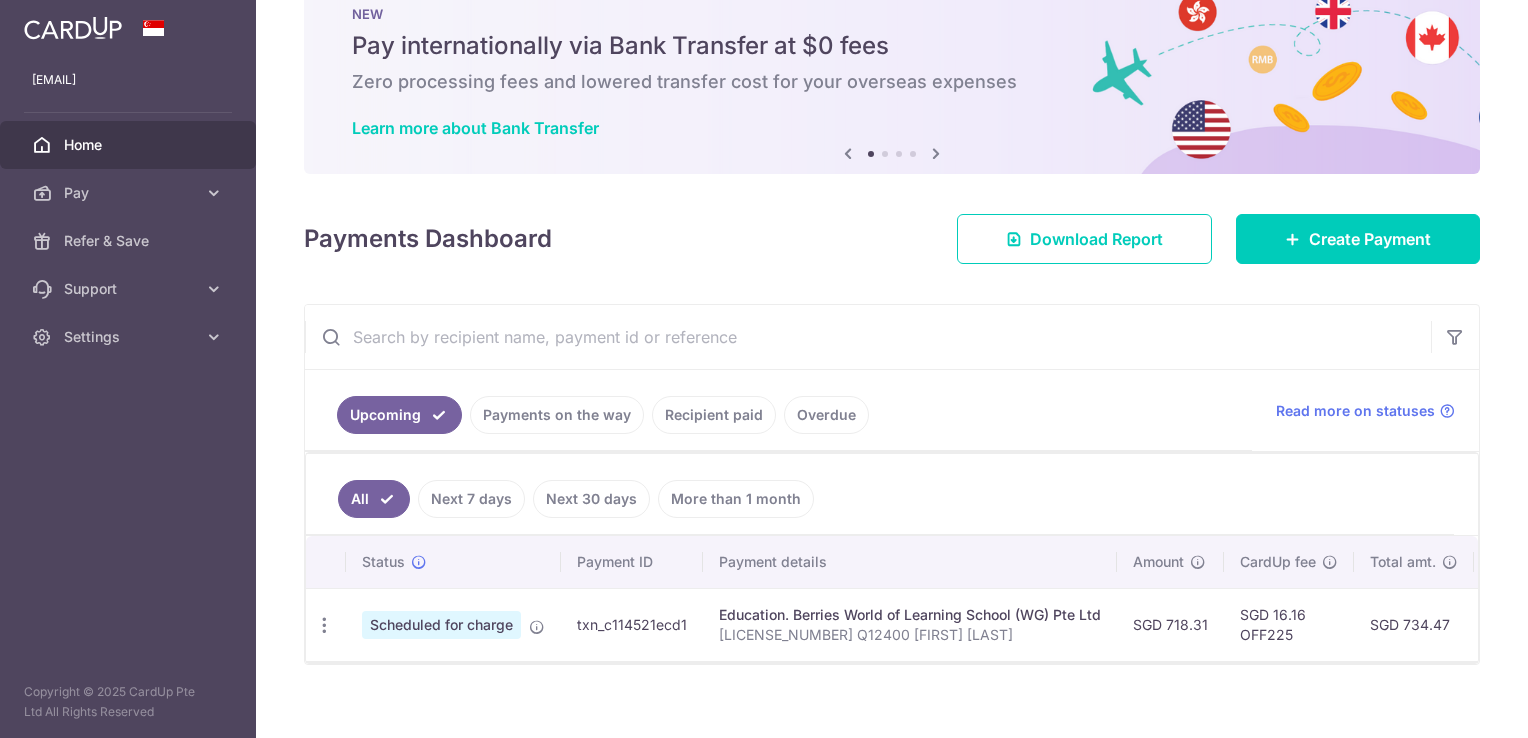 scroll, scrollTop: 85, scrollLeft: 0, axis: vertical 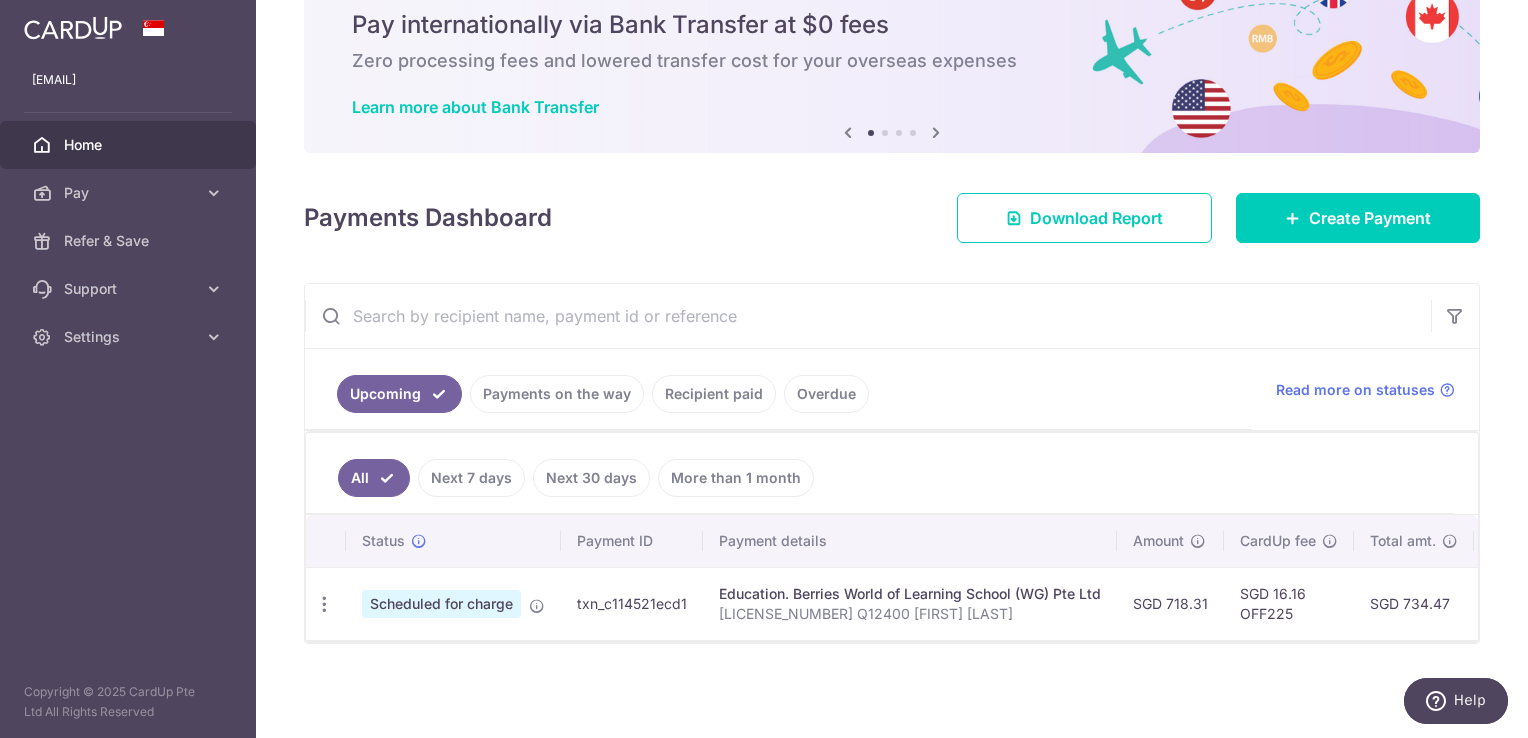 click on "Payments on the way" at bounding box center [557, 394] 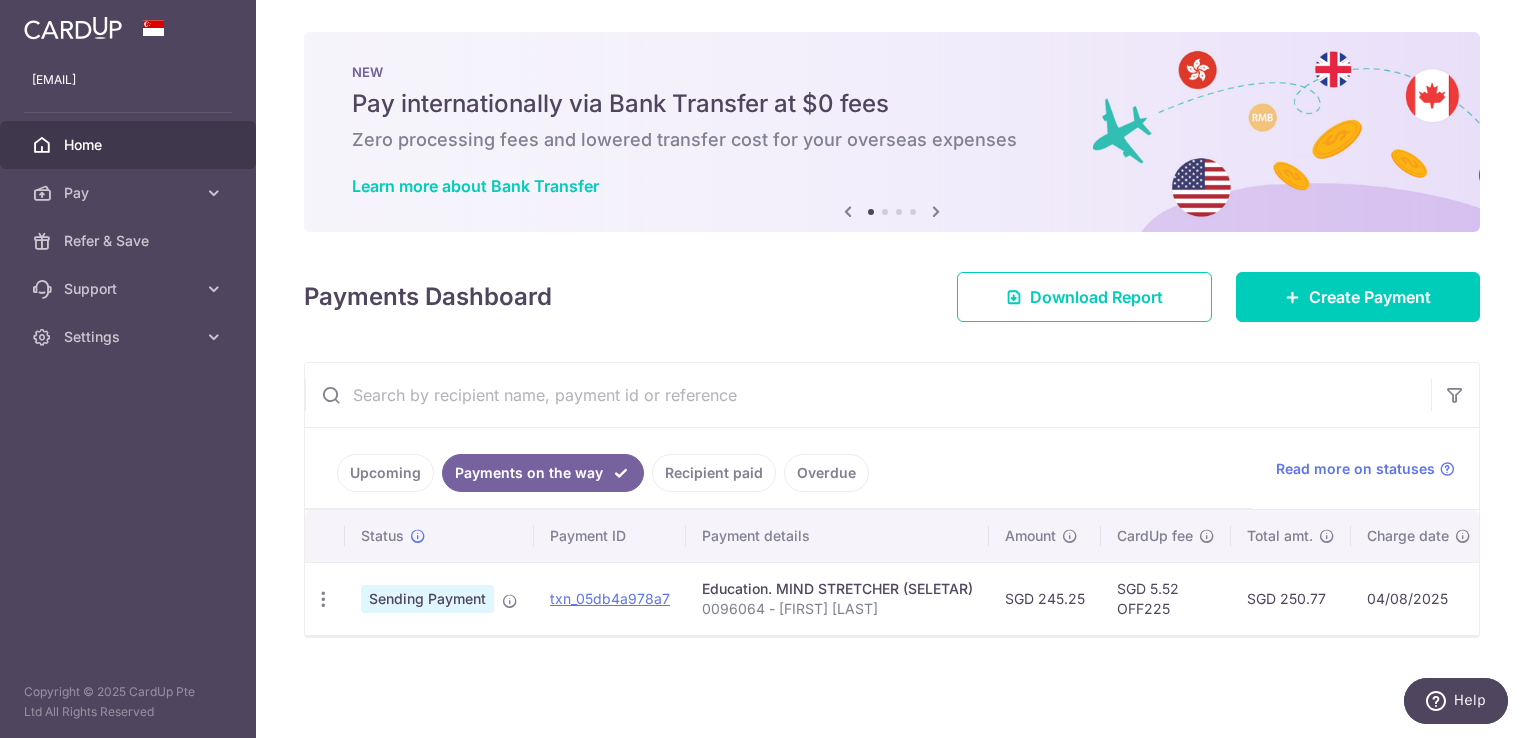 scroll, scrollTop: 1, scrollLeft: 0, axis: vertical 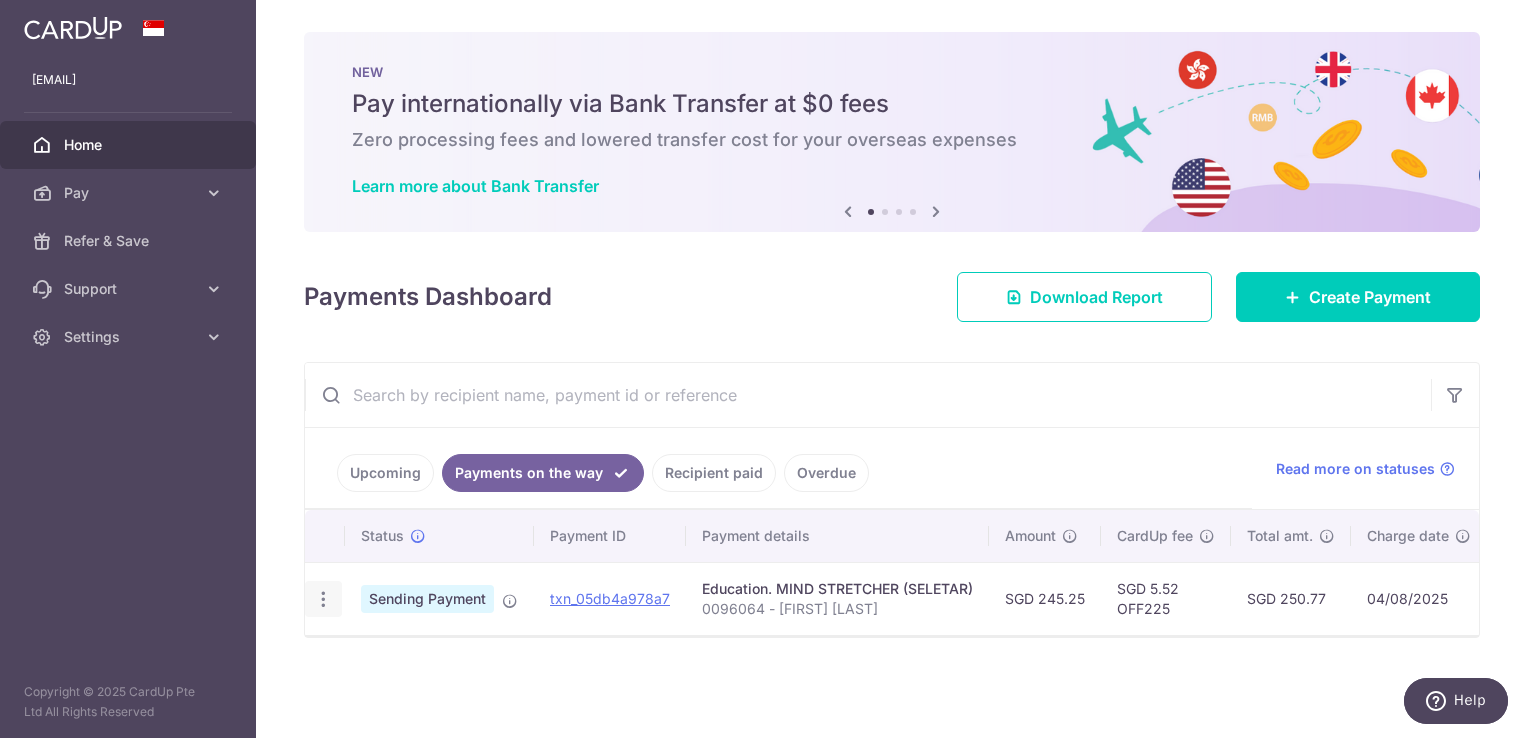 click at bounding box center (323, 599) 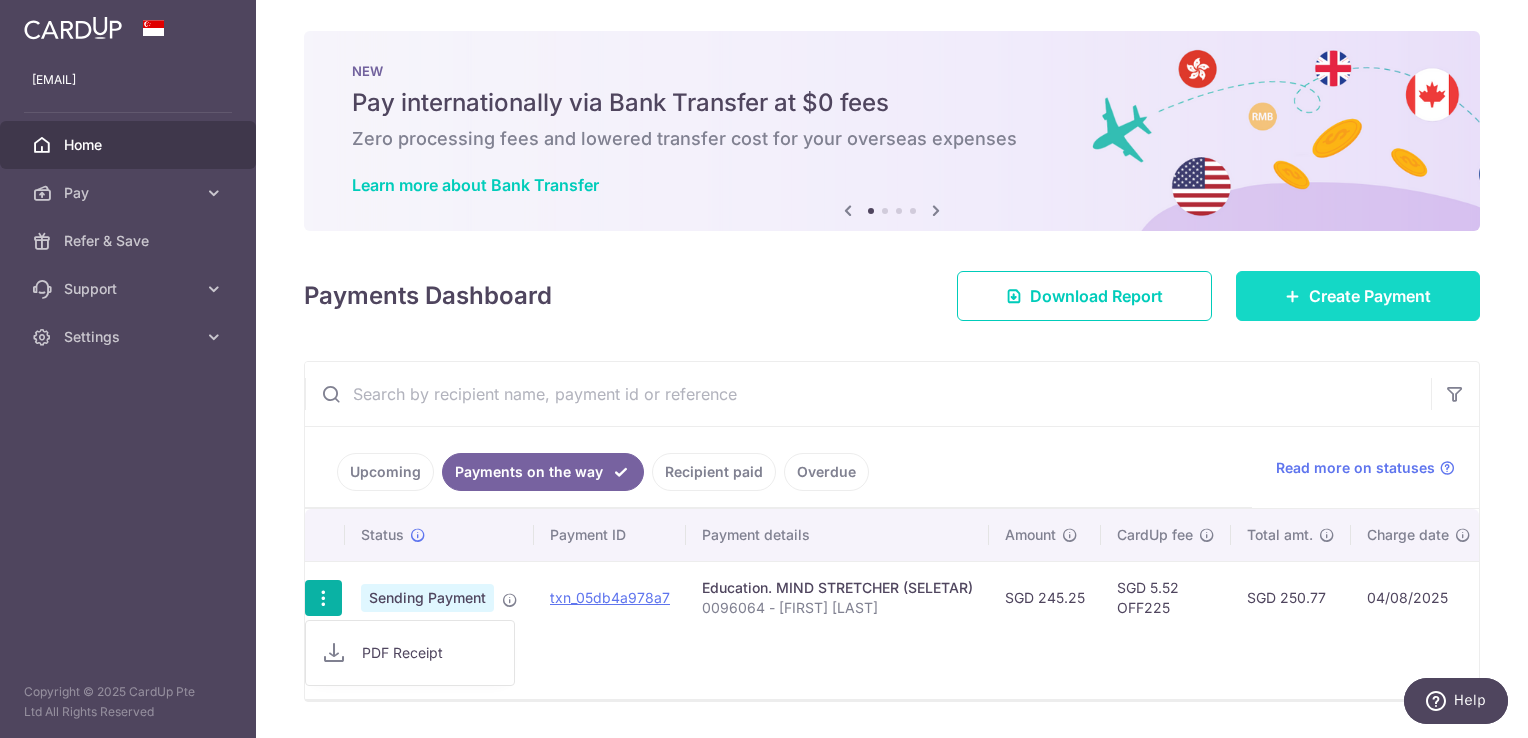 click on "Create Payment" at bounding box center (1370, 296) 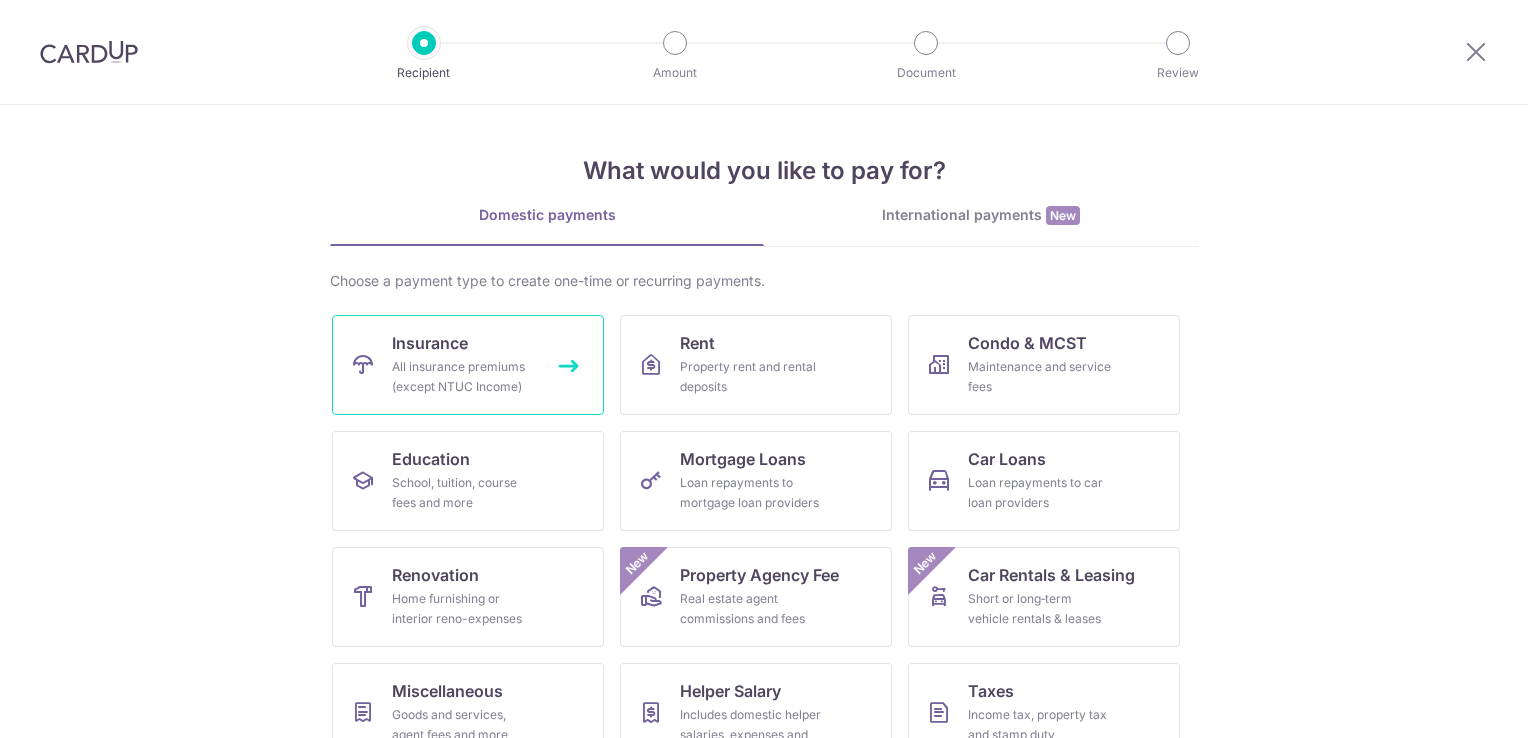 scroll, scrollTop: 0, scrollLeft: 0, axis: both 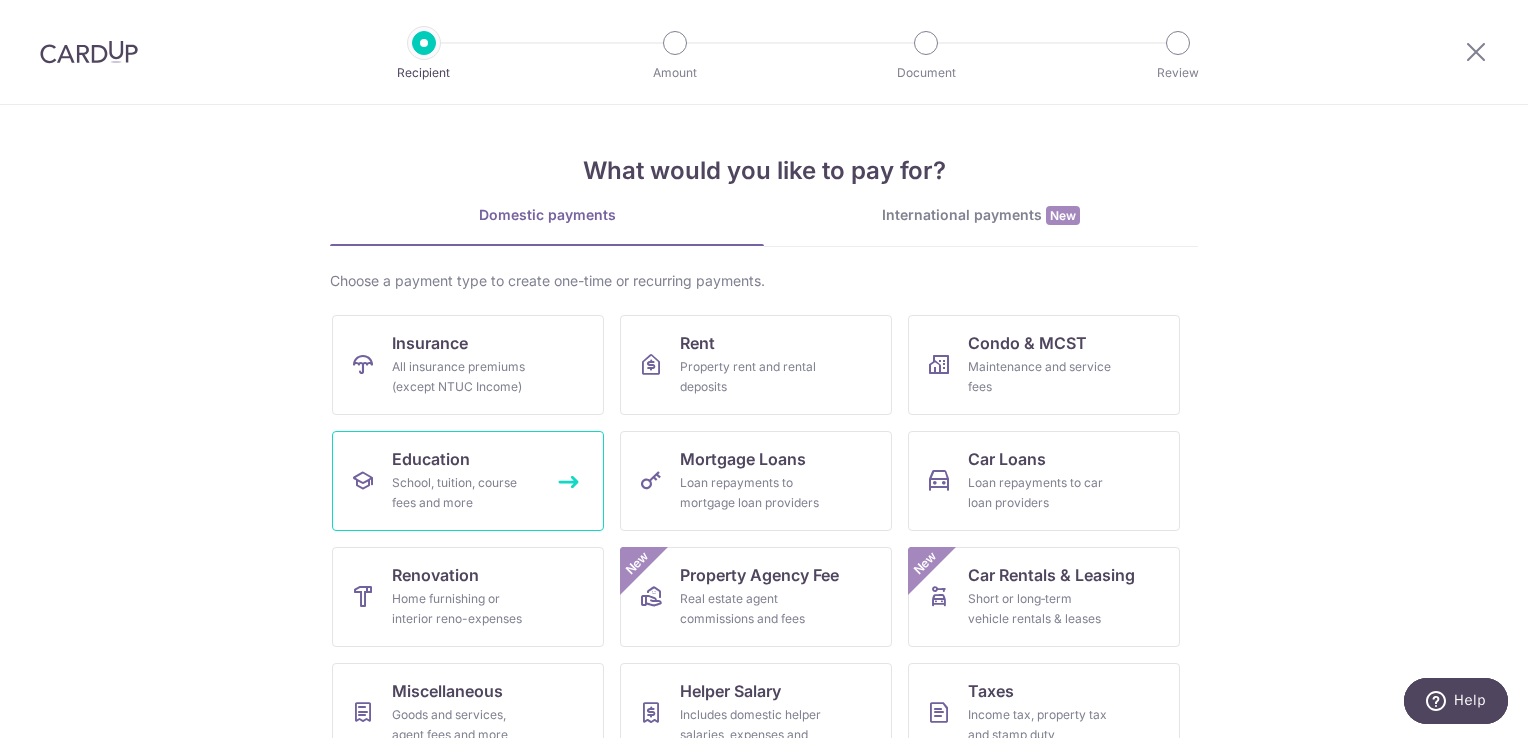 click on "School, tuition, course fees and more" at bounding box center (464, 493) 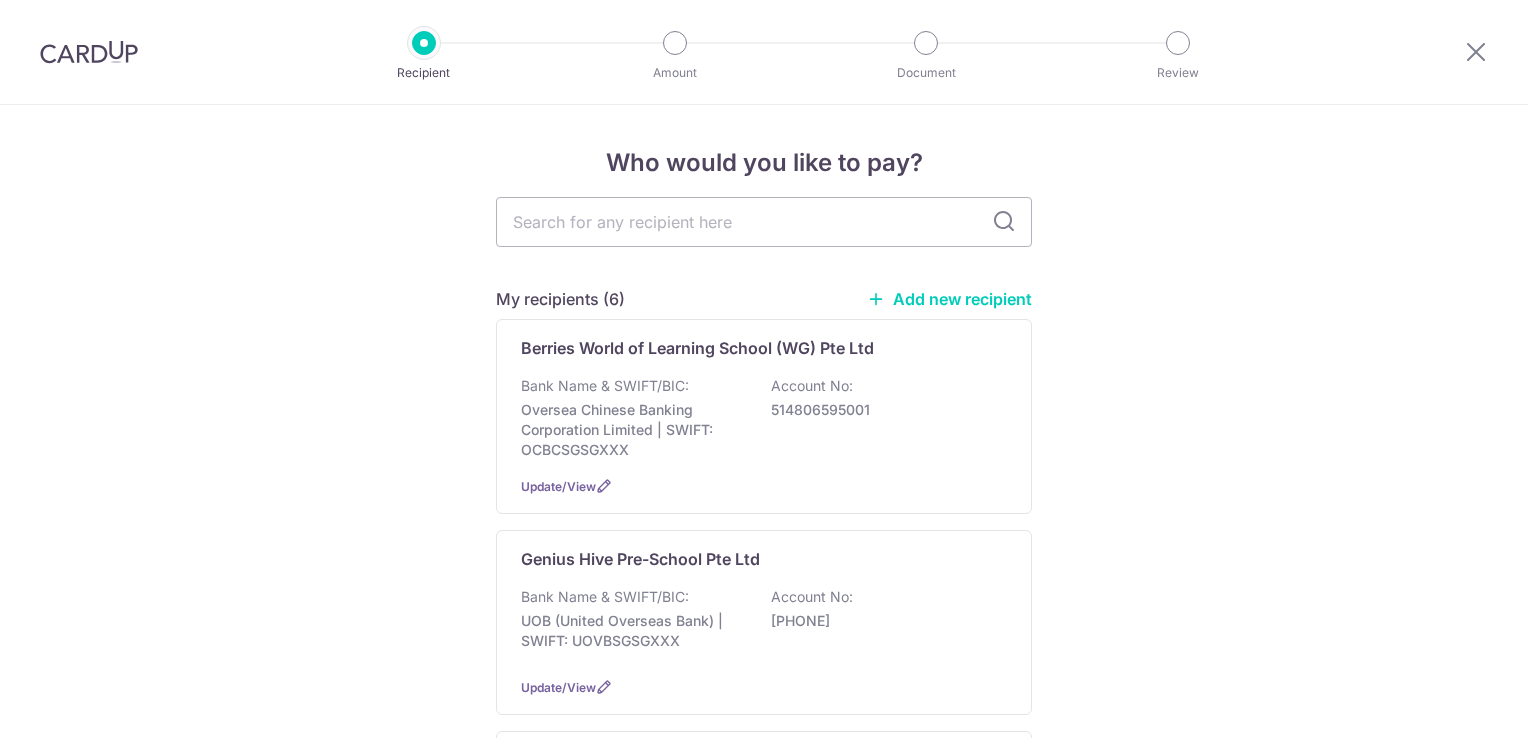 scroll, scrollTop: 0, scrollLeft: 0, axis: both 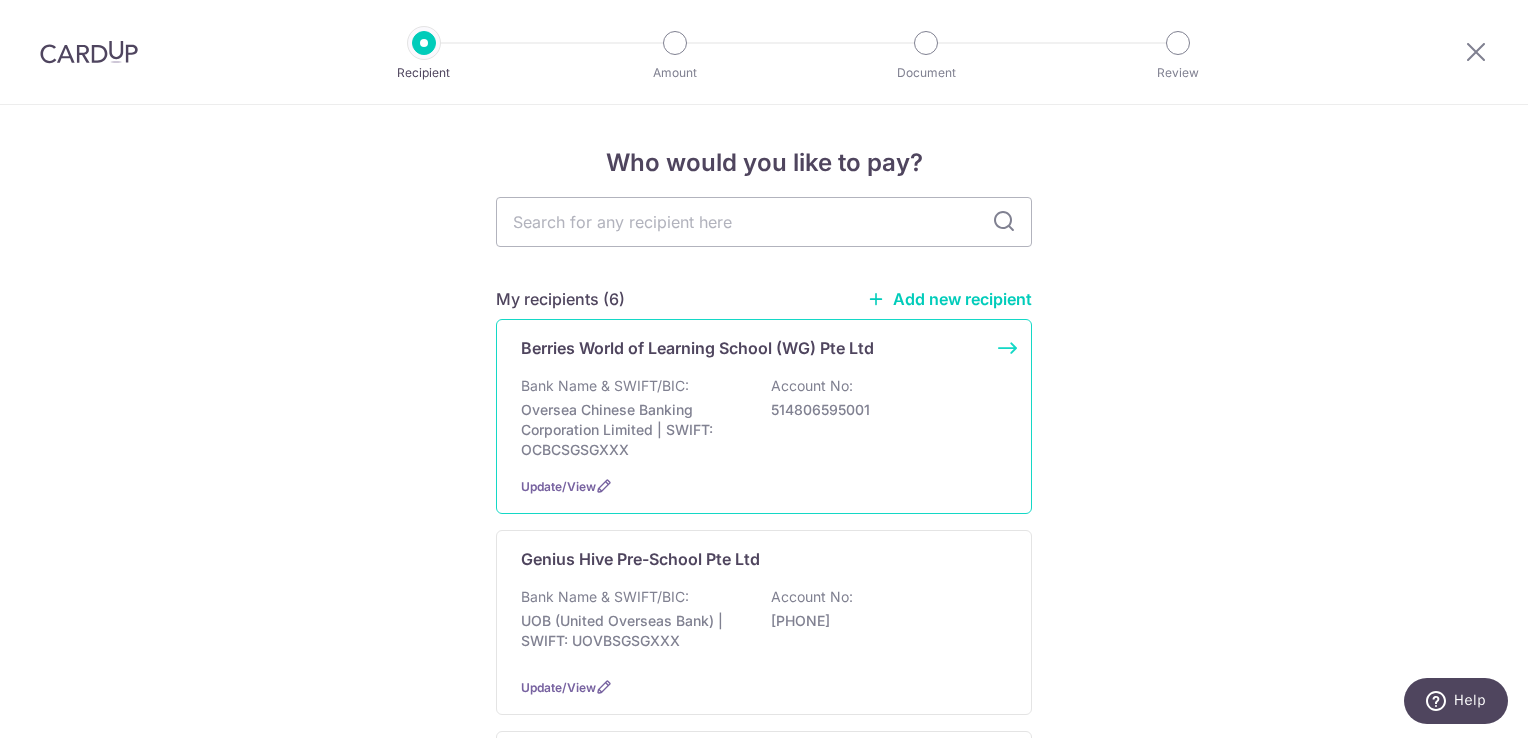 click on "Bank Name & SWIFT/BIC:
Oversea Chinese Banking Corporation Limited | SWIFT: OCBCSGSGXXX
Account No:
514806595001" at bounding box center [764, 418] 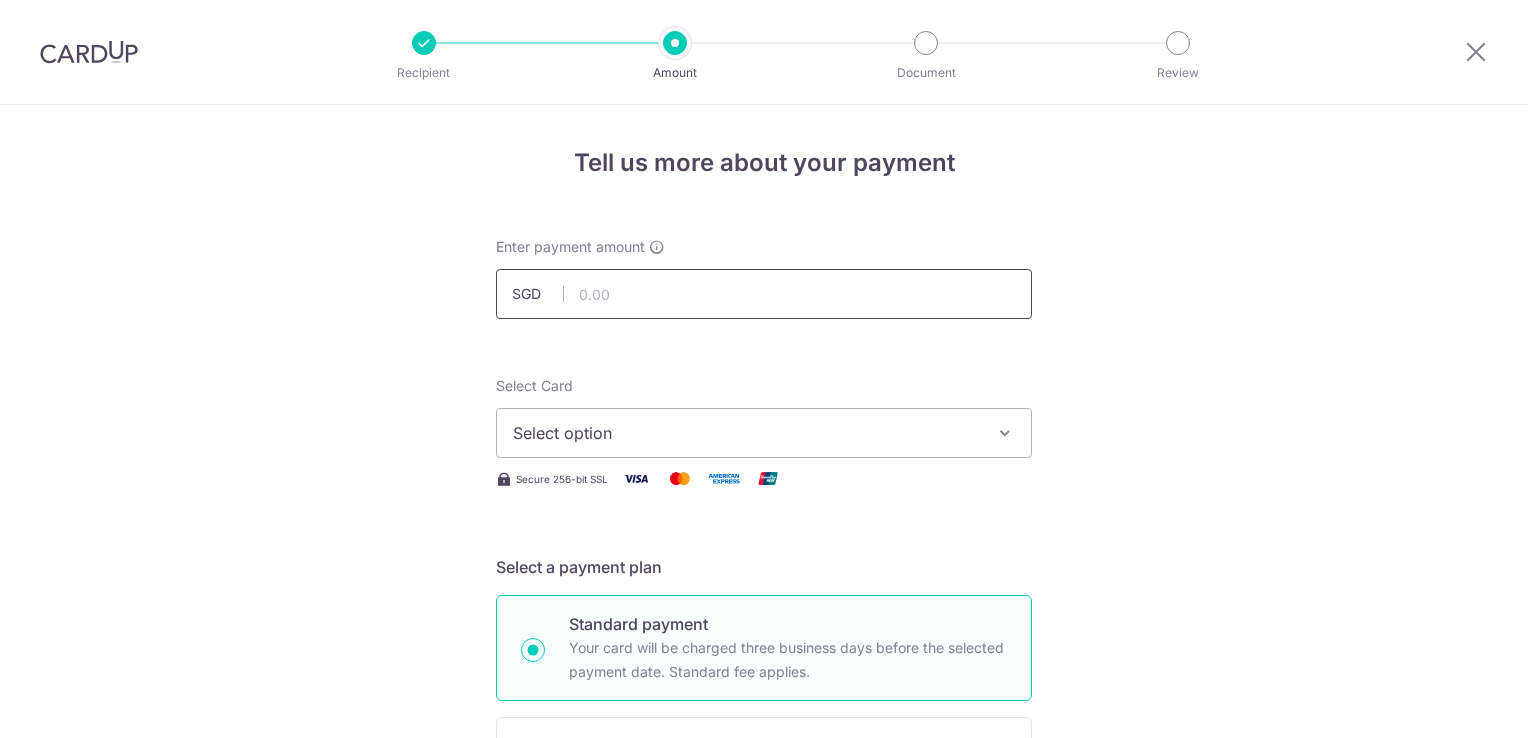 scroll, scrollTop: 0, scrollLeft: 0, axis: both 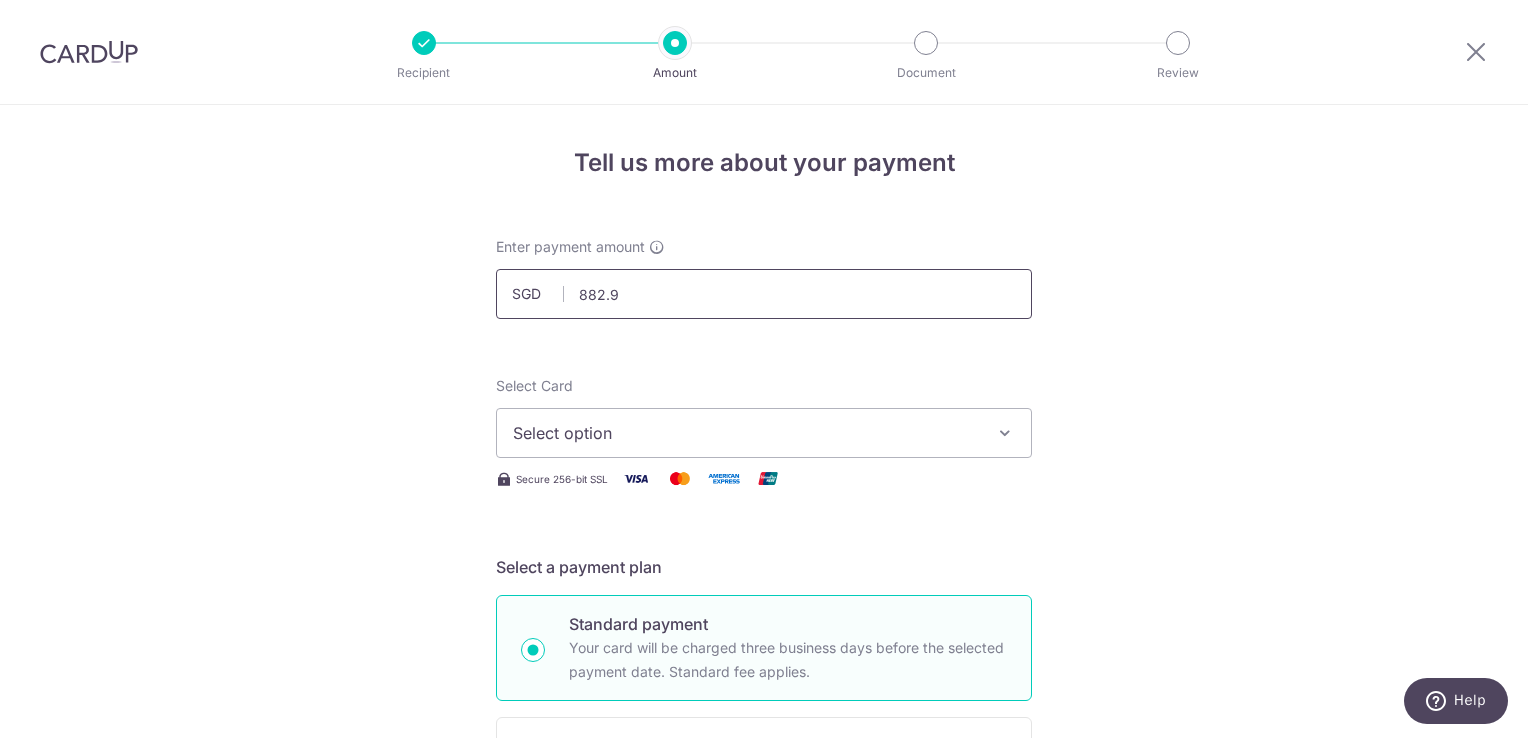 type on "882.90" 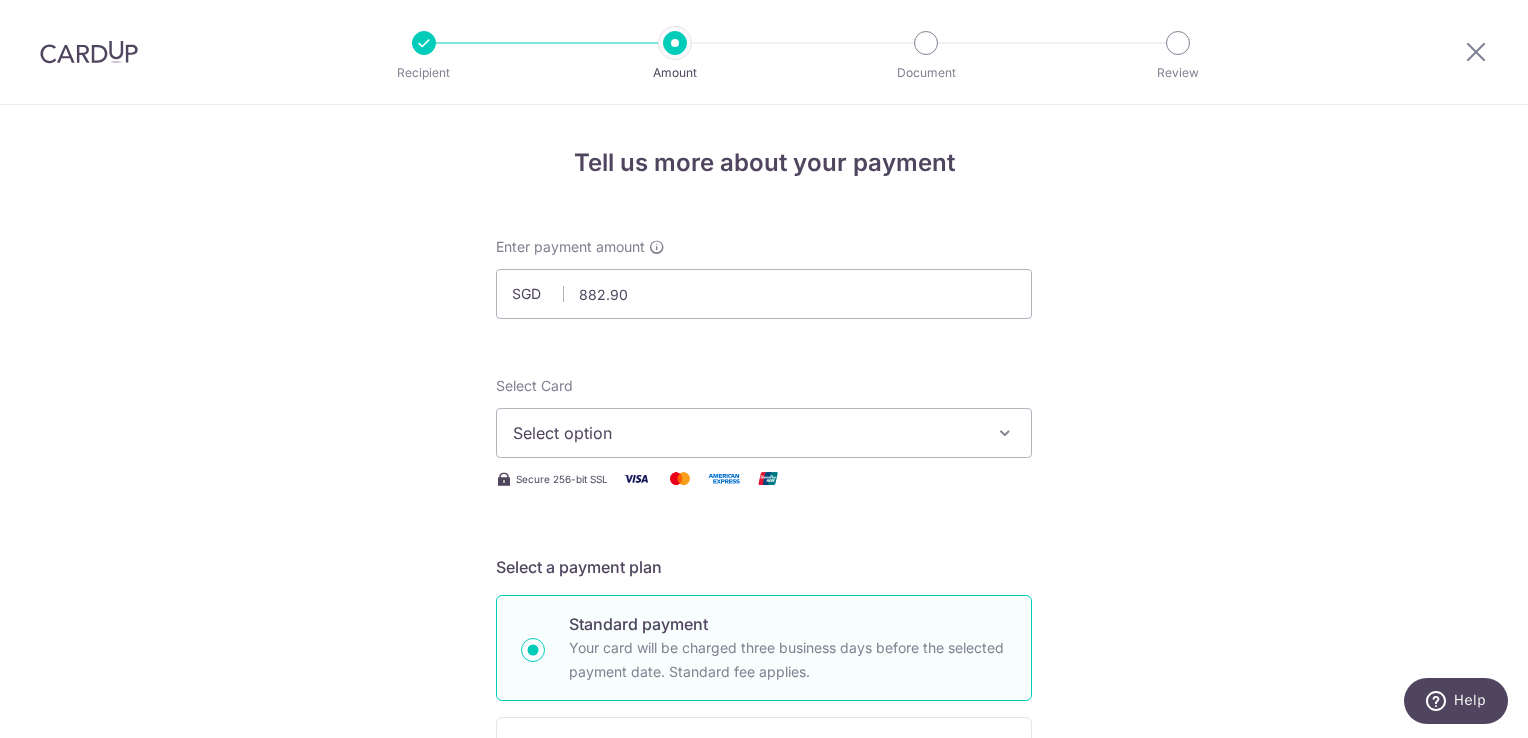 click on "Tell us more about your payment
Enter payment amount
SGD
882.90
882.90
Select Card
Select option
Add credit card
Your Cards
**** [CARD_LAST_FOUR]
**** [CARD_LAST_FOUR]
Secure 256-bit SSL
Text
New card details
Card" at bounding box center [764, 1009] 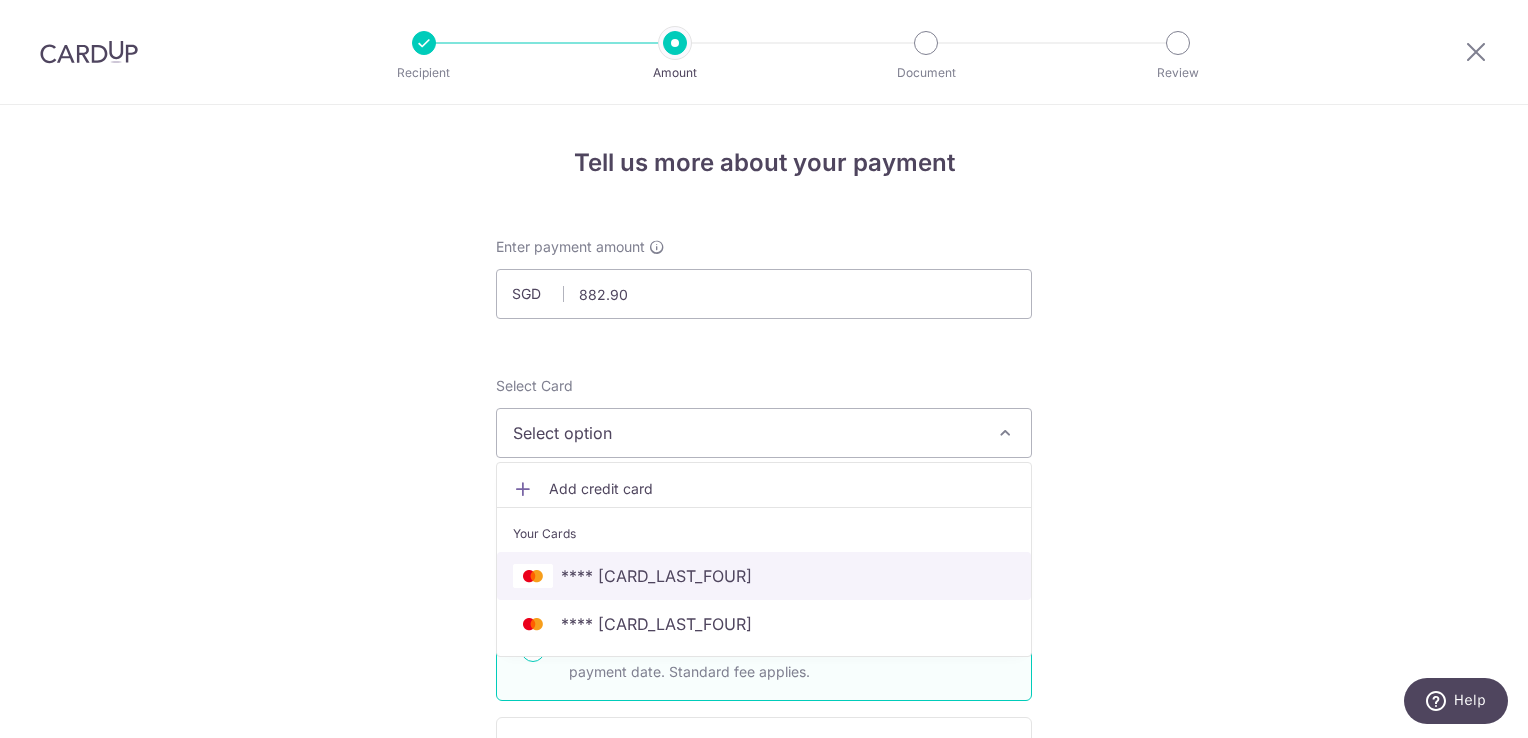 drag, startPoint x: 745, startPoint y: 586, endPoint x: 1202, endPoint y: 472, distance: 471.00424 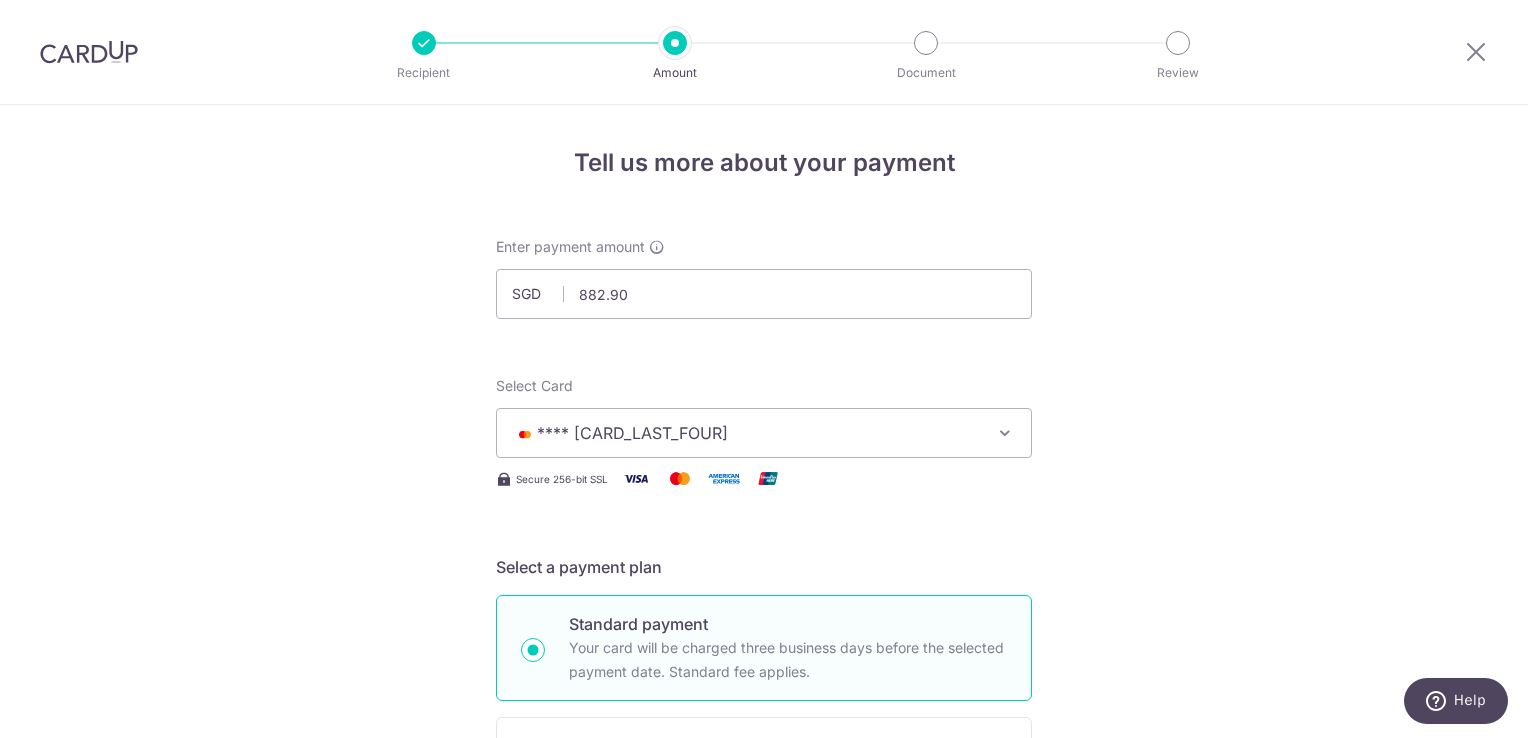 click on "Tell us more about your payment
Enter payment amount
SGD
882.90
882.90
Select Card
**** [CARD_LAST_FOUR]
Add credit card
Your Cards
**** [CARD_LAST_FOUR]
**** [CARD_LAST_FOUR]
Secure 256-bit SSL
Text
New card details
Card
Secure 256-bit SSL" at bounding box center [764, 1009] 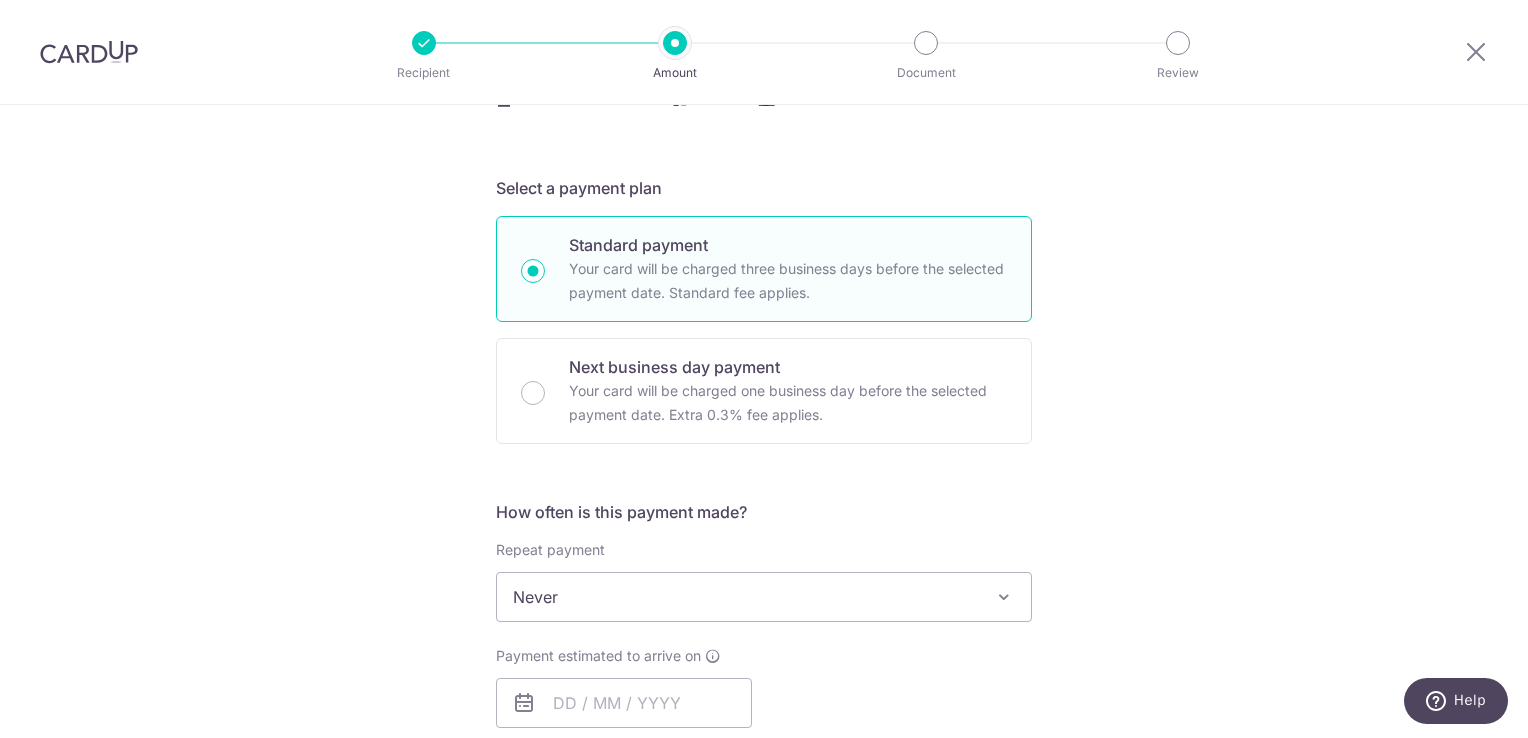 scroll, scrollTop: 600, scrollLeft: 0, axis: vertical 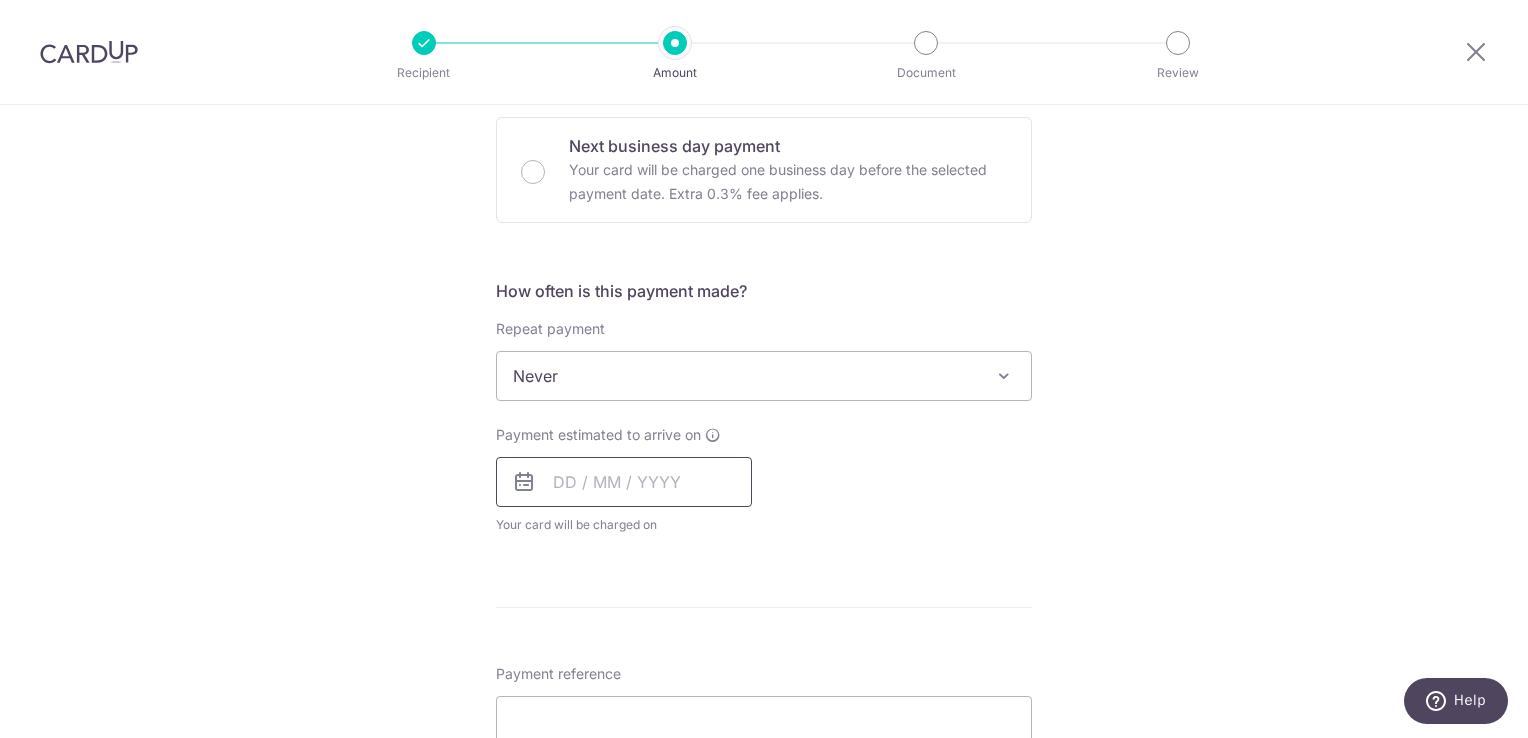 click at bounding box center [624, 482] 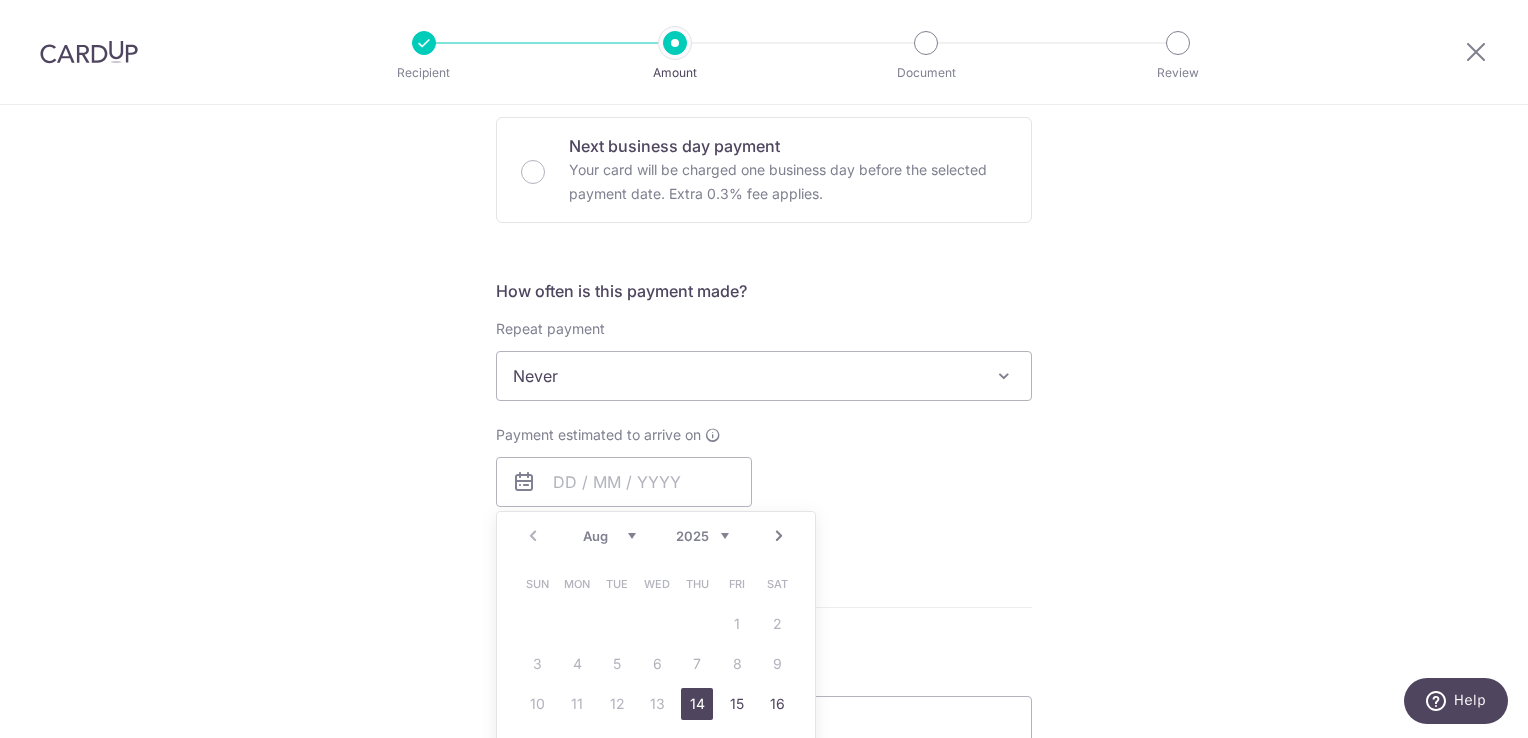 click on "14" at bounding box center (697, 704) 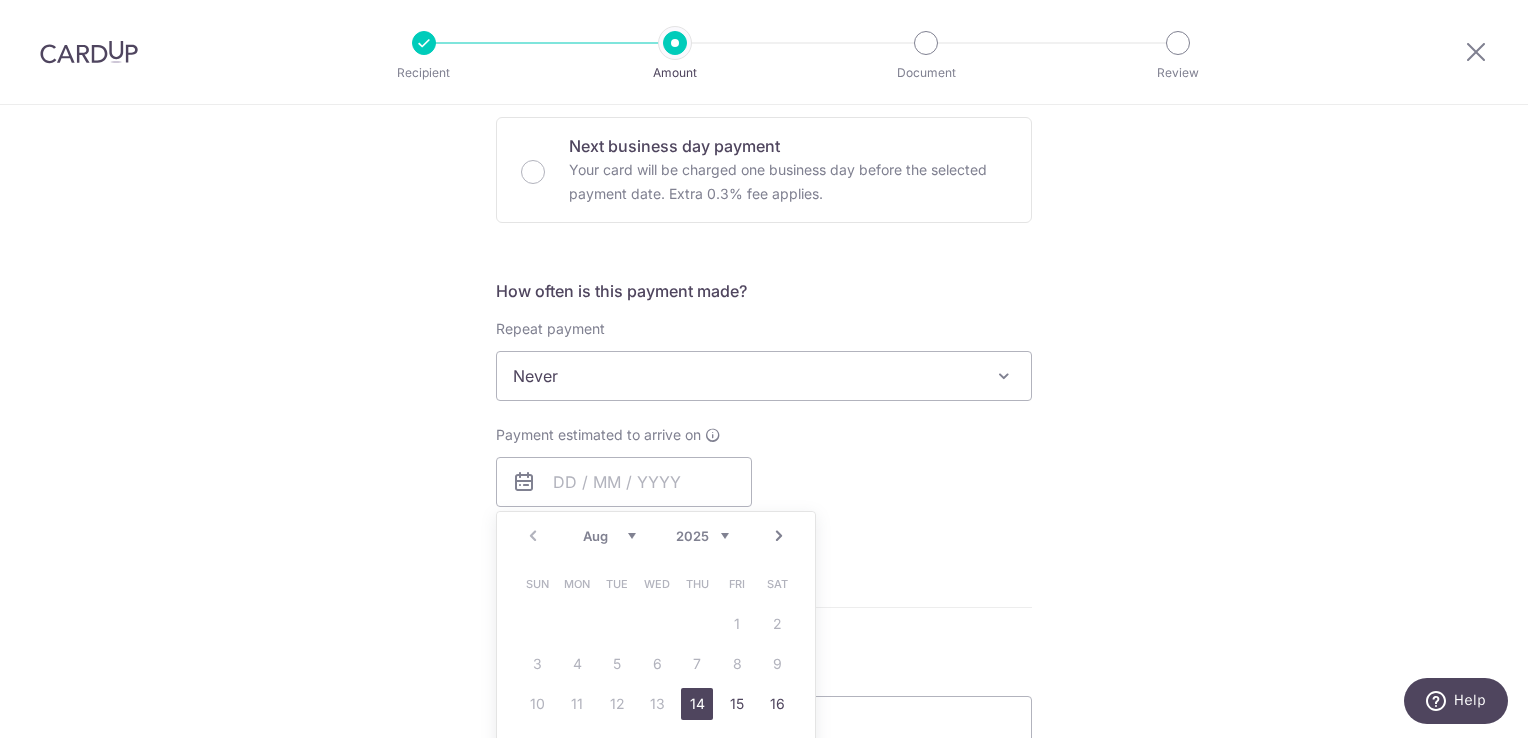 type on "14/08/2025" 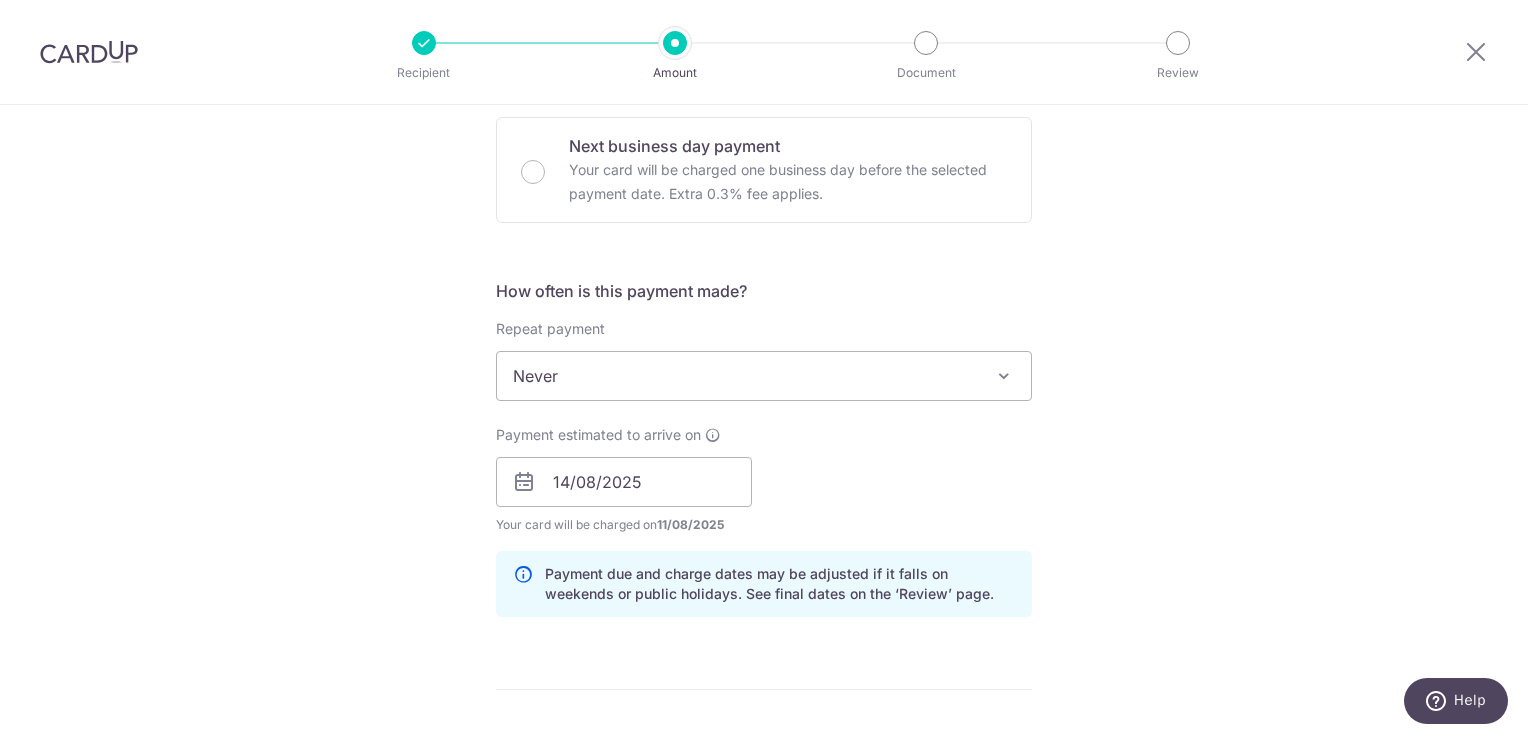click on "Tell us more about your payment
Enter payment amount
SGD
882.90
882.90
Select Card
**** [CARD_LAST_FOUR]
Add credit card
Your Cards
**** [CARD_LAST_FOUR]
**** [CARD_LAST_FOUR]
Secure 256-bit SSL
Text
New card details
Card
Secure 256-bit SSL" at bounding box center [764, 450] 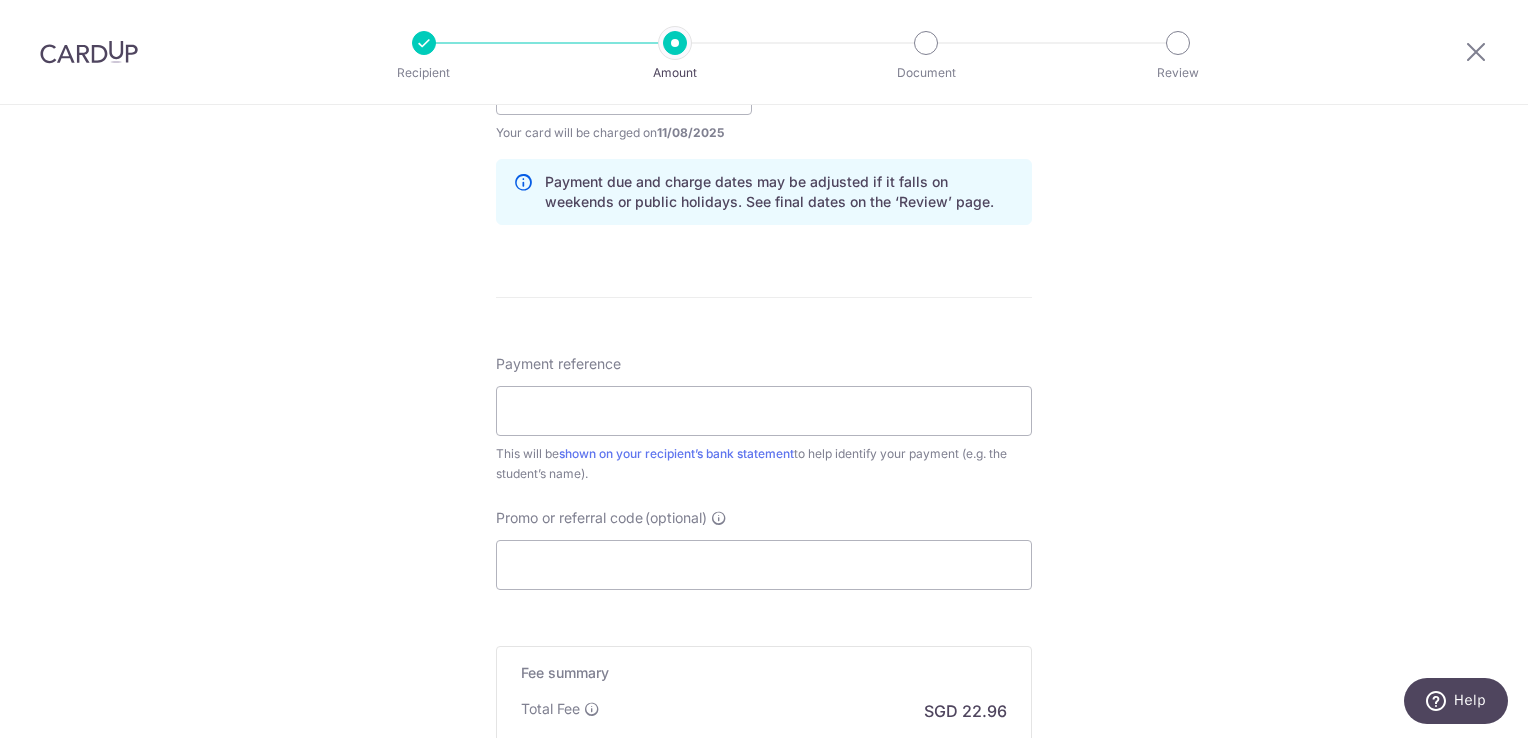 scroll, scrollTop: 1000, scrollLeft: 0, axis: vertical 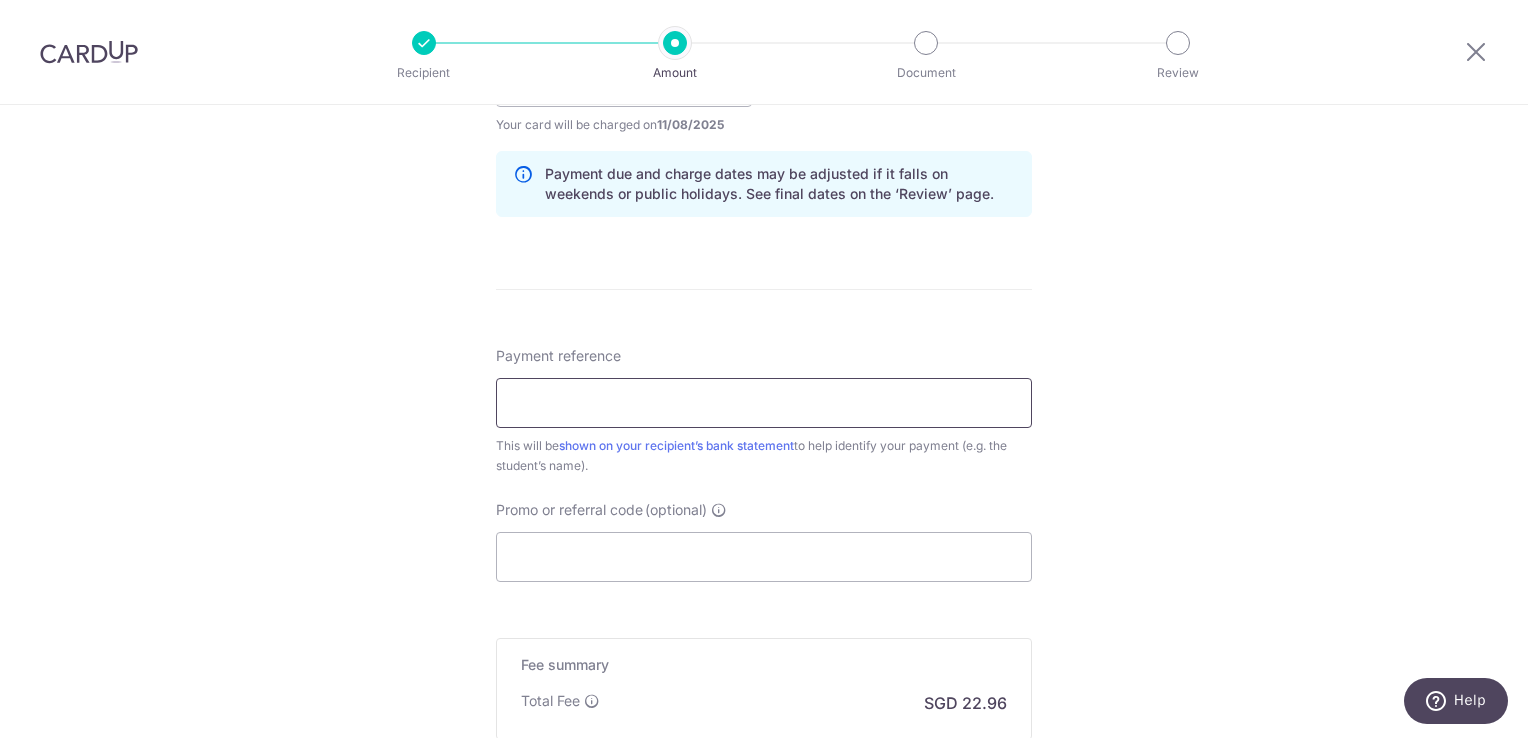 click on "Payment reference" at bounding box center [764, 403] 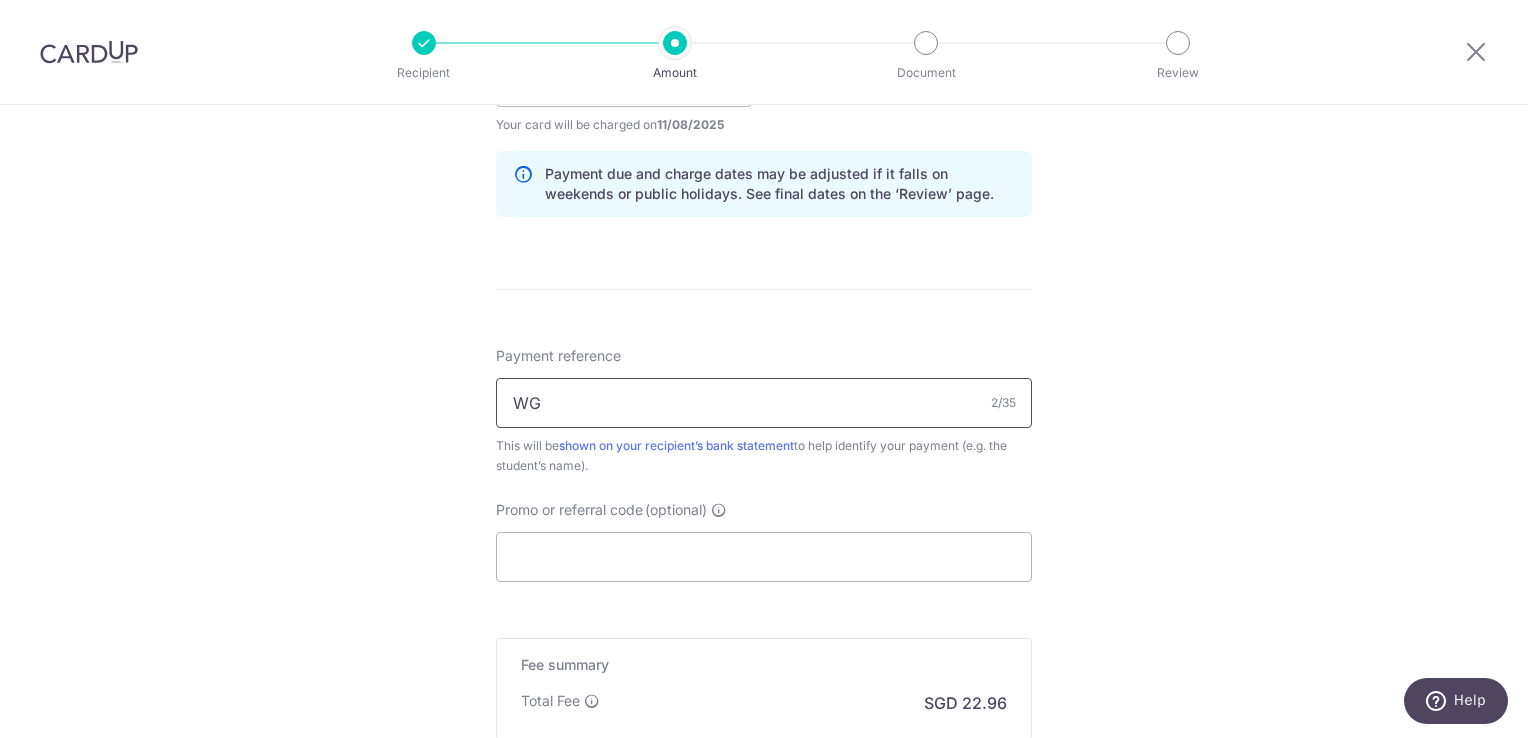 type on "WG-I25000713 Q12400 [FIRST] [LAST]" 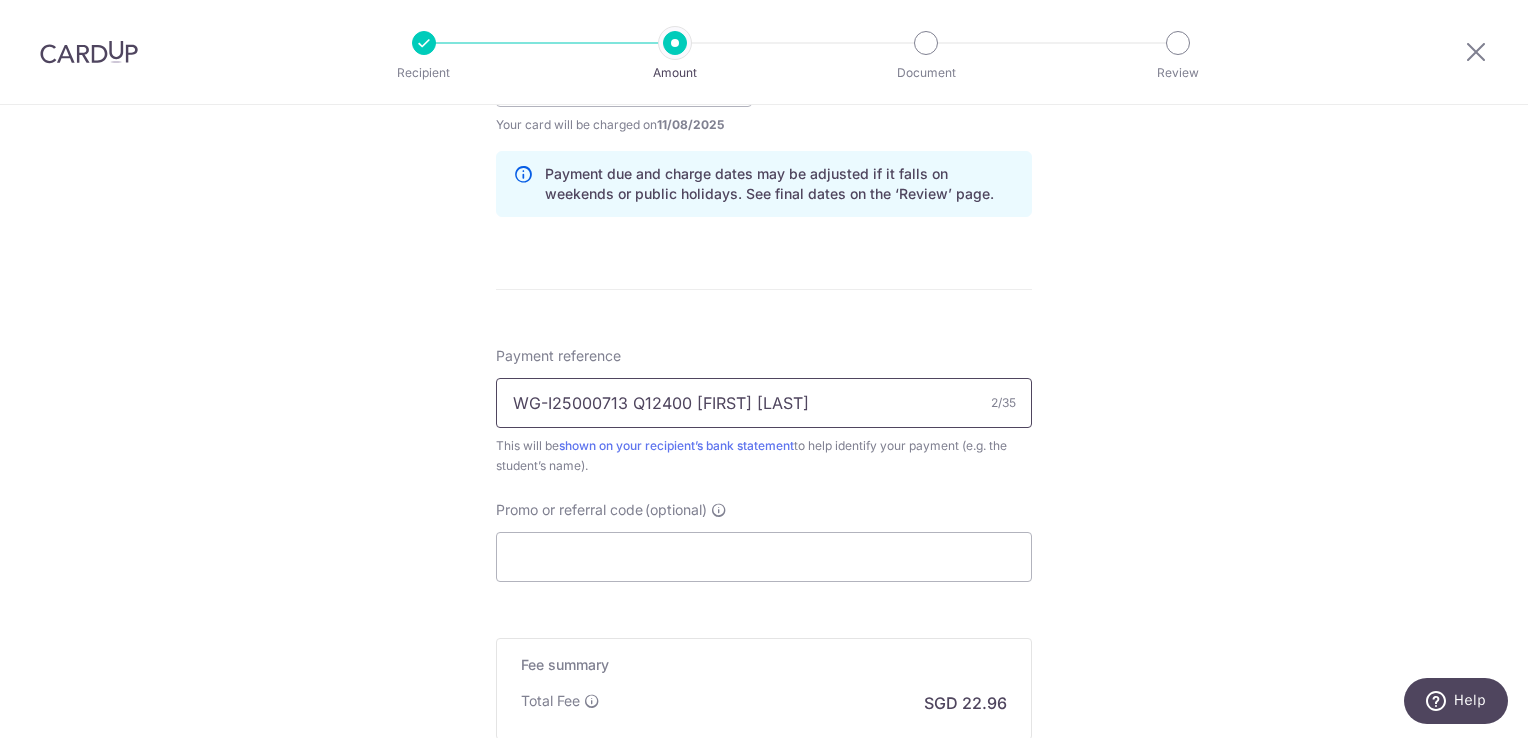 type on "OFF@225" 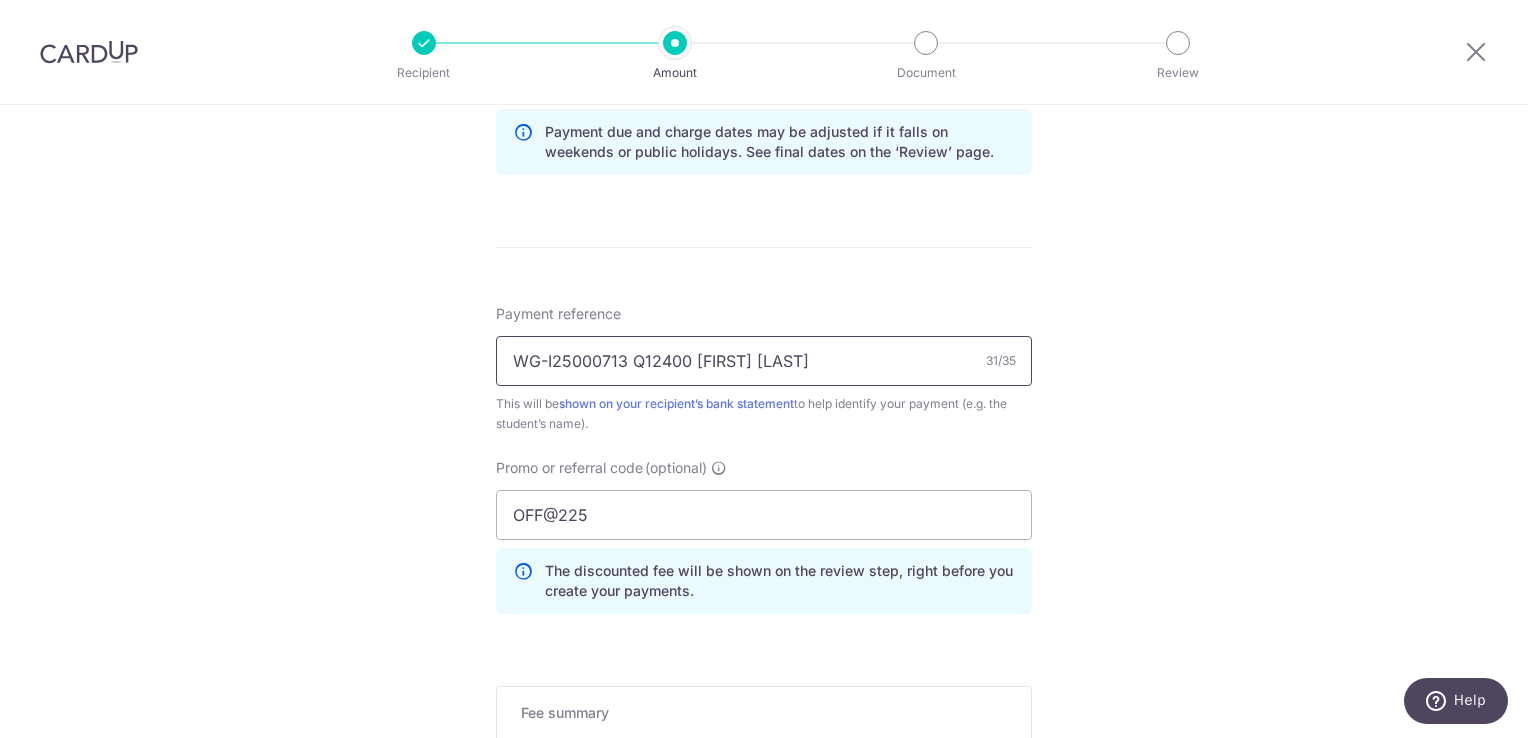 scroll, scrollTop: 944, scrollLeft: 0, axis: vertical 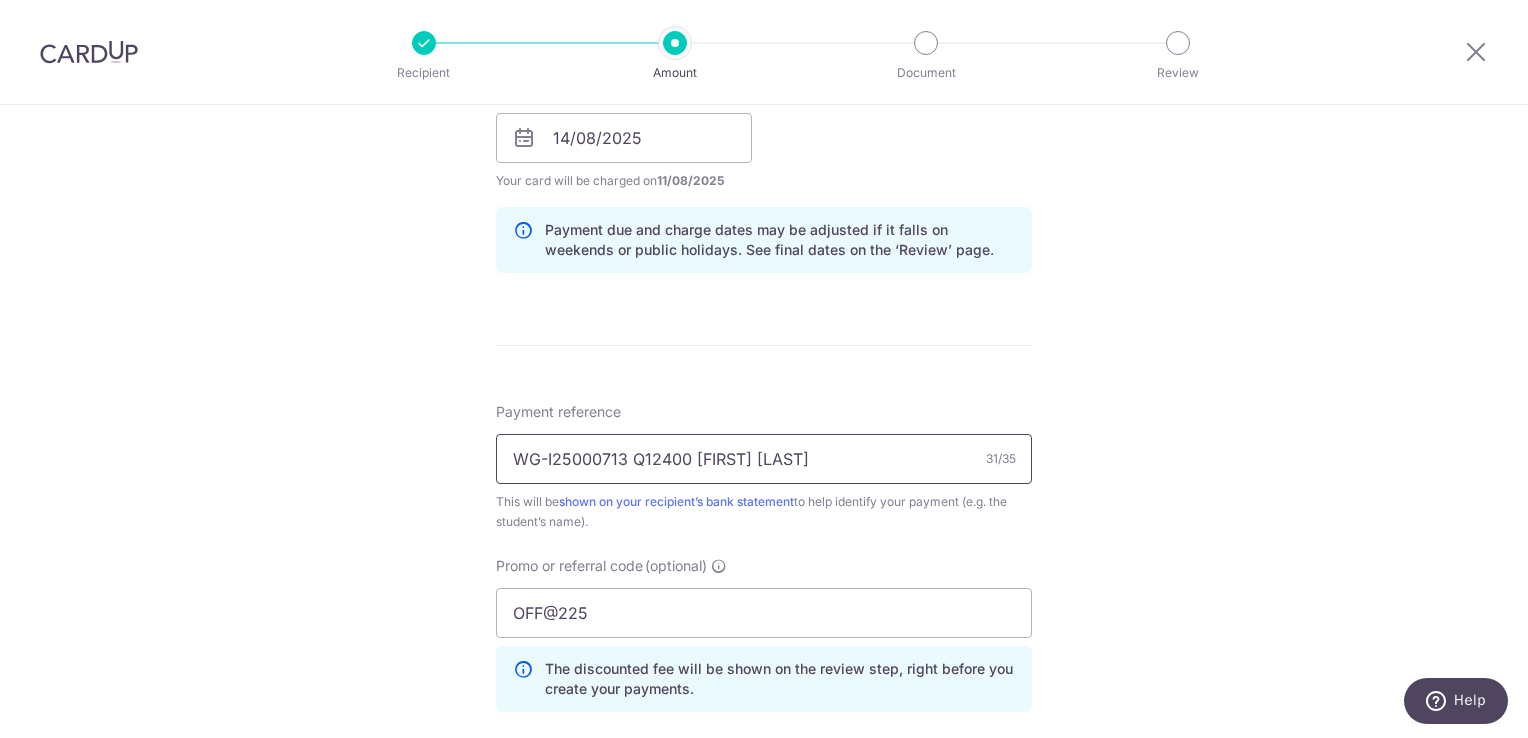 click on "WG-I25000713 Q12400 [FIRST] [LAST]" at bounding box center [764, 459] 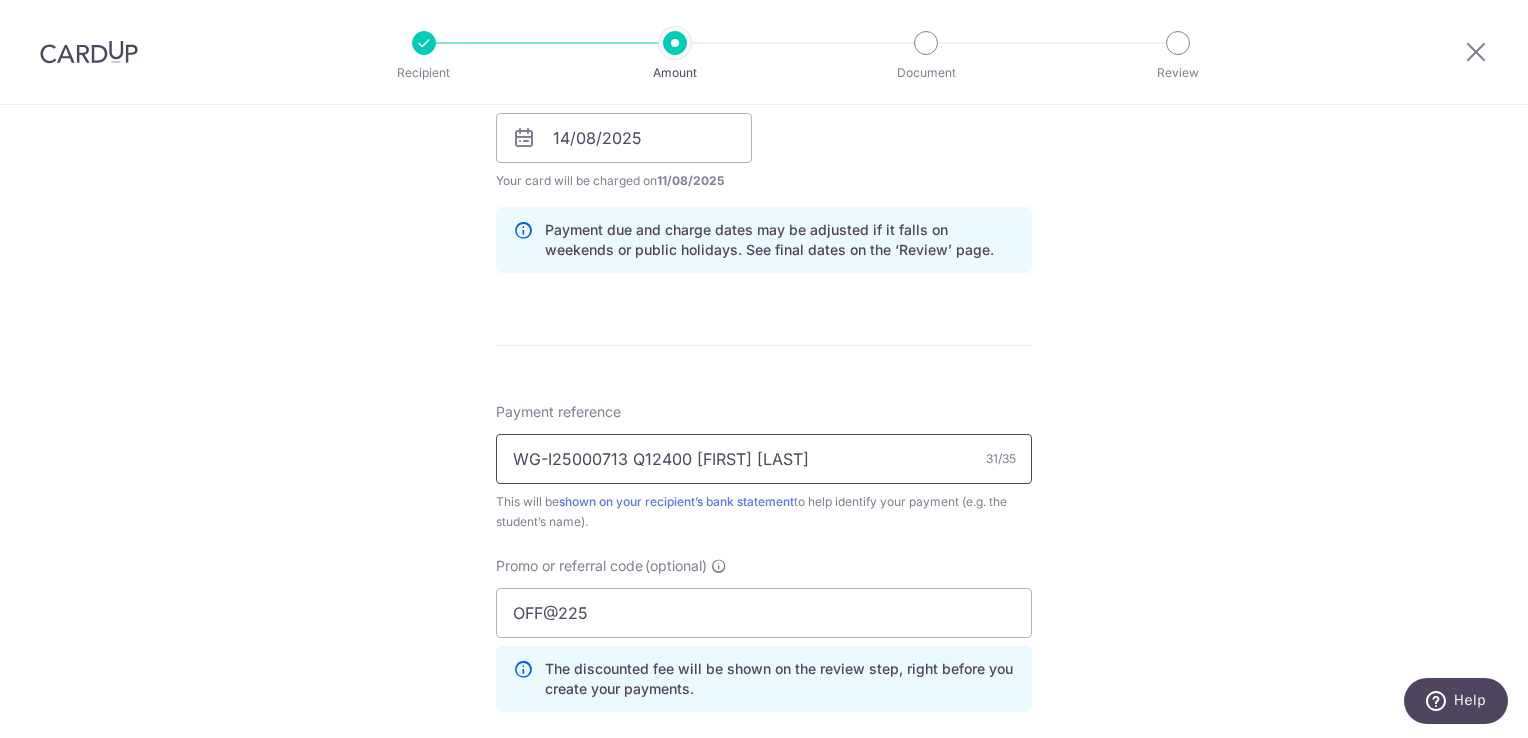 click on "WG-I25000713 Q12400 [FIRST] [LAST]" at bounding box center [764, 459] 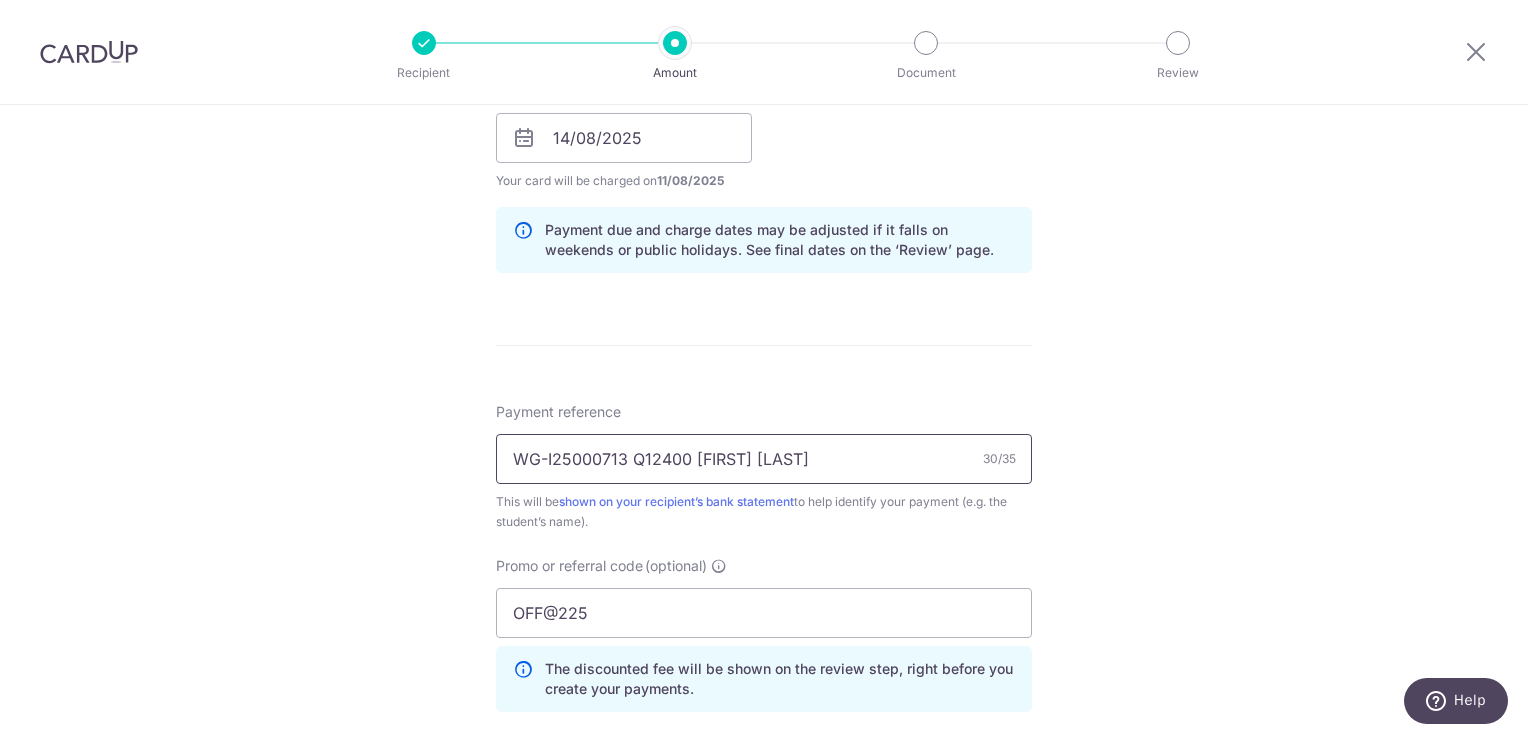 click on "WG-I25000713 Q12400 [FIRST] [LAST]" at bounding box center (764, 459) 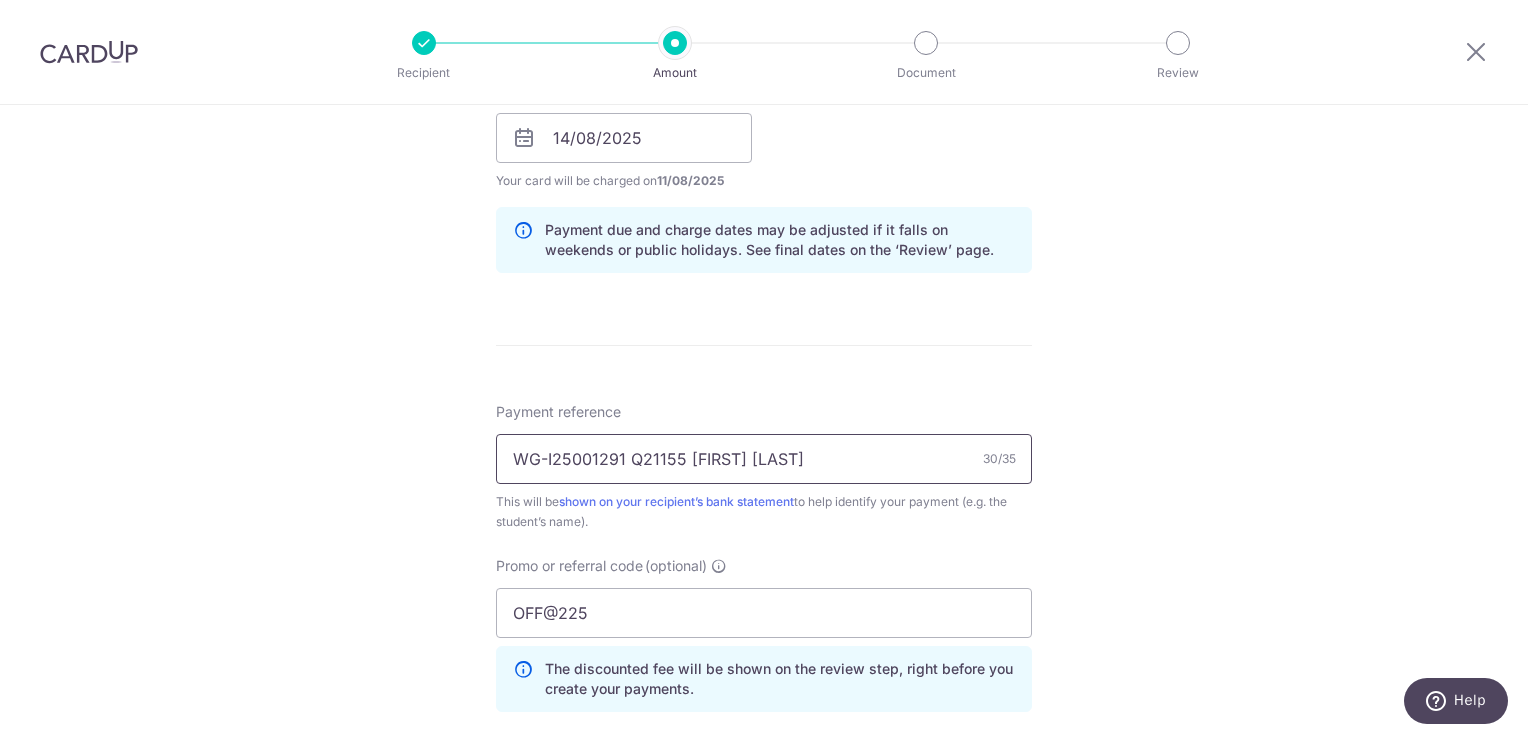 type on "WG-I25001291 Q21155 [FIRST] [LAST]" 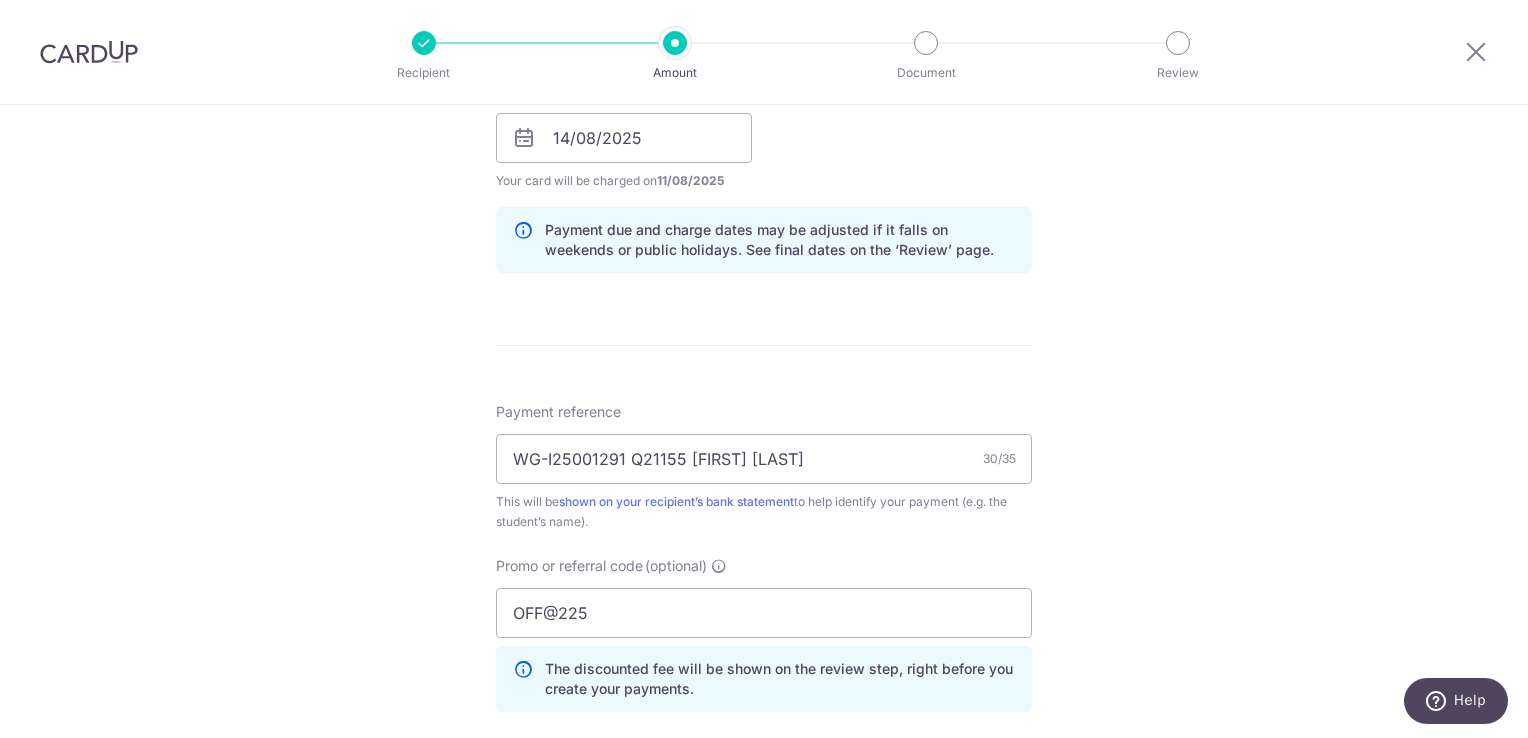 click on "Tell us more about your payment
Enter payment amount
SGD
882.90
882.90
Select Card
**** [CARD_LAST_FOUR]
Add credit card
Your Cards
**** [CARD_LAST_FOUR]
**** [CARD_LAST_FOUR]
Secure 256-bit SSL
Text
New card details
Card
Secure 256-bit SSL" at bounding box center [764, 151] 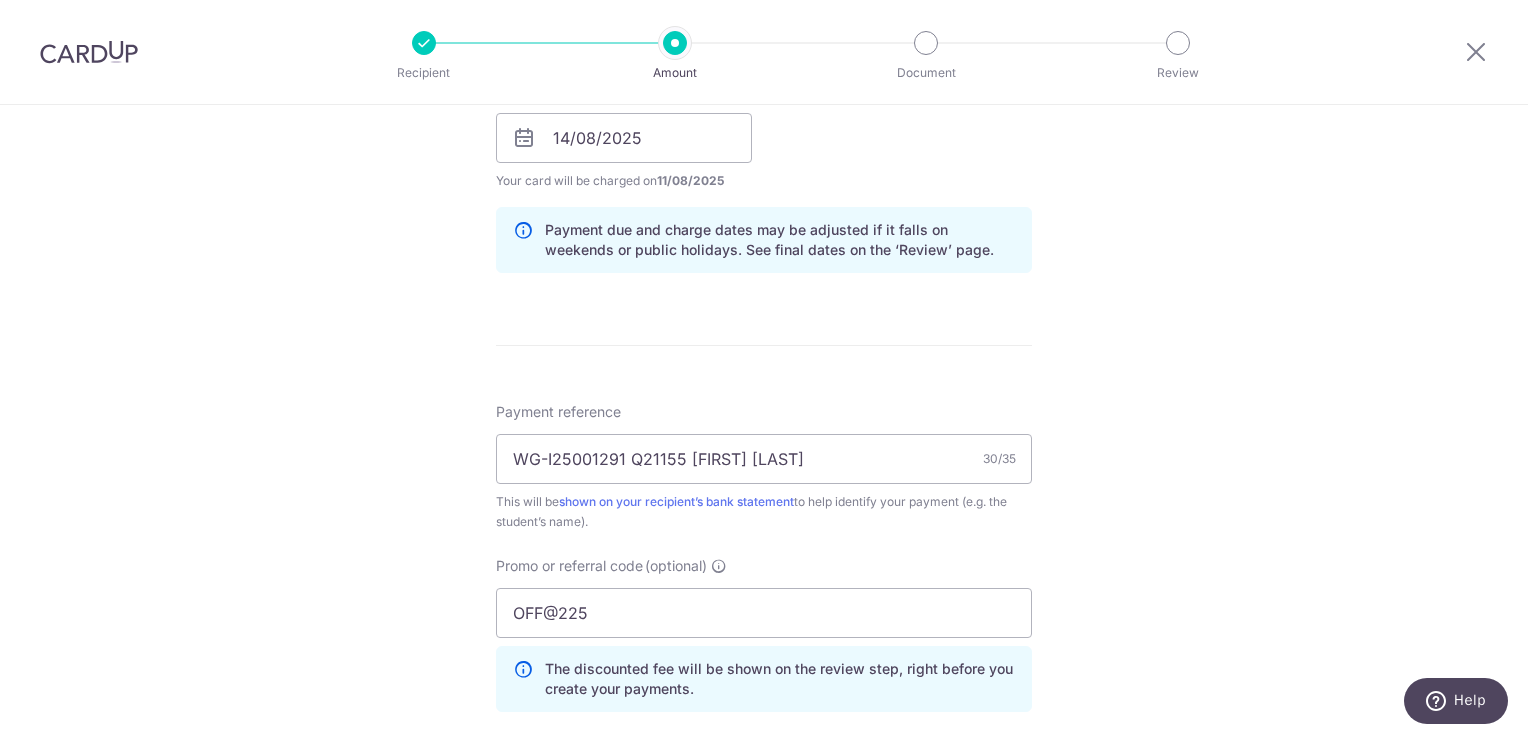 click on "Tell us more about your payment
Enter payment amount
SGD
882.90
882.90
Select Card
**** [CARD_LAST_FOUR]
Add credit card
Your Cards
**** [CARD_LAST_FOUR]
**** [CARD_LAST_FOUR]
Secure 256-bit SSL
Text
New card details
Card
Secure 256-bit SSL" at bounding box center [764, 151] 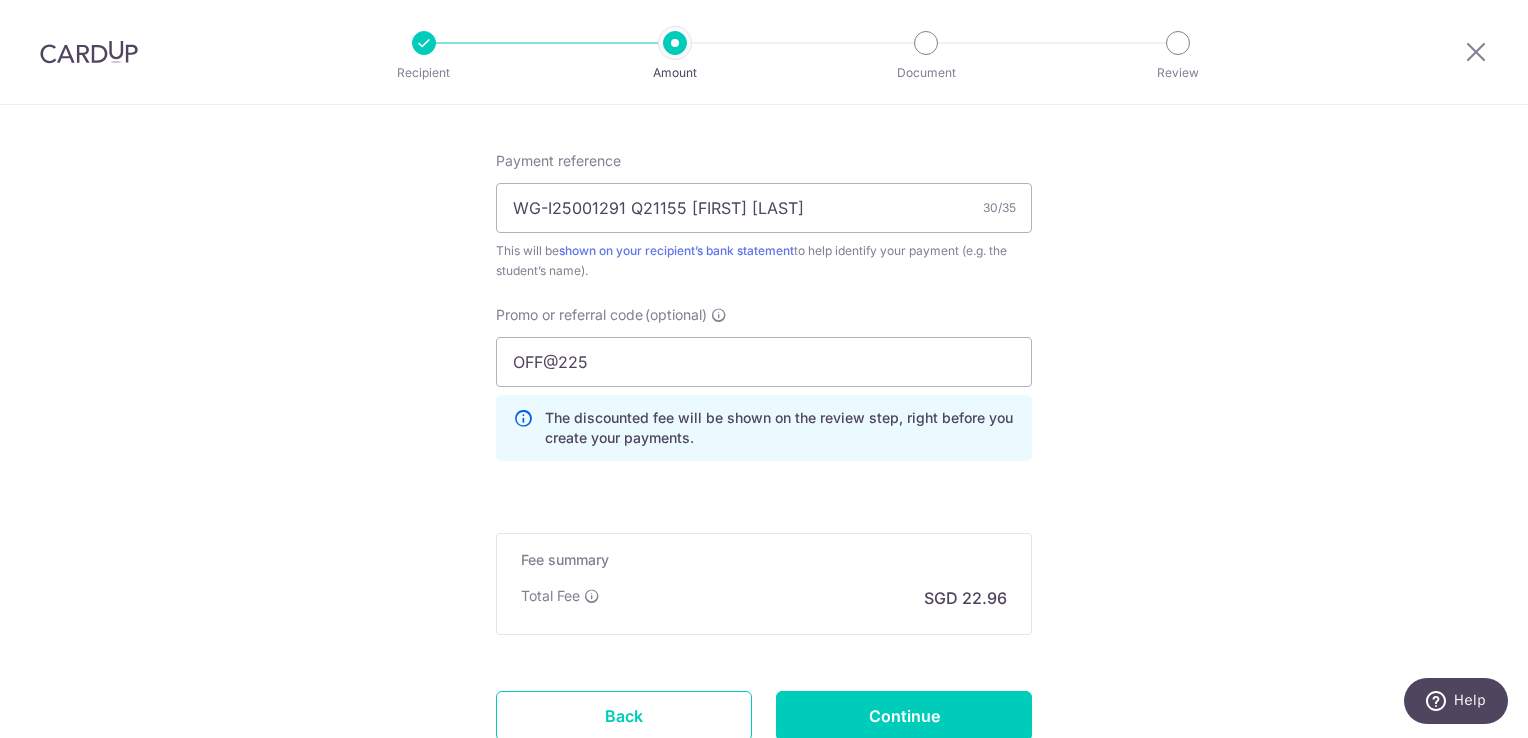 scroll, scrollTop: 1344, scrollLeft: 0, axis: vertical 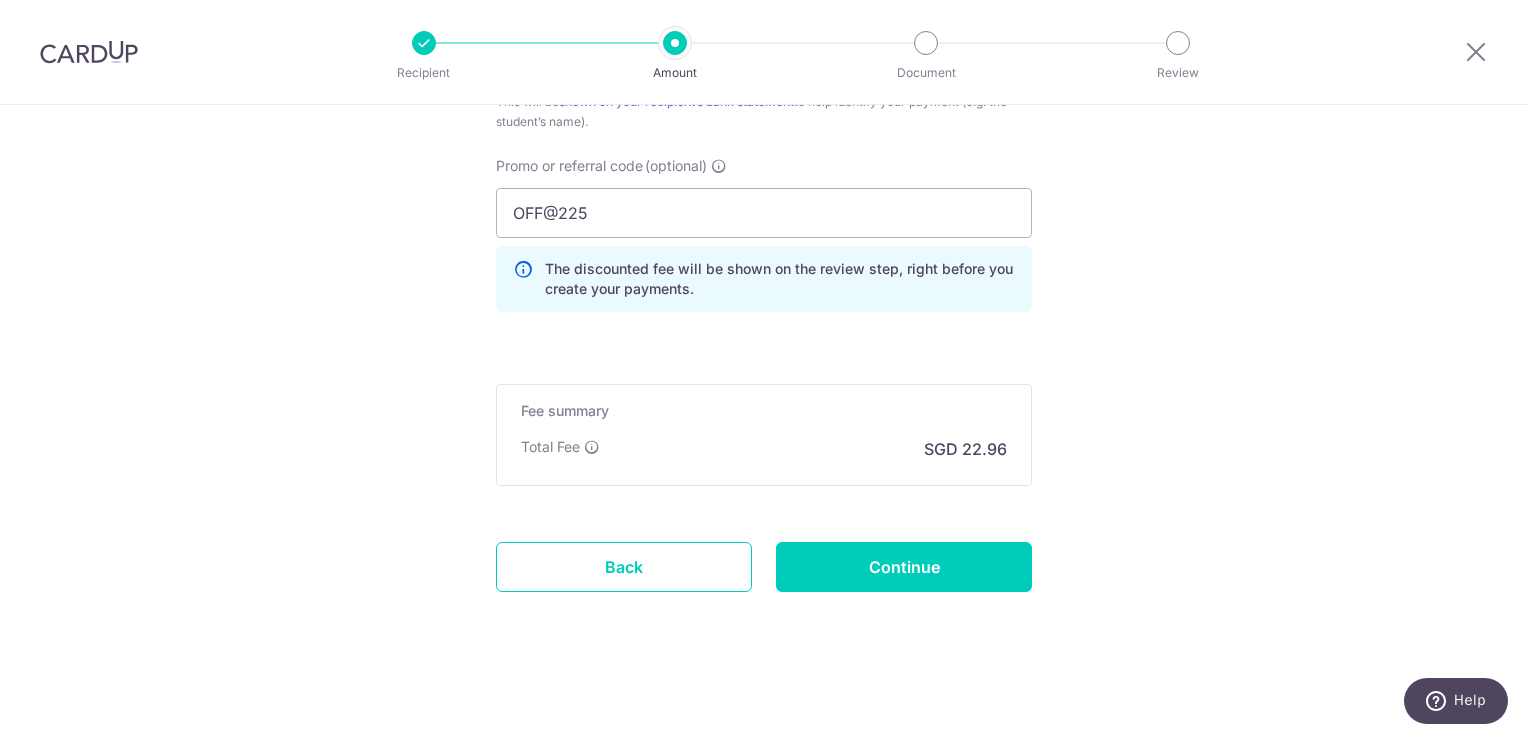 drag, startPoint x: 1212, startPoint y: 382, endPoint x: 1184, endPoint y: 357, distance: 37.536648 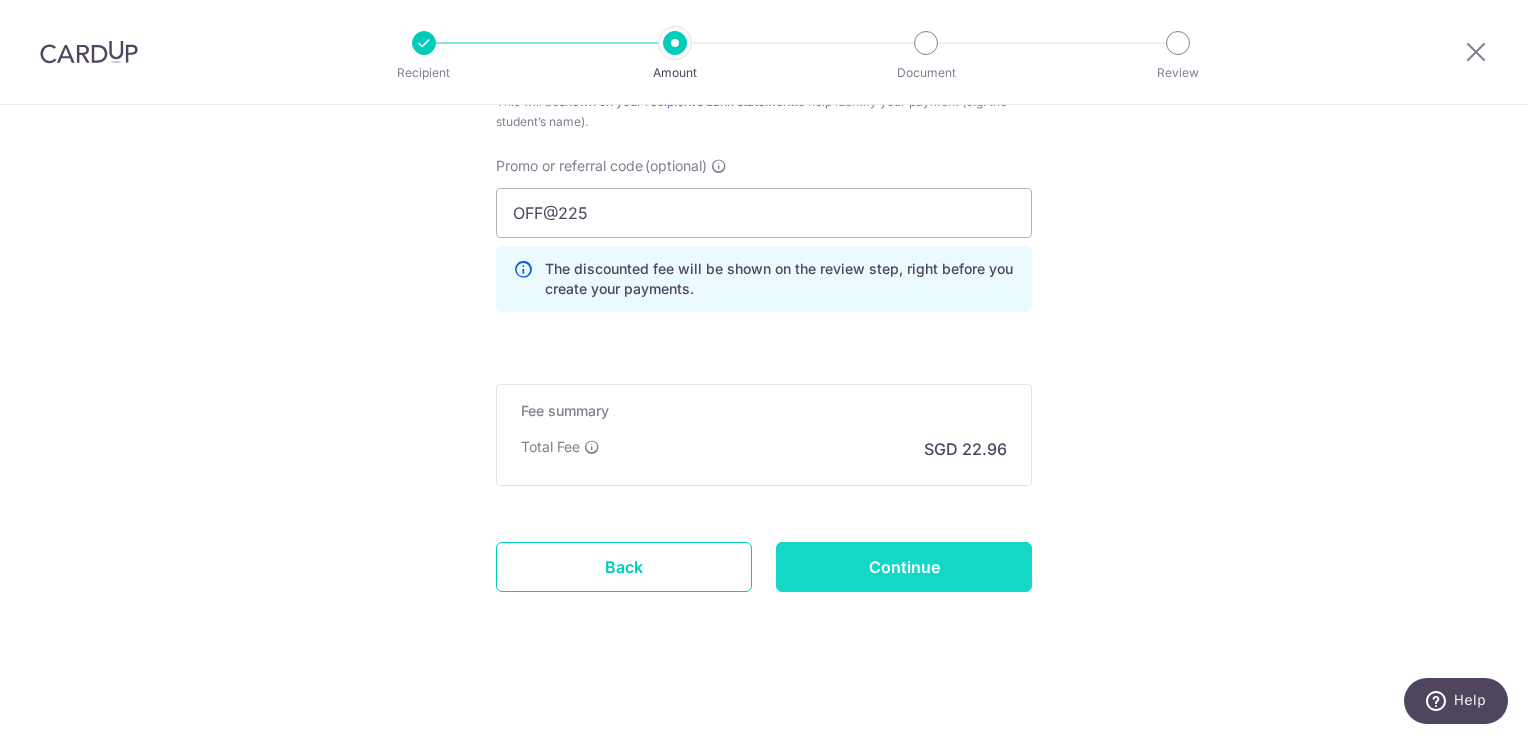 click on "Continue" at bounding box center (904, 567) 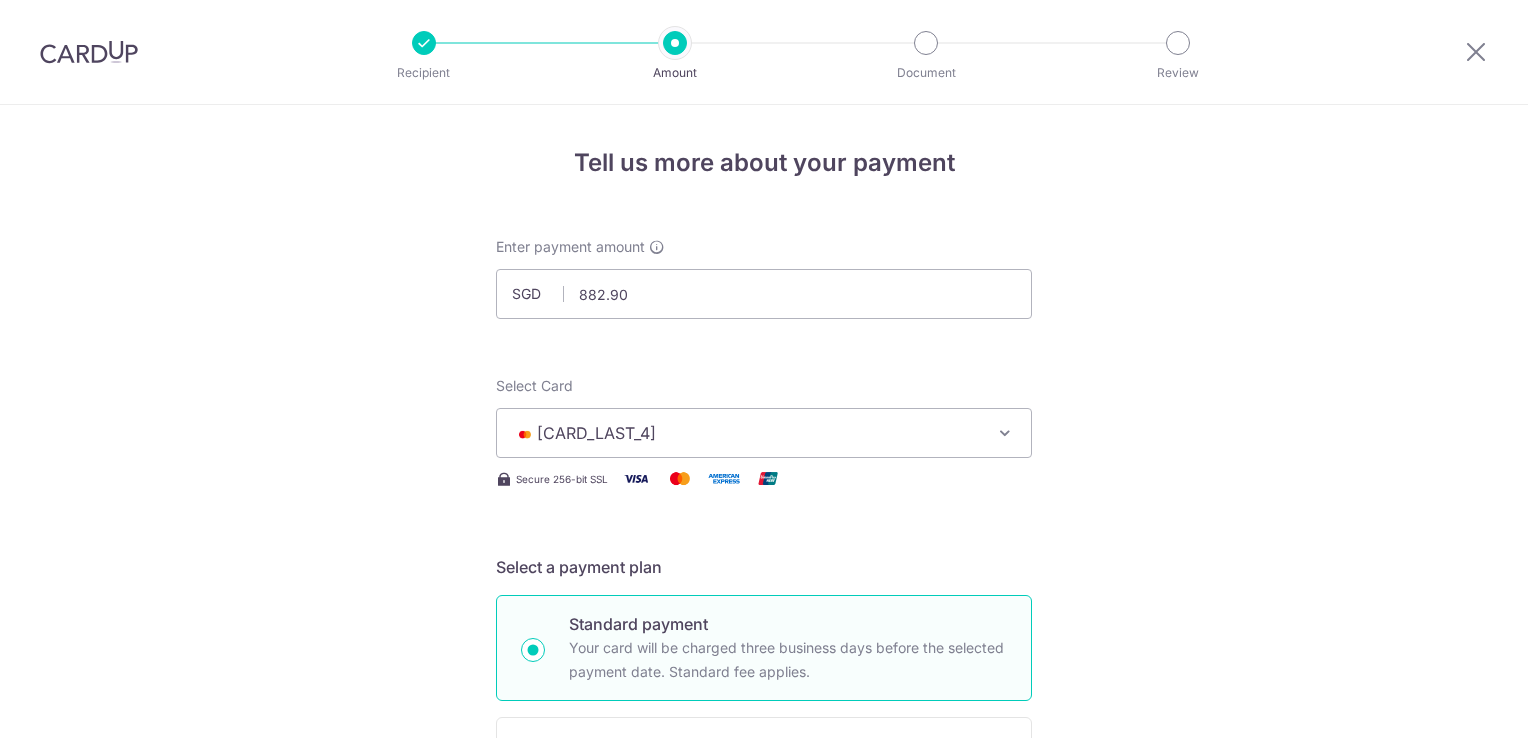 scroll, scrollTop: 0, scrollLeft: 0, axis: both 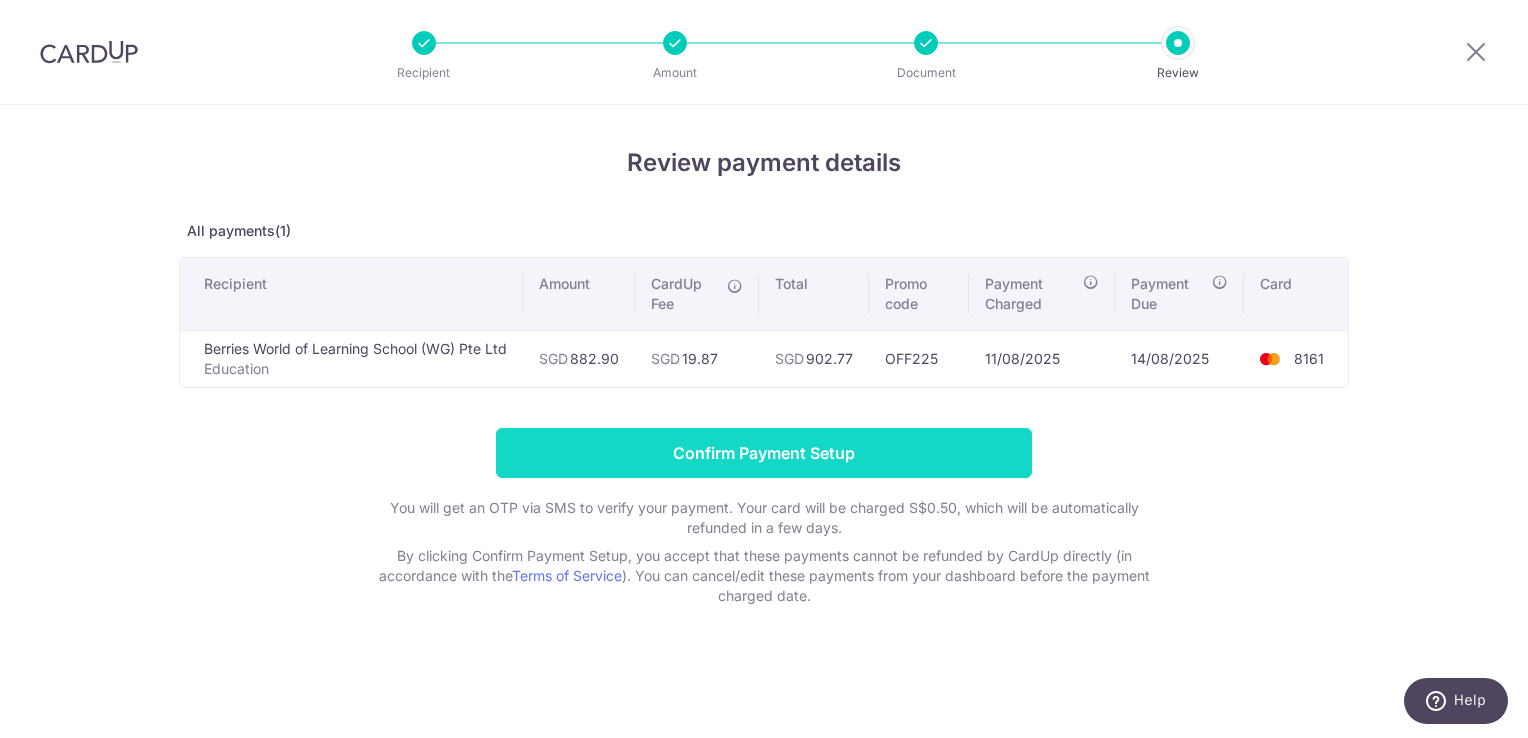 click on "Confirm Payment Setup" at bounding box center (764, 453) 